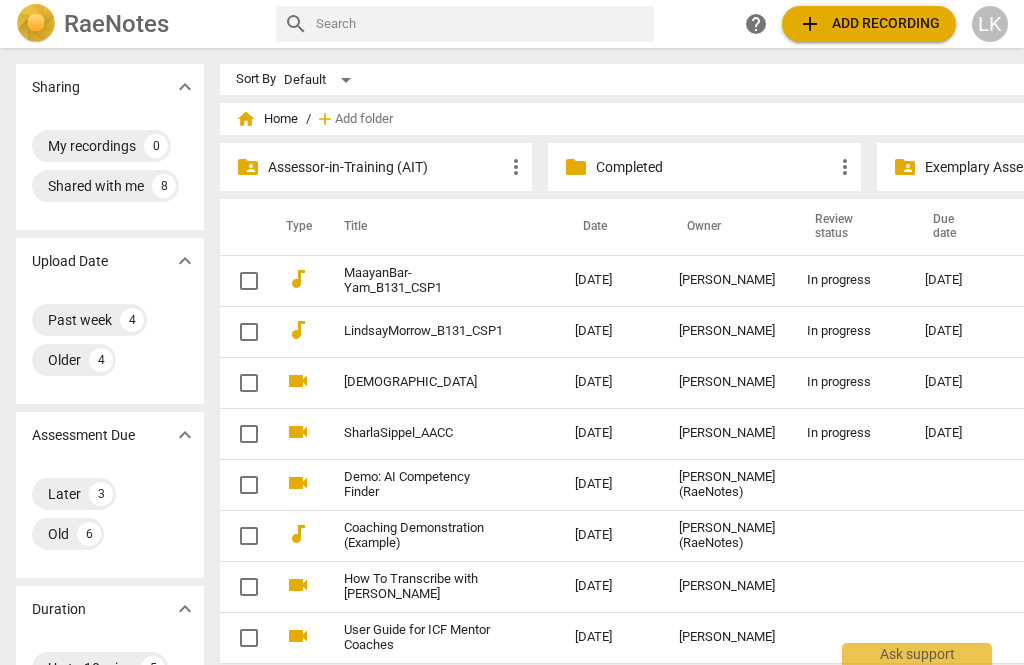 scroll, scrollTop: 0, scrollLeft: 0, axis: both 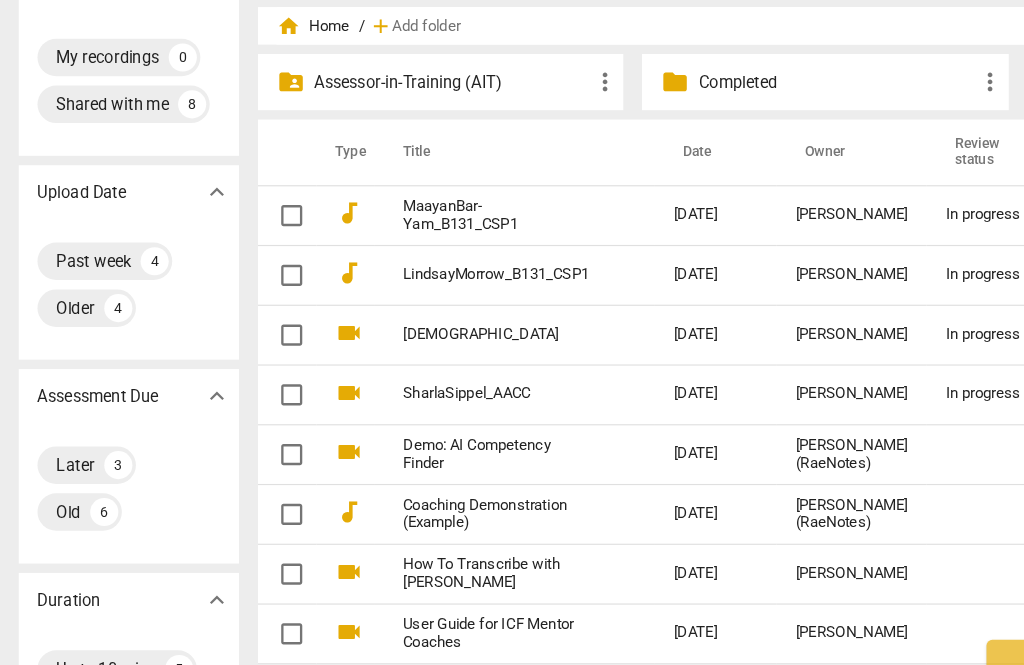 click on "SharlaSippel_AACC" at bounding box center (423, 433) 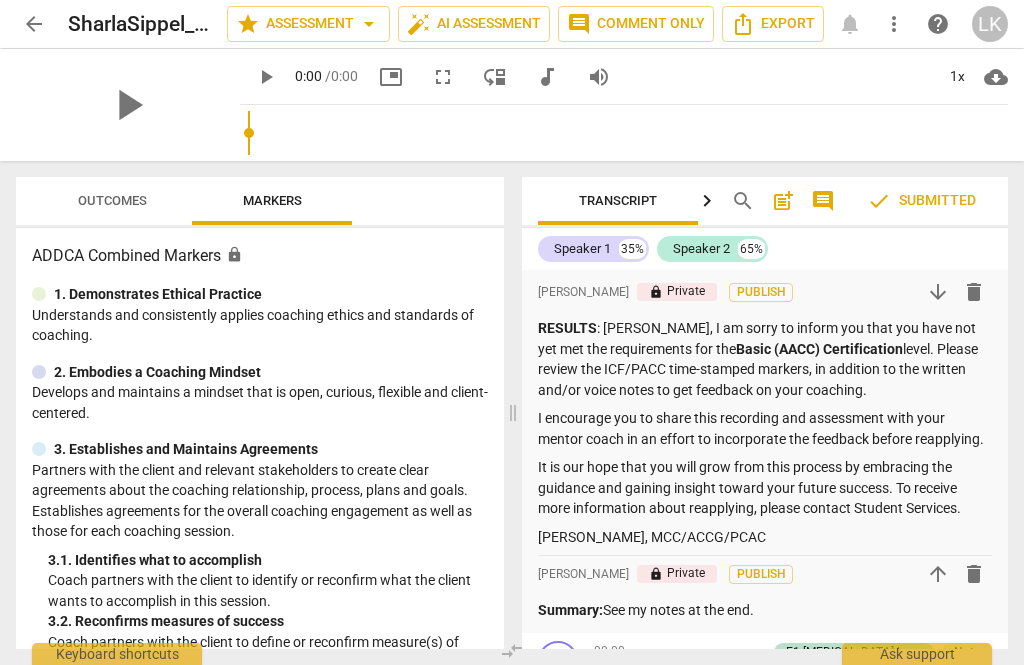 click on "arrow_back" at bounding box center [34, 24] 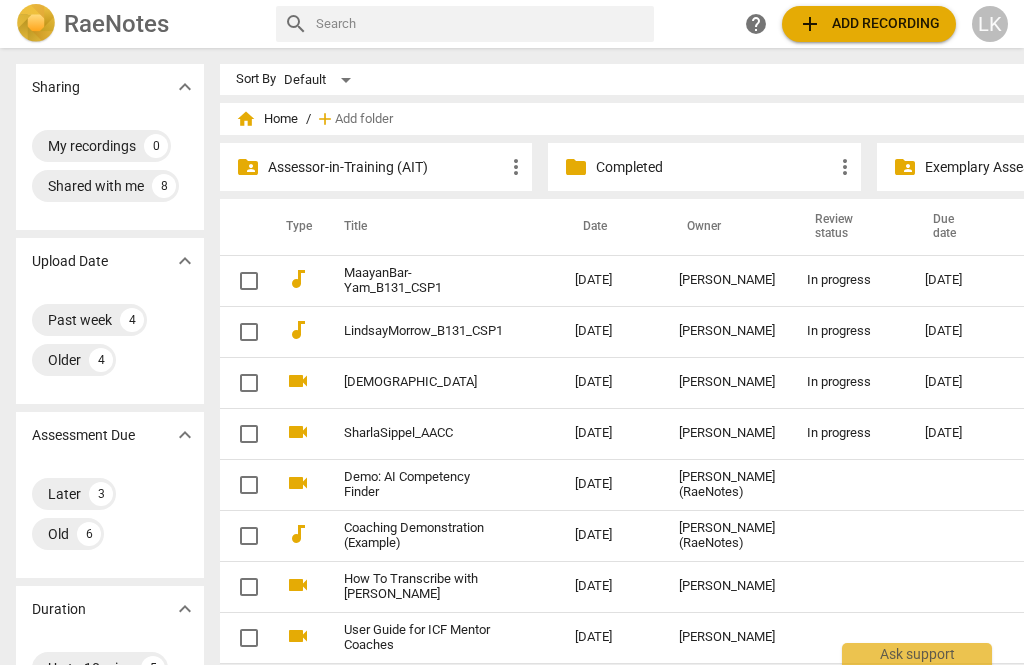 click on "[DEMOGRAPHIC_DATA]" at bounding box center [423, 382] 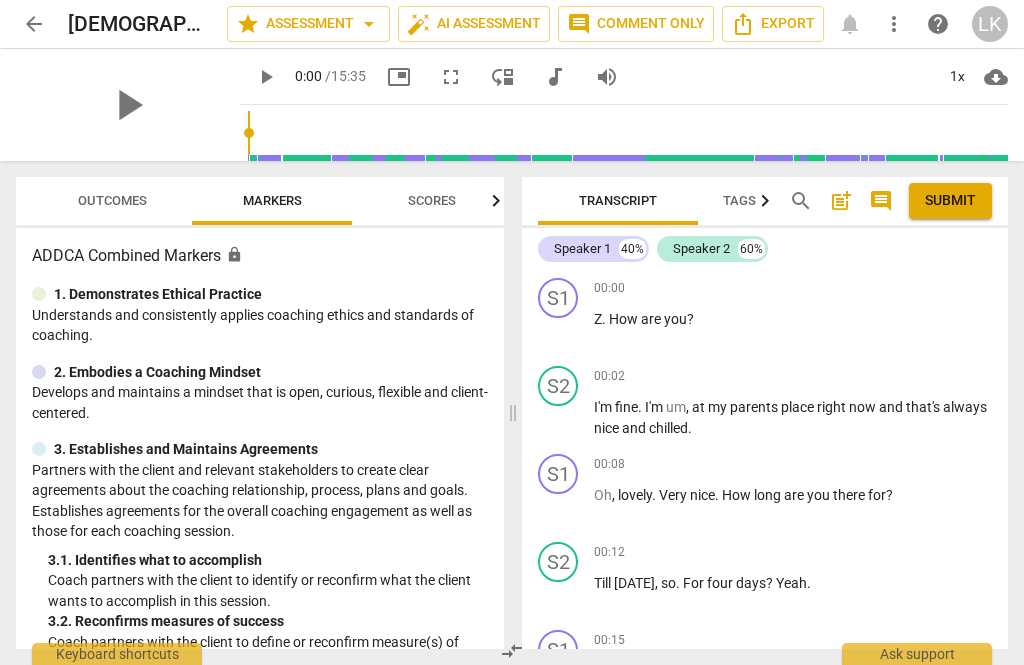 click on "play_arrow" at bounding box center (128, 105) 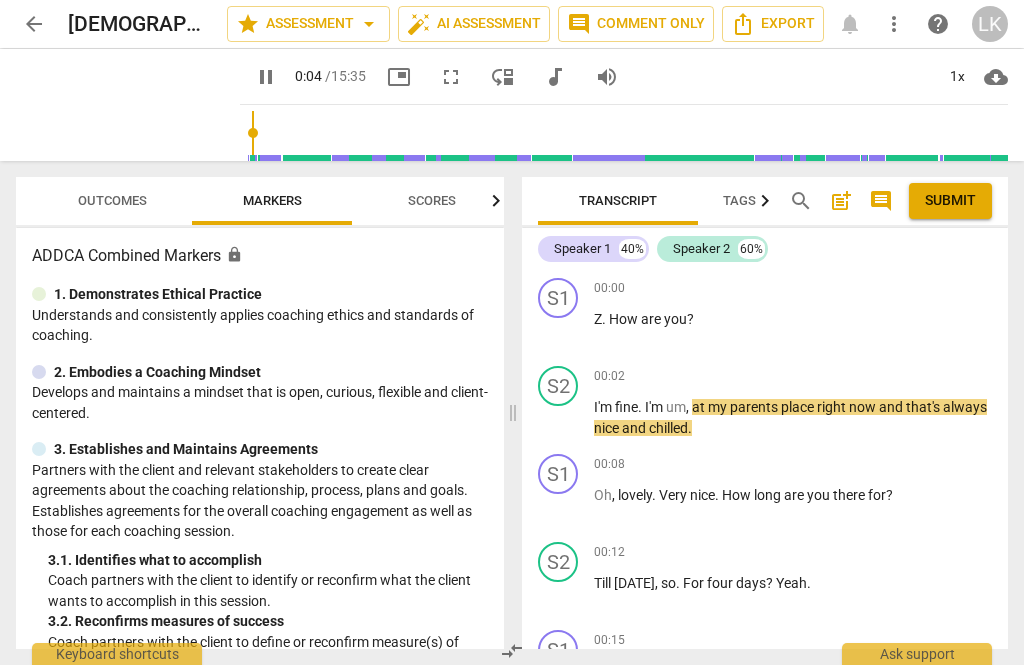 click on "pause" at bounding box center [559, 331] 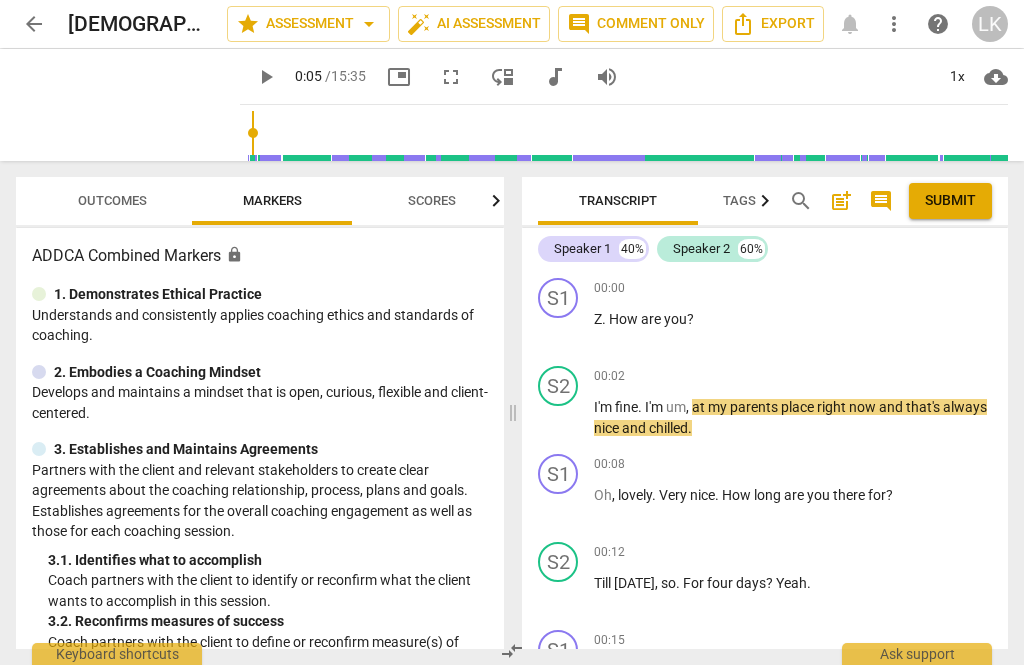 type on "5" 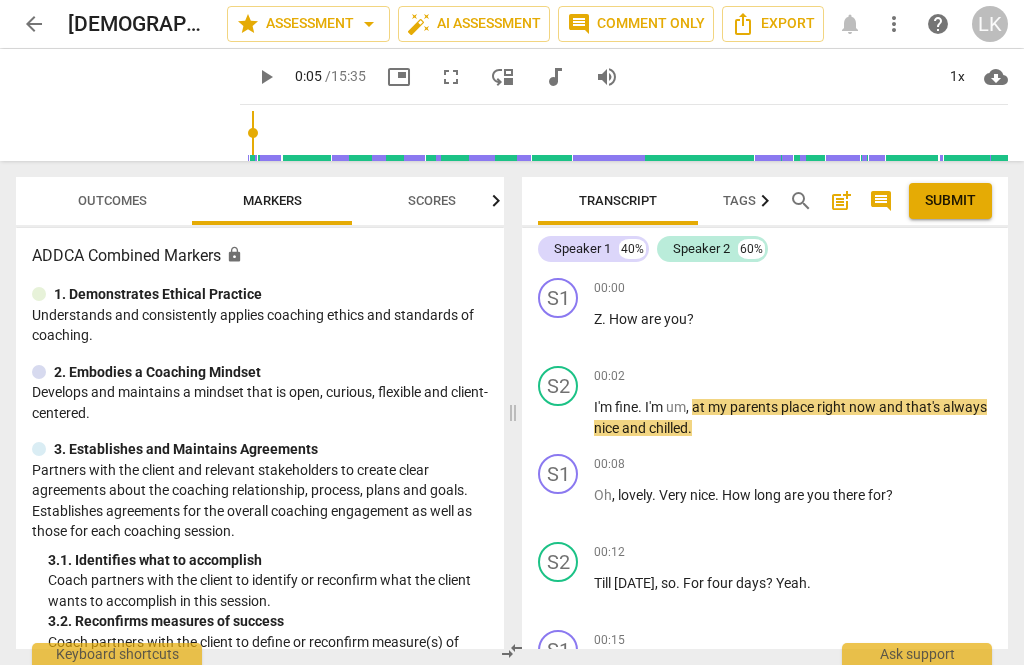 click on "Add competency" at bounding box center (944, 289) 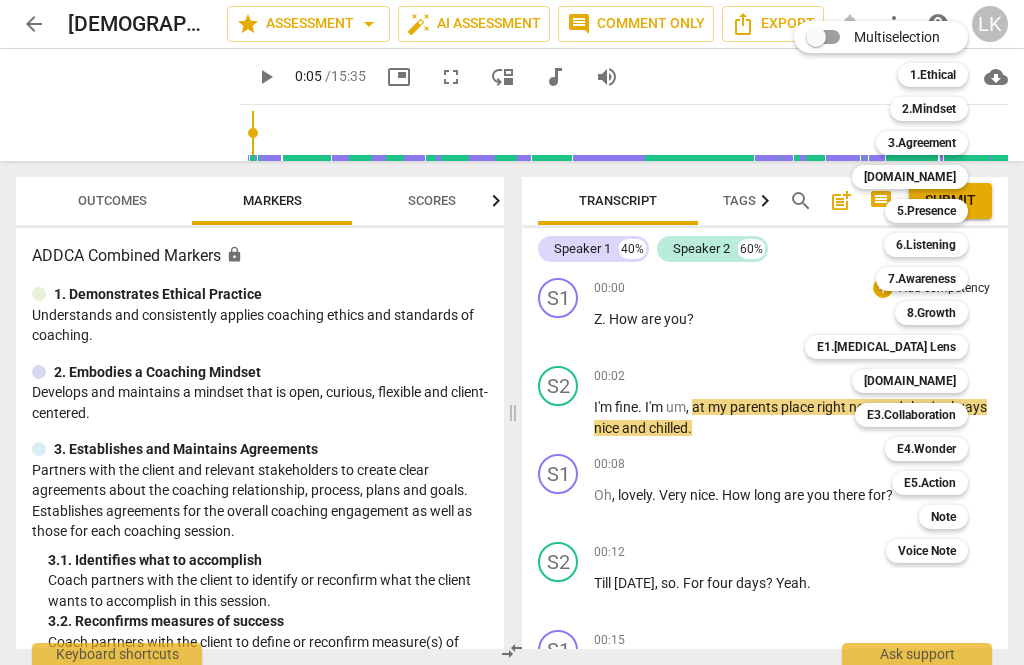 click on "E1.[MEDICAL_DATA] Lens" at bounding box center [886, 347] 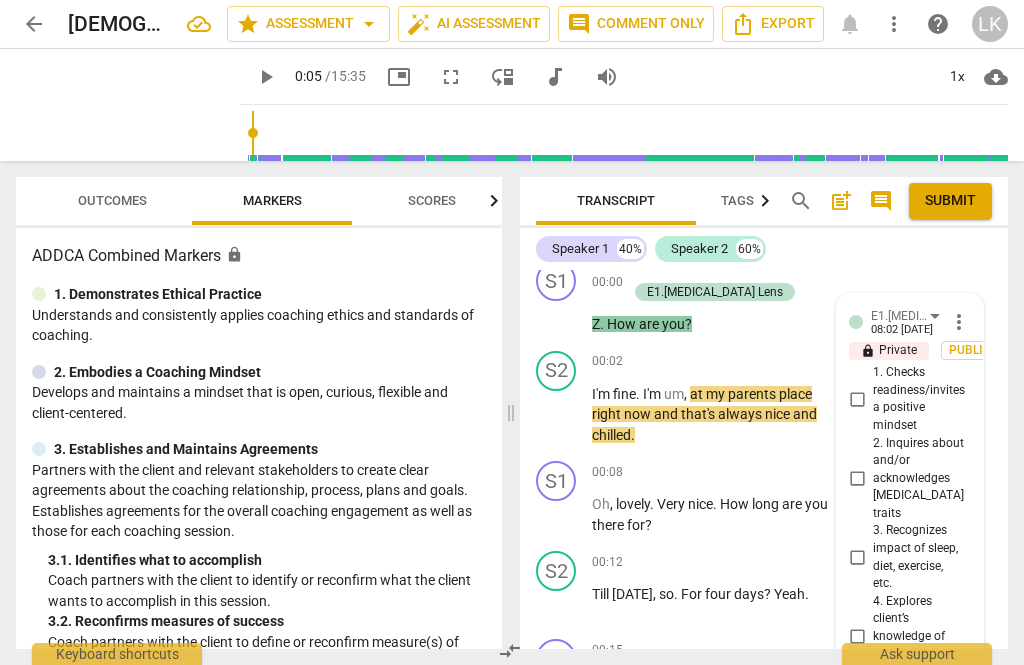 scroll, scrollTop: 16, scrollLeft: 0, axis: vertical 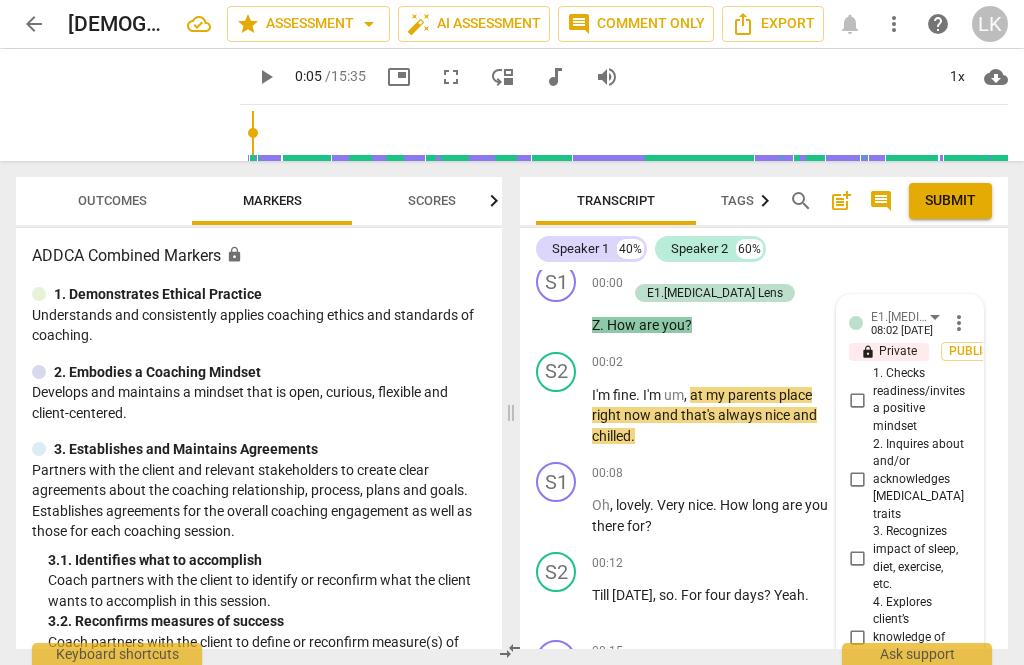 click on "1. Checks readiness/invites a positive mindset" at bounding box center [919, 400] 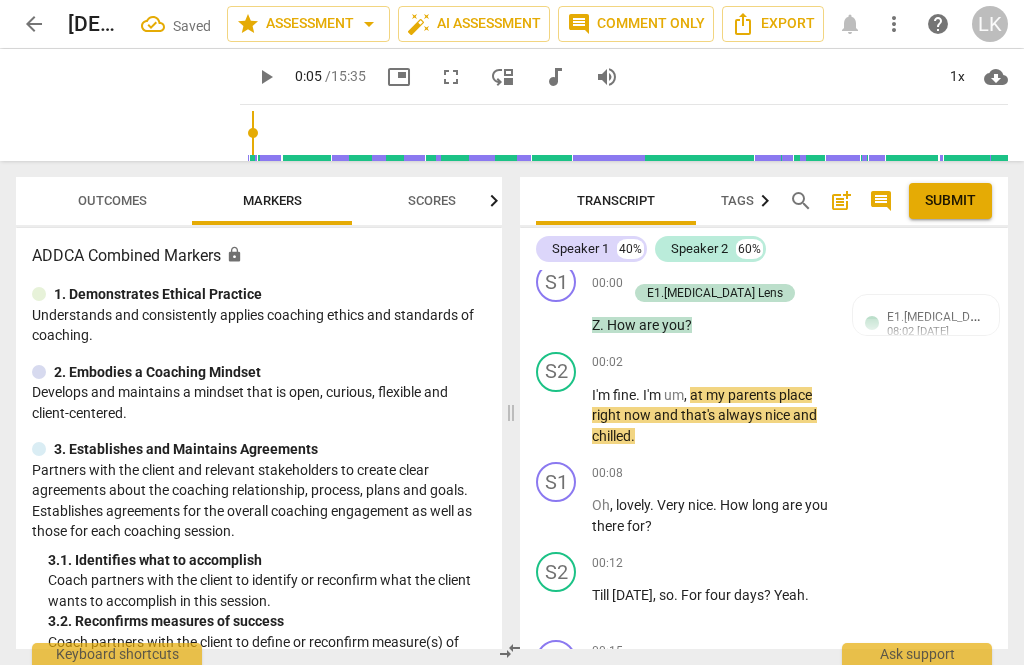 click on "+ Add competency E1.[MEDICAL_DATA] Lens" at bounding box center [722, 283] 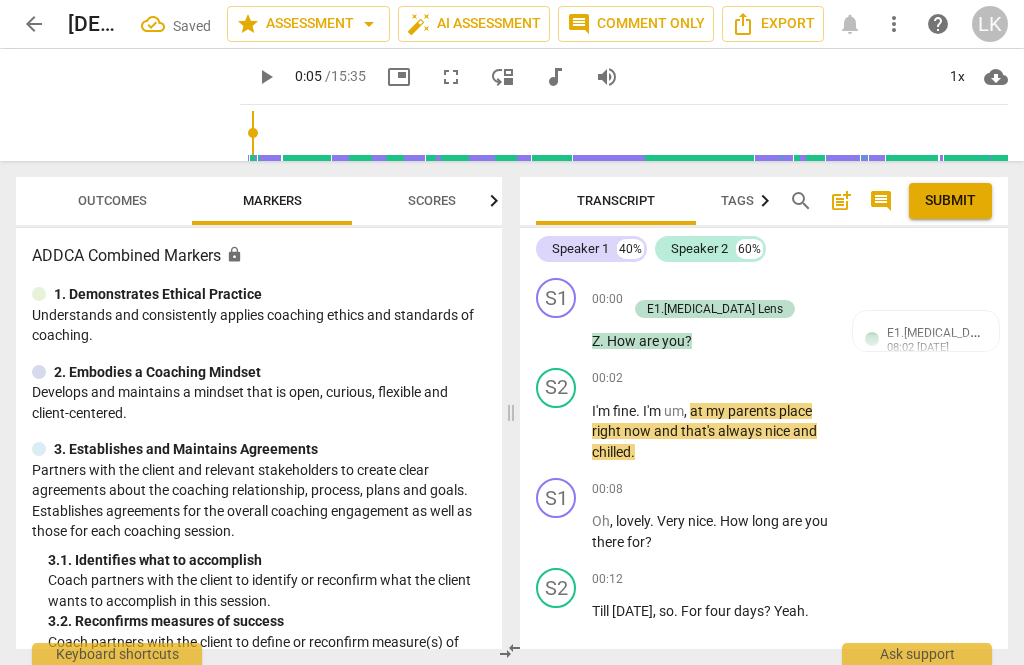 scroll, scrollTop: 0, scrollLeft: 0, axis: both 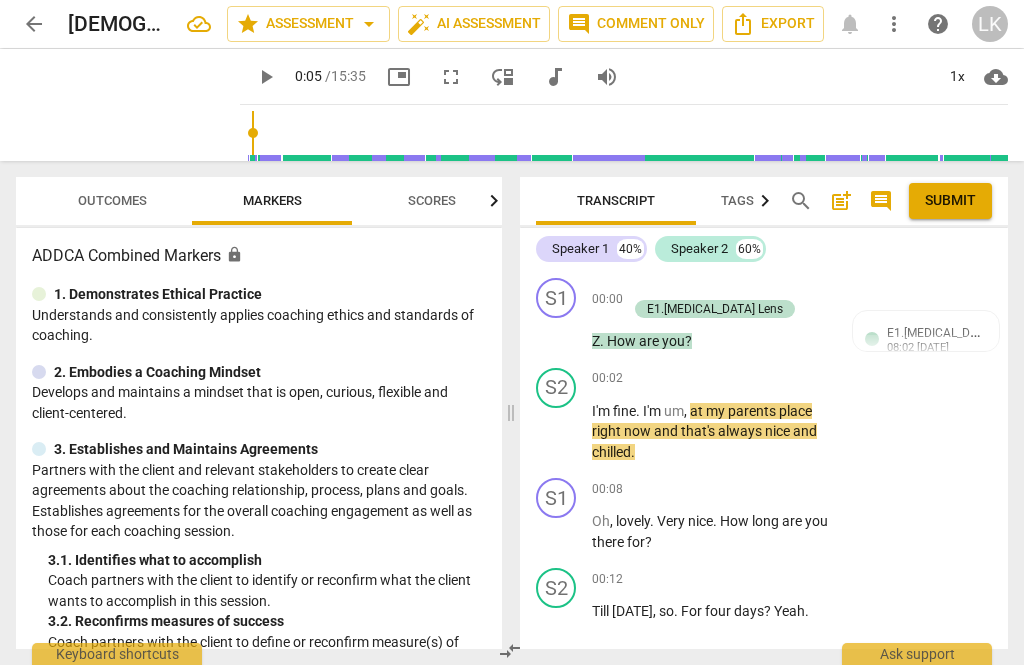 click on "+" at bounding box center (637, 288) 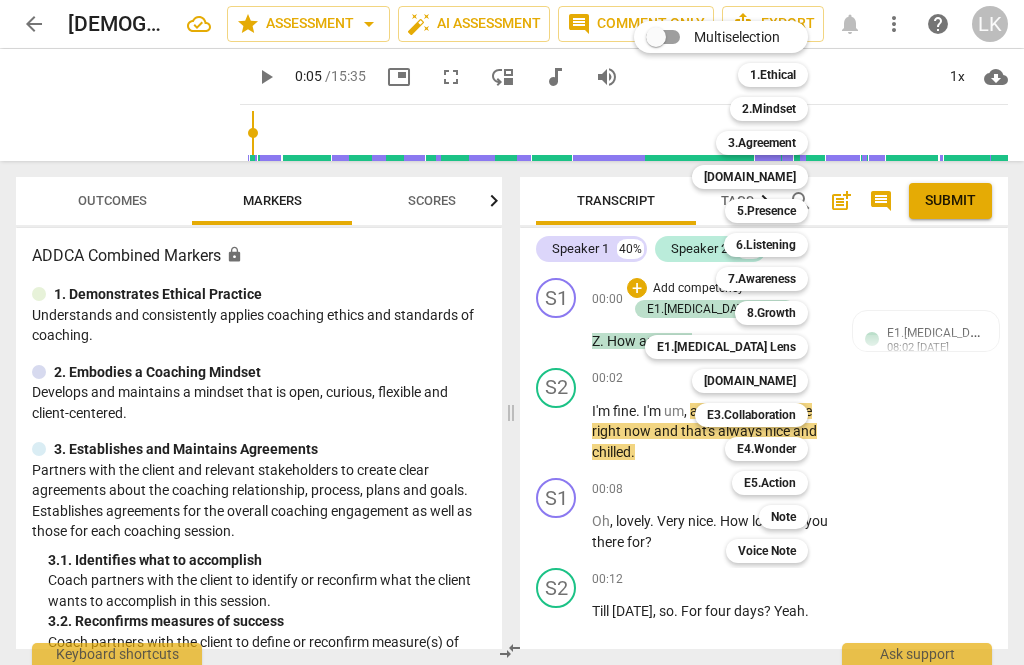 click on "Note" at bounding box center (783, 517) 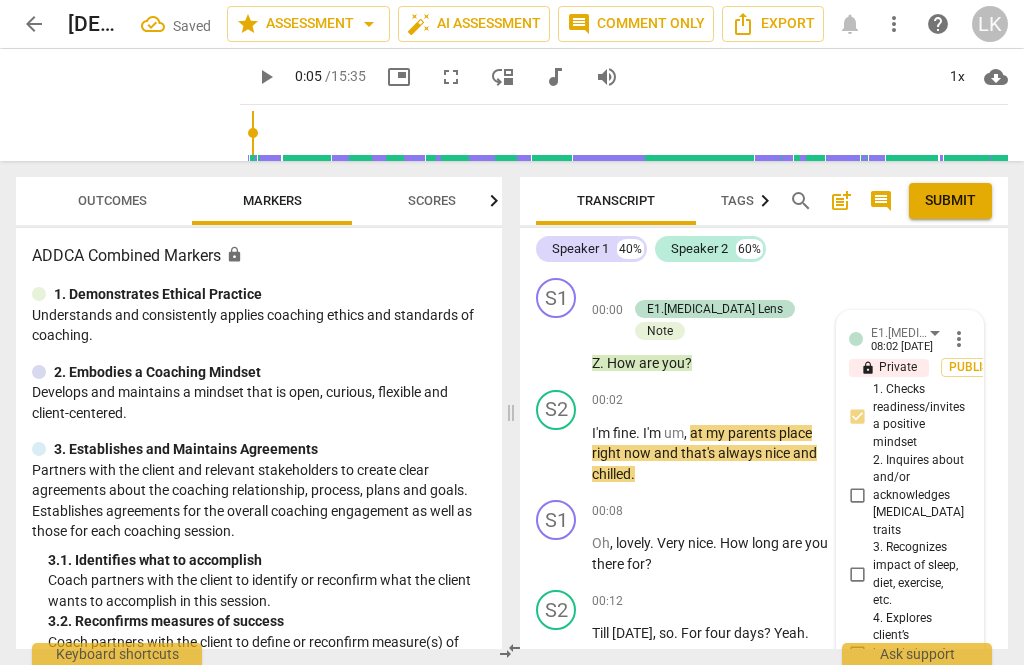 scroll, scrollTop: 617, scrollLeft: 0, axis: vertical 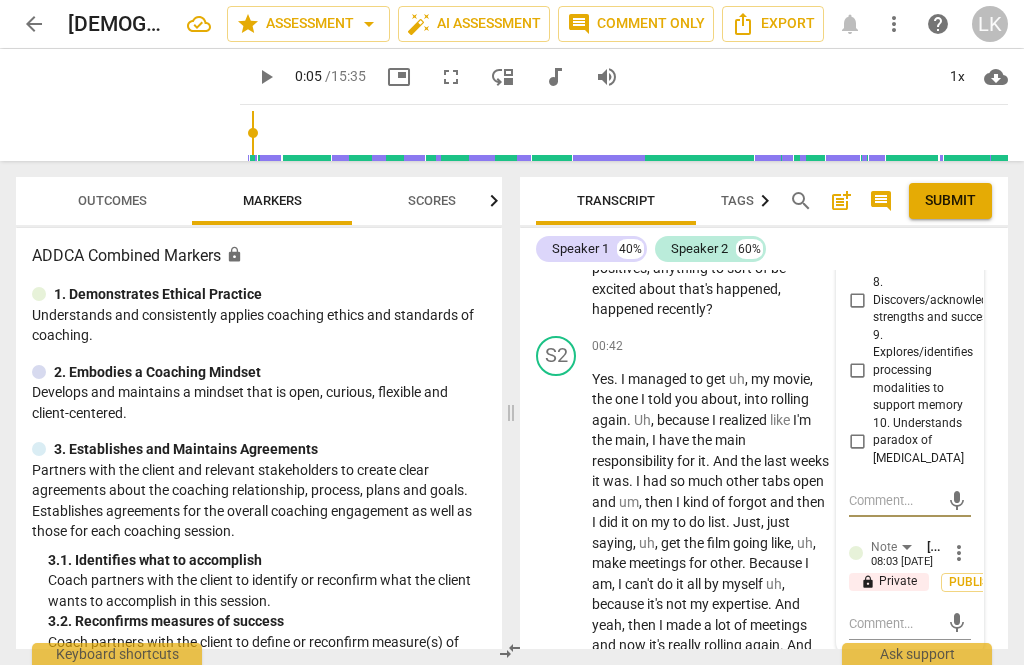 click at bounding box center [894, 623] 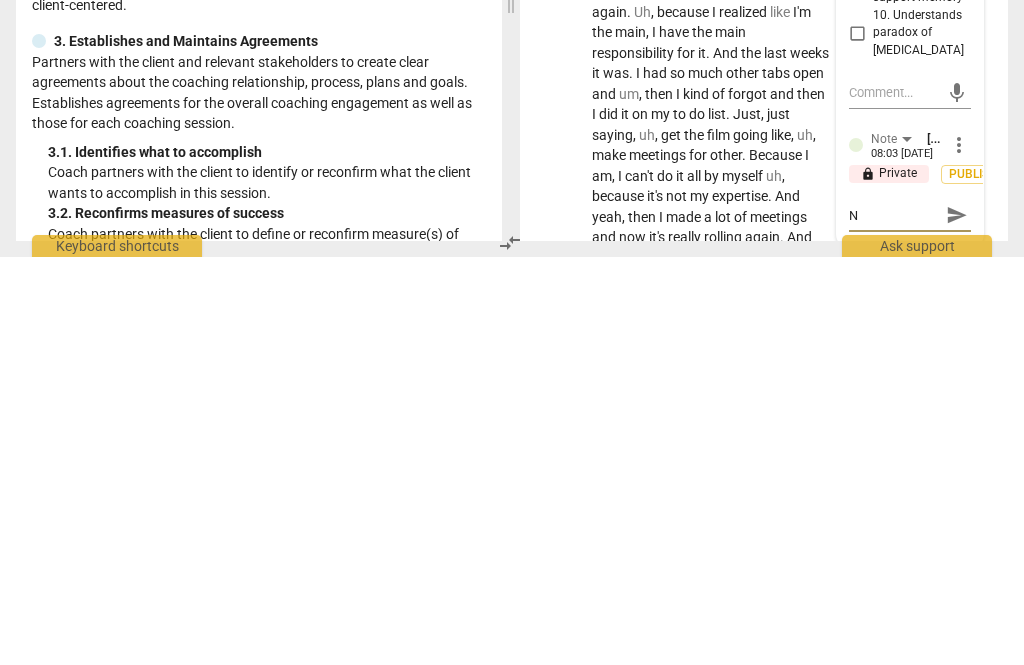 type on "N" 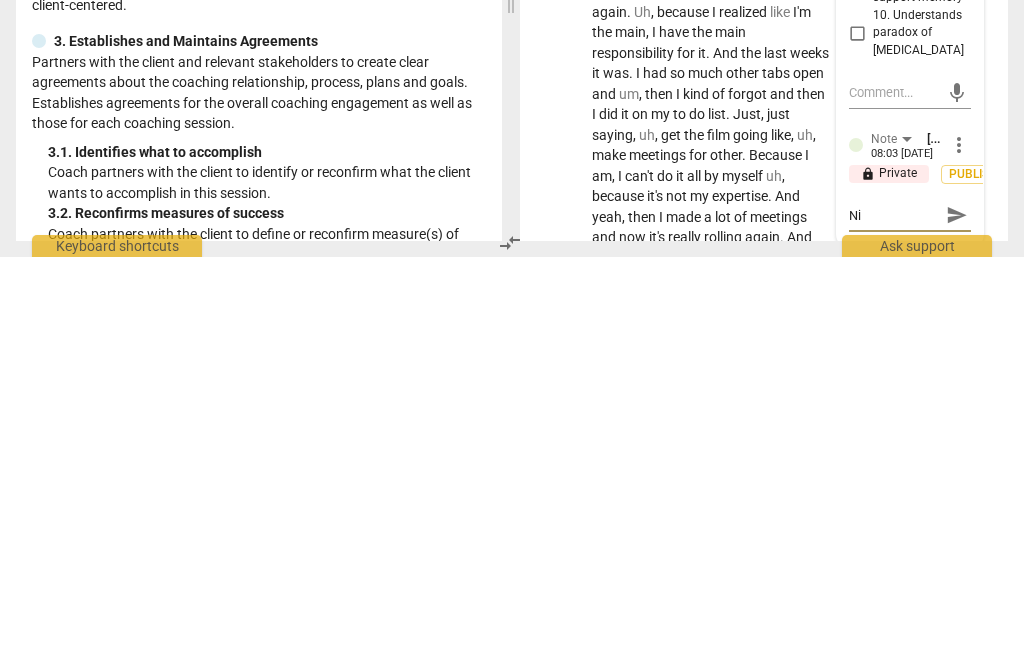 type on "Nic" 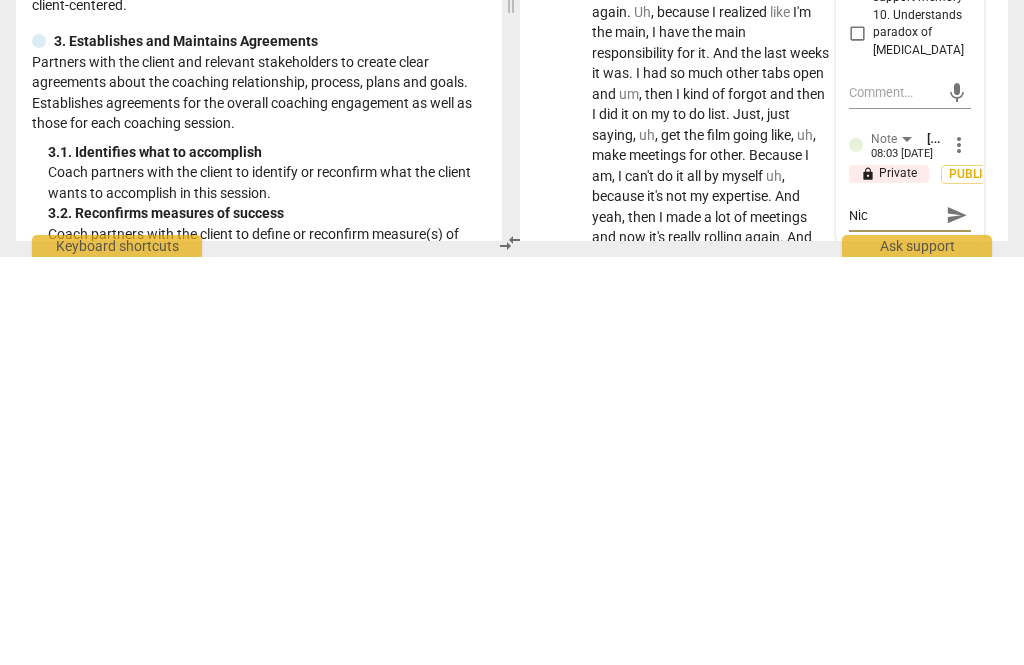 type on "Nice" 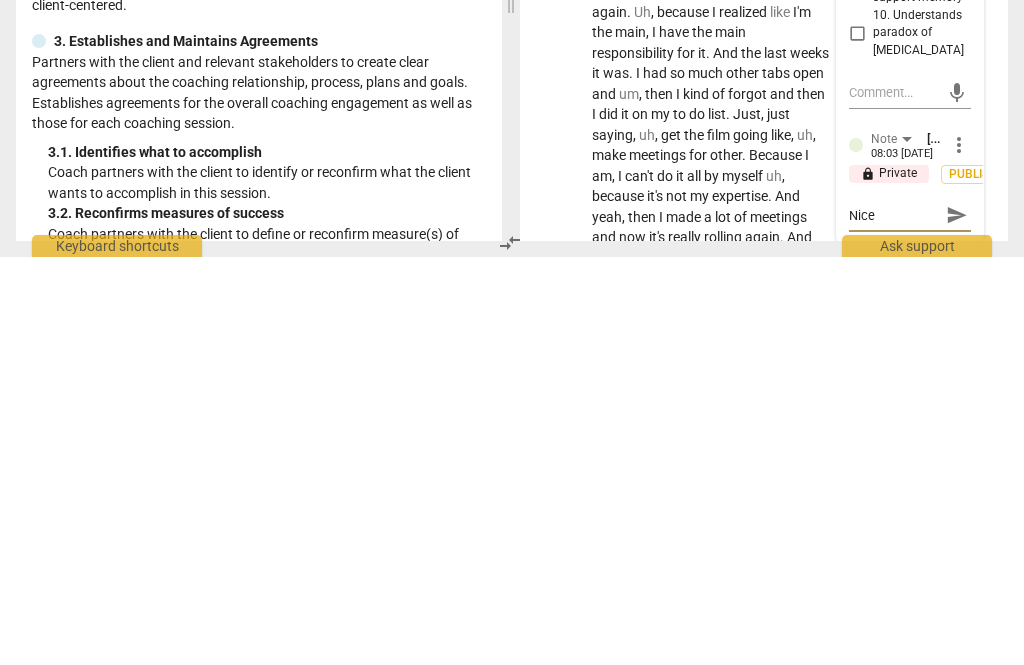 type on "Nice" 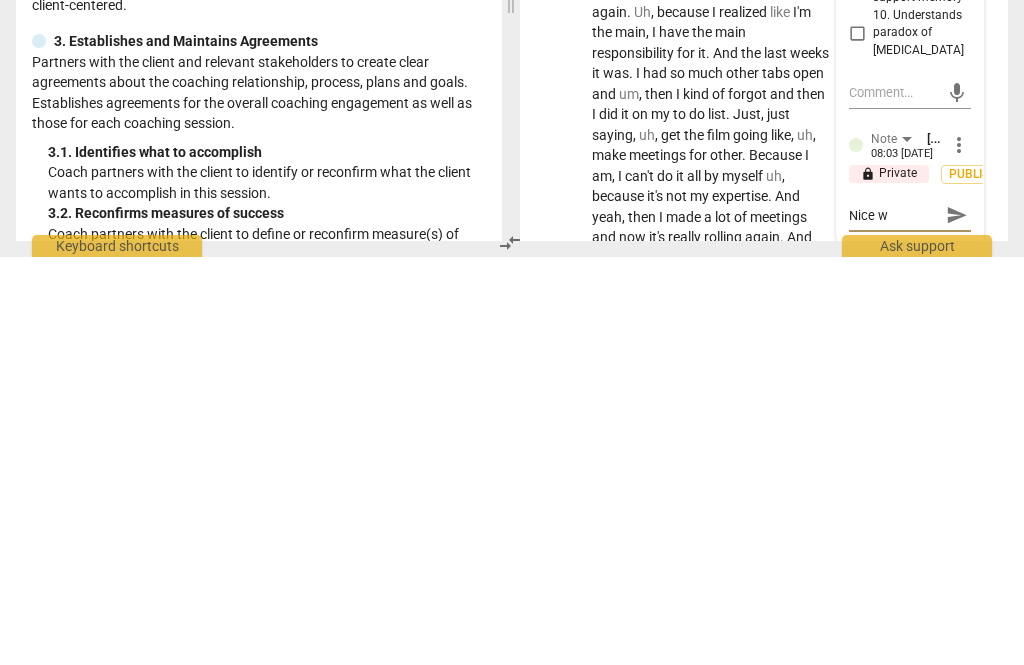 type on "Nice wa" 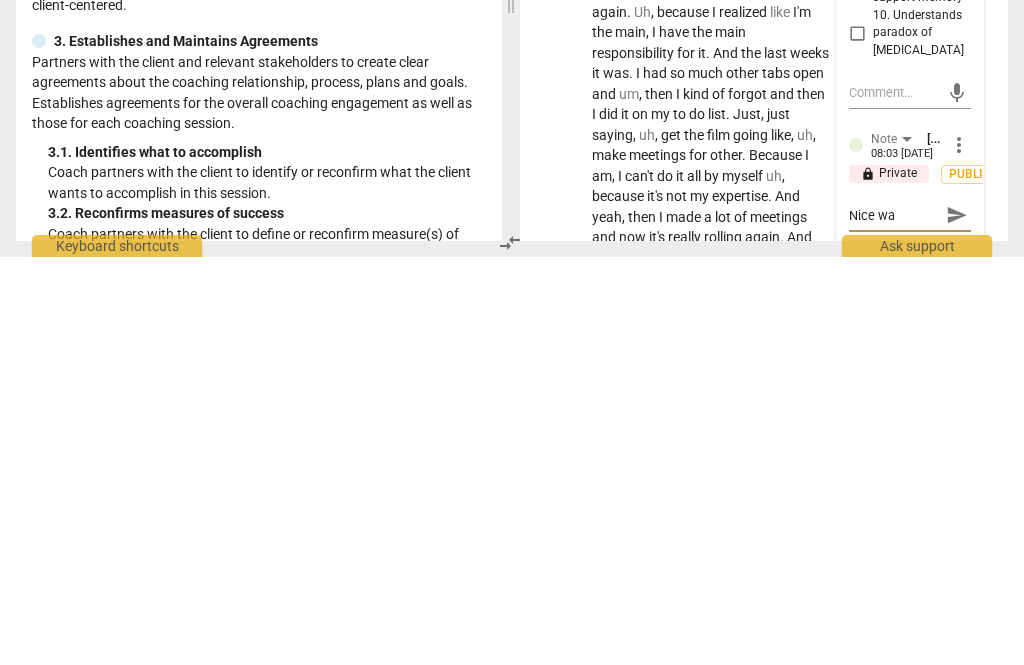 type on "Nice war" 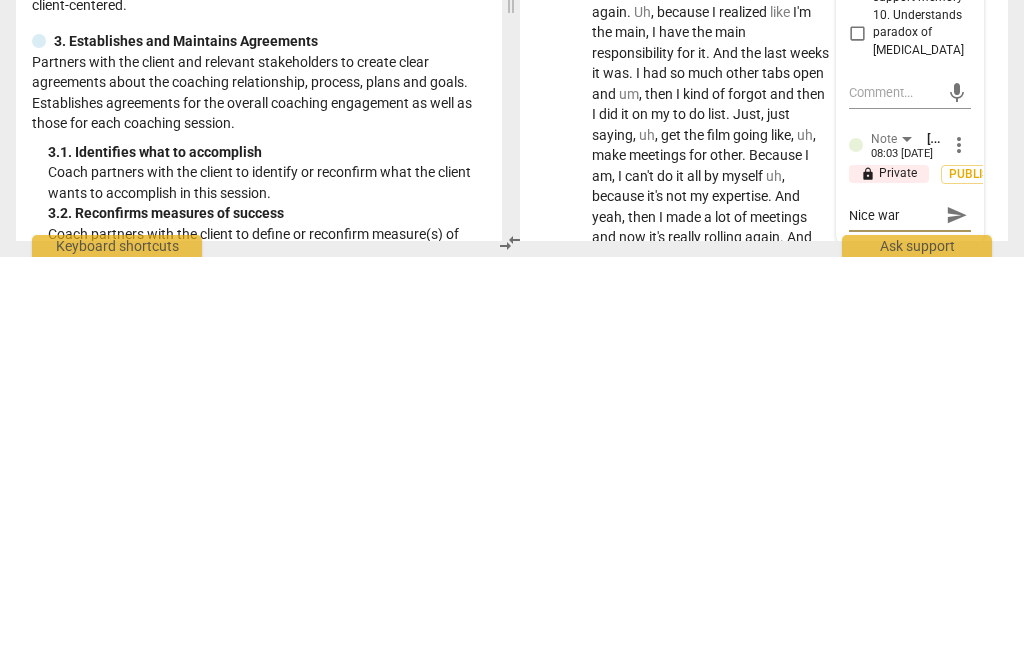 type on "Nice war" 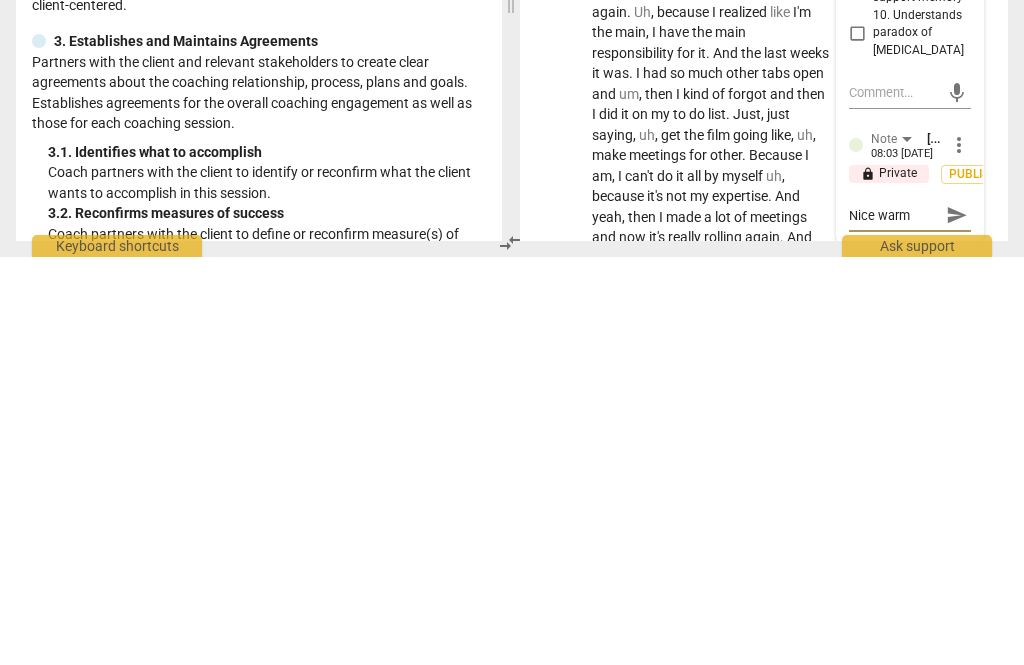 type on "Nice warm" 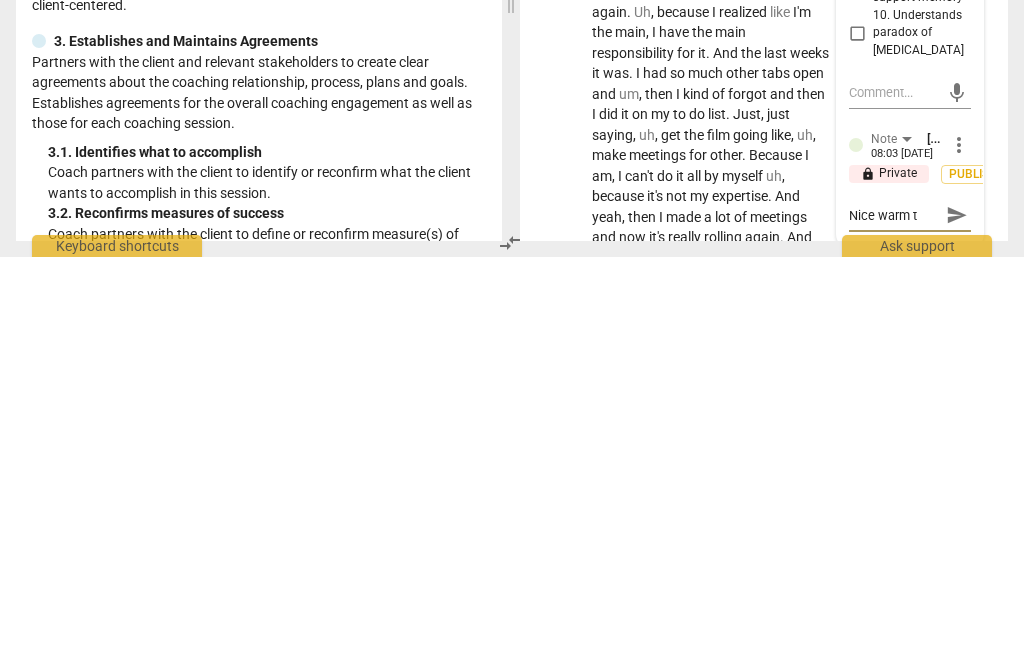 type on "Nice warm t" 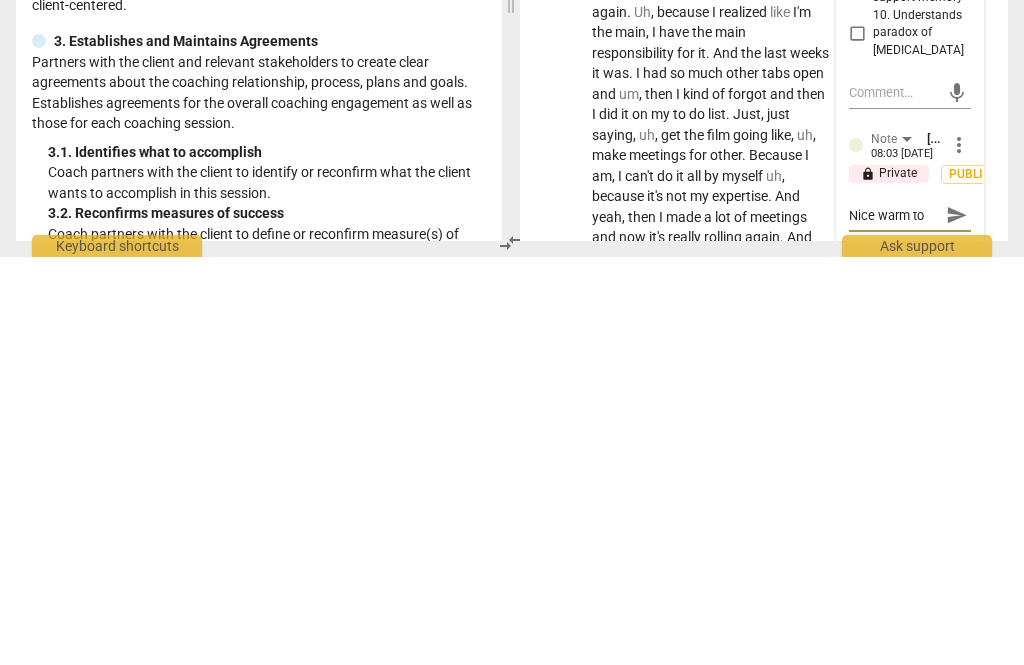 type on "Nice warm to" 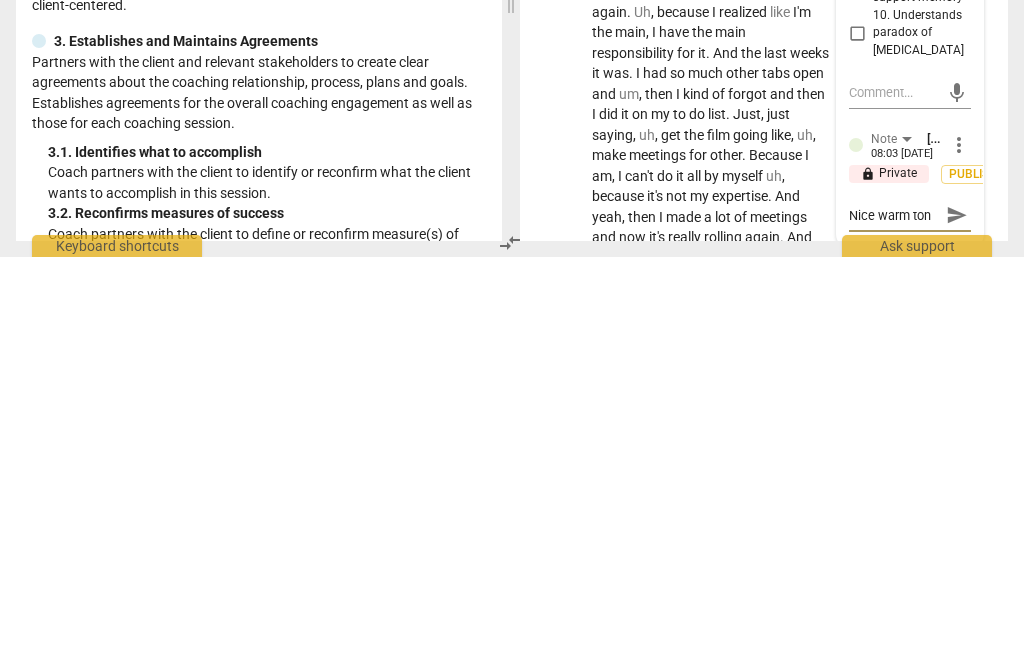 type on "Nice warm ton" 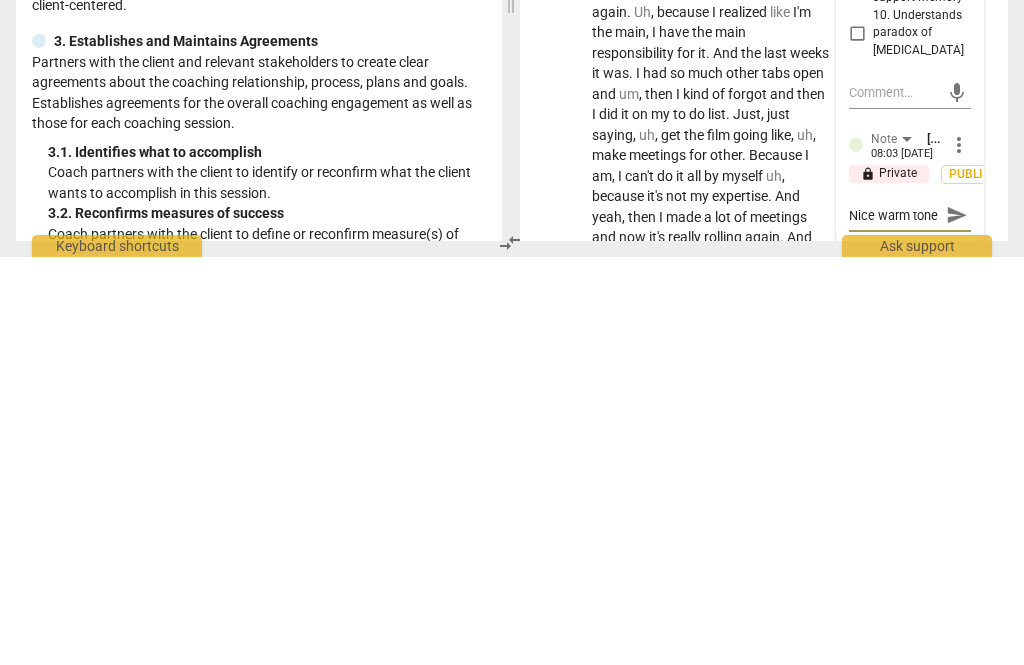 type on "Nice warm tone" 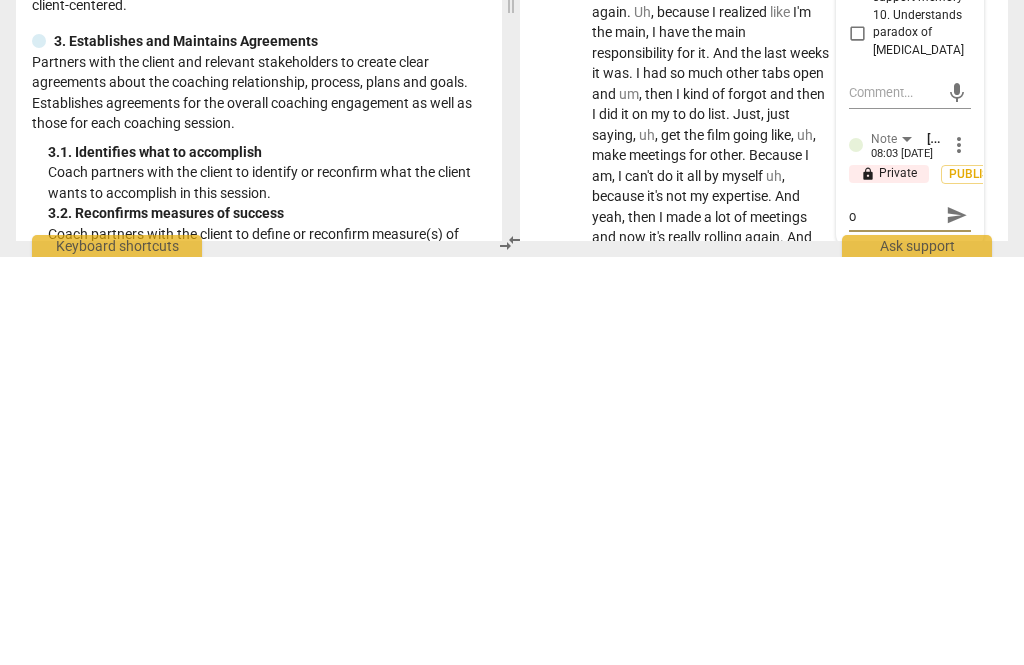 type on "Nice warm tone o" 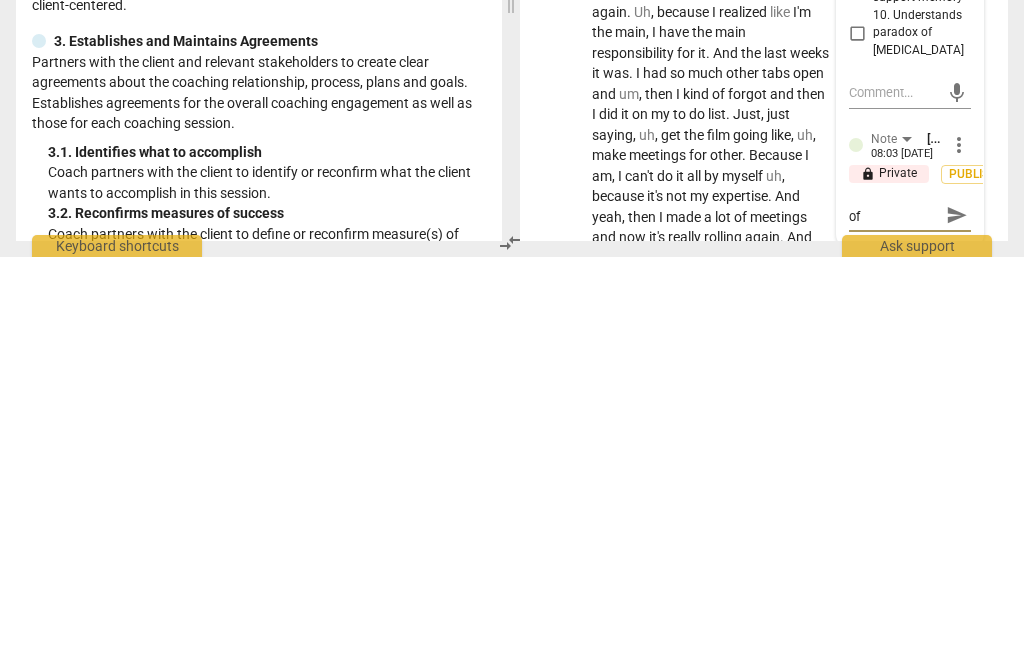 type on "Nice warm tone of" 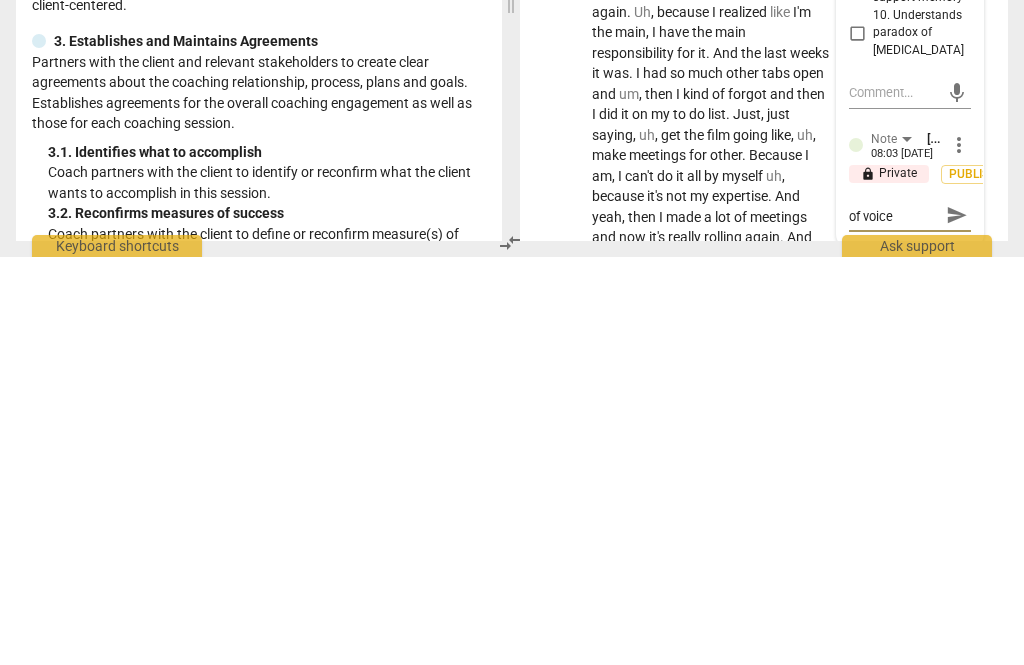 type on "Nice warm tone of voice" 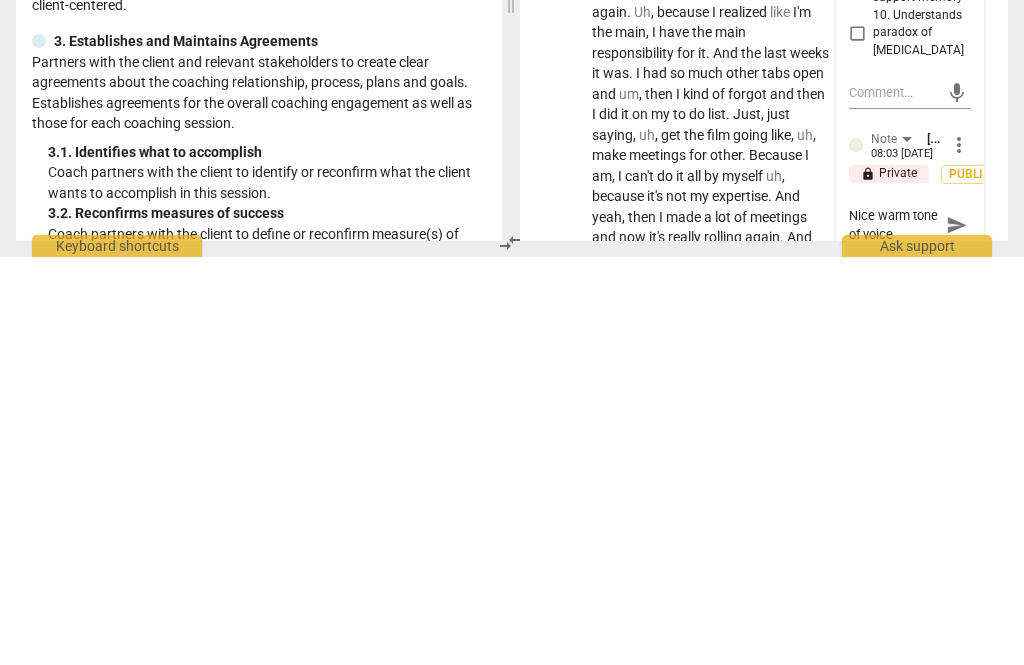 scroll, scrollTop: 0, scrollLeft: 0, axis: both 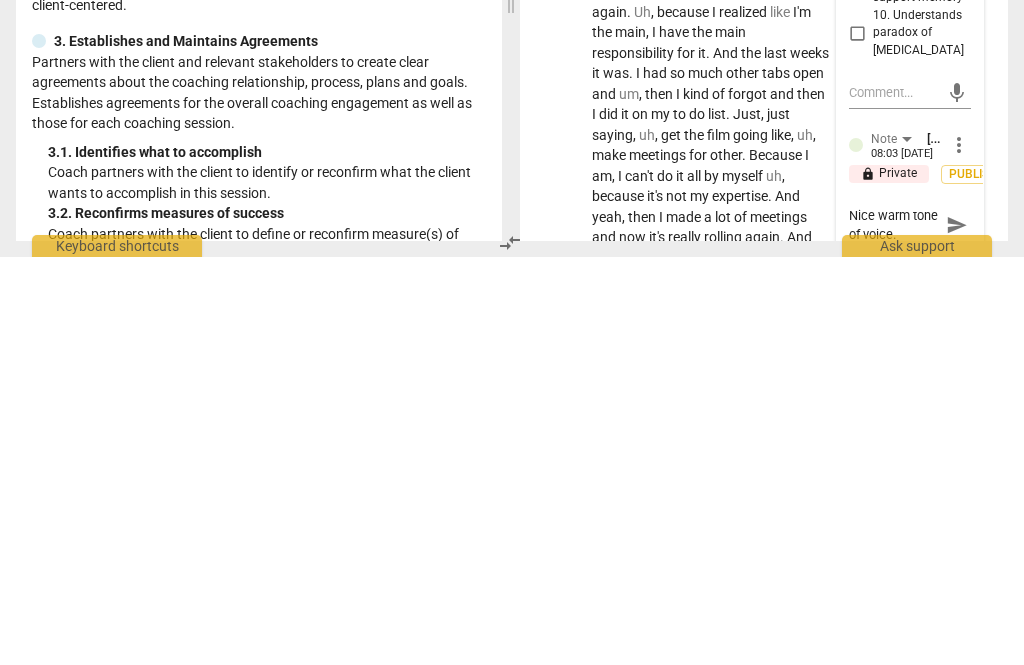 type on "Nice warm tone of voice." 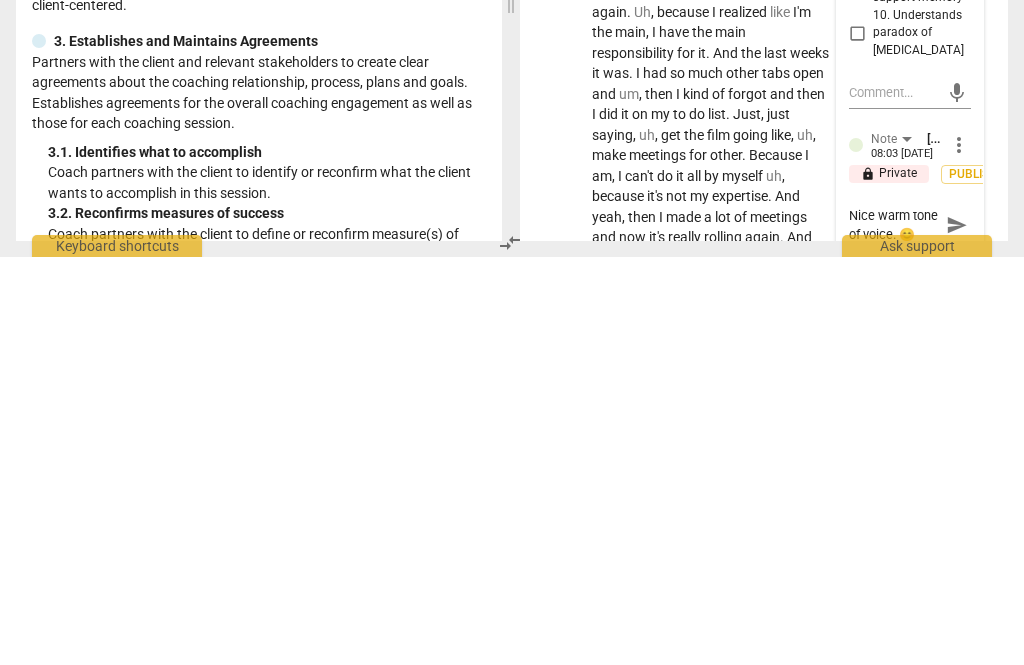 type on "Nice warm tone of voice. 😊" 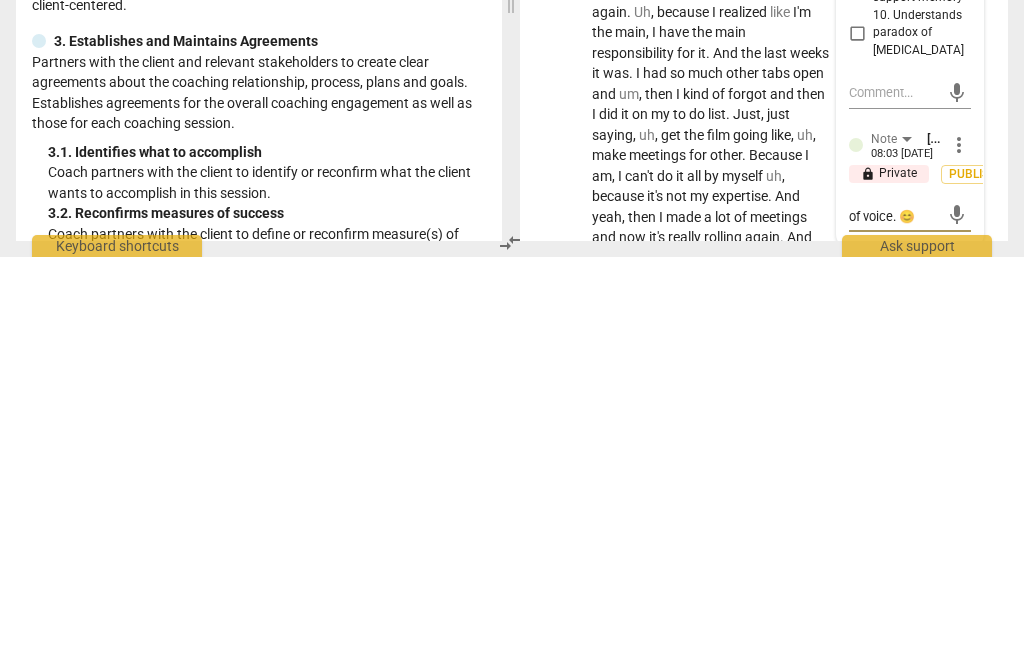 click on "mic" at bounding box center (957, 623) 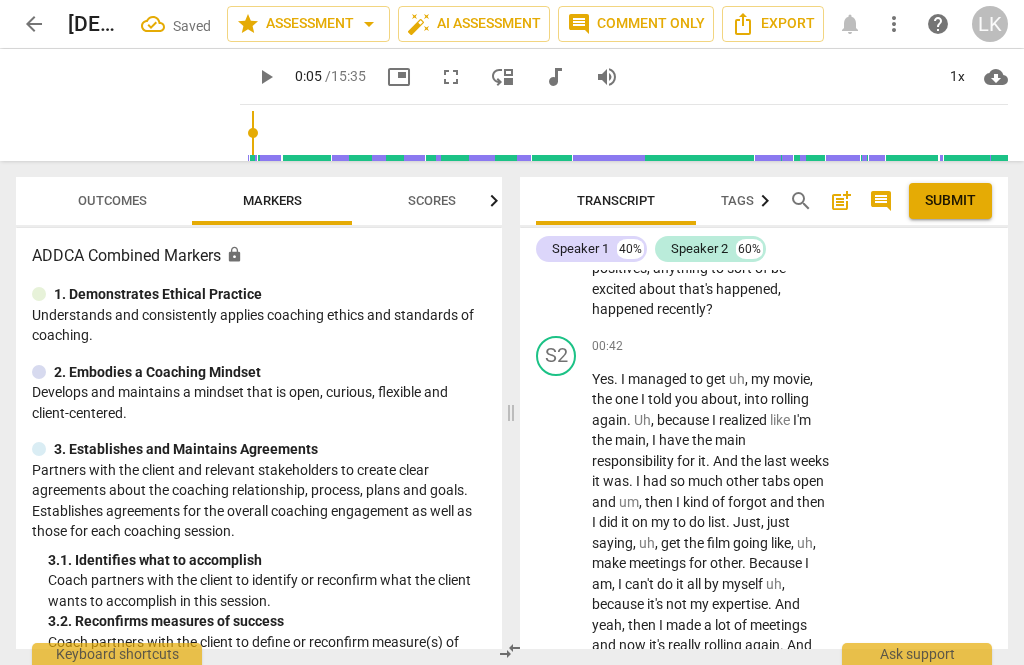 scroll, scrollTop: 75, scrollLeft: 0, axis: vertical 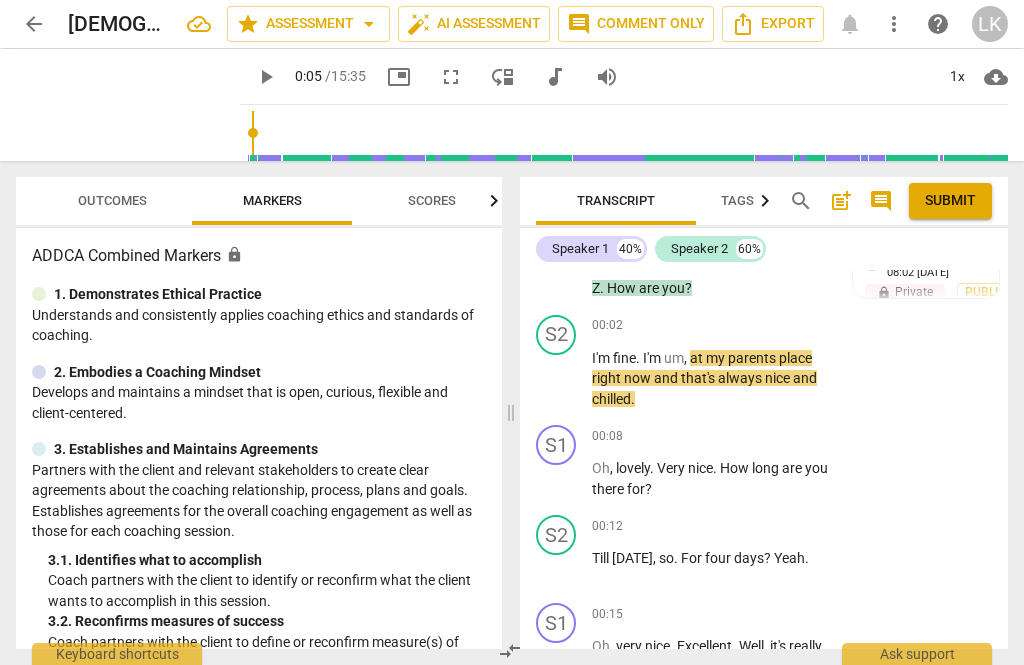 click on "play_arrow" at bounding box center [557, 379] 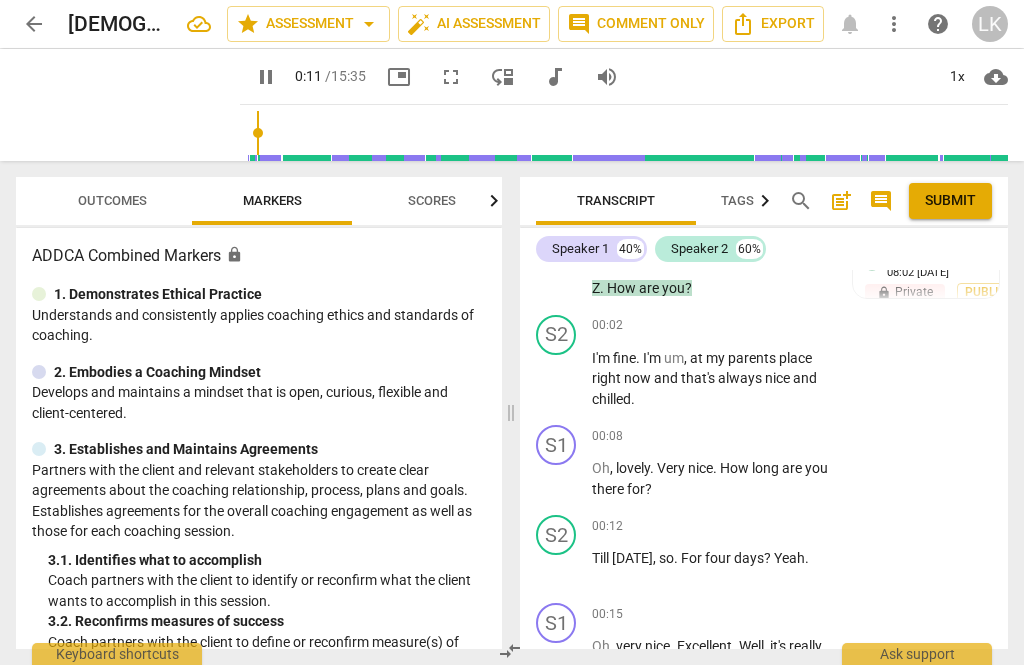 click on "pause" at bounding box center [557, 479] 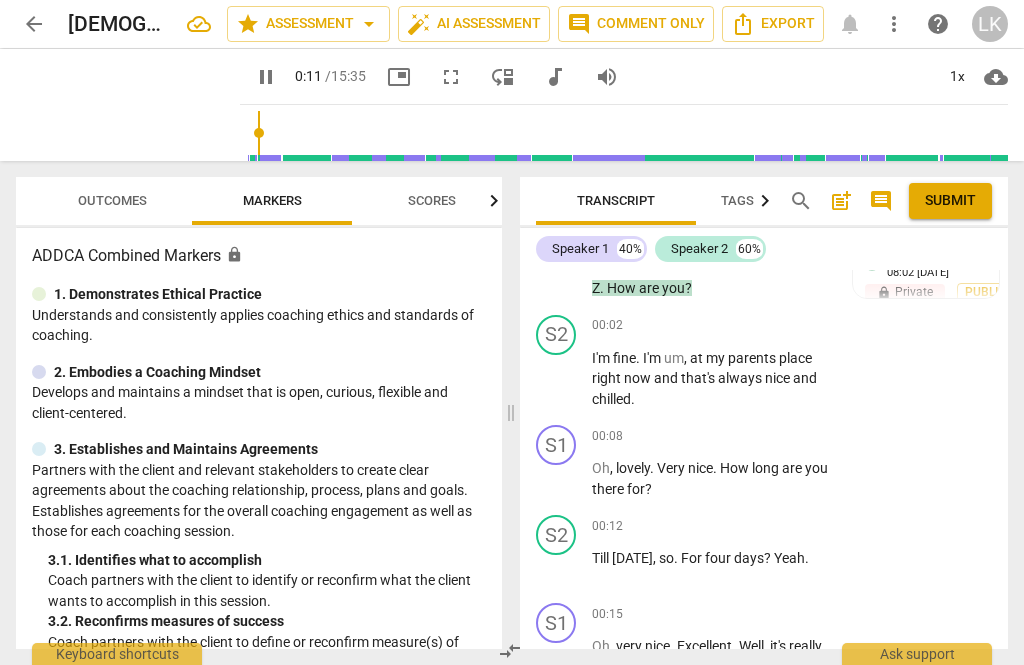 type on "12" 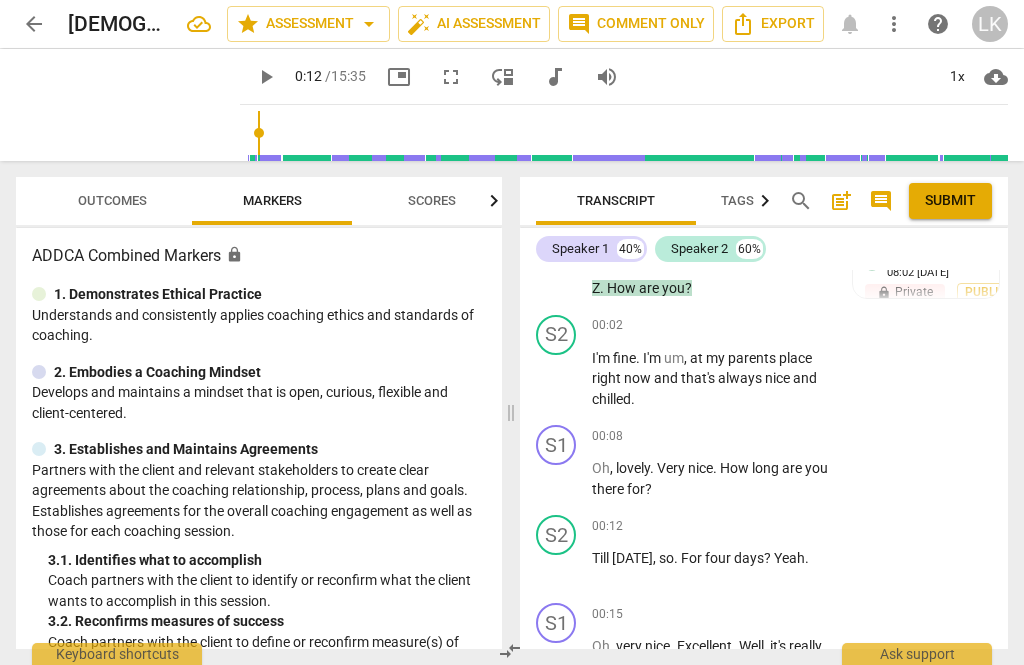 click on "+" at bounding box center [708, 436] 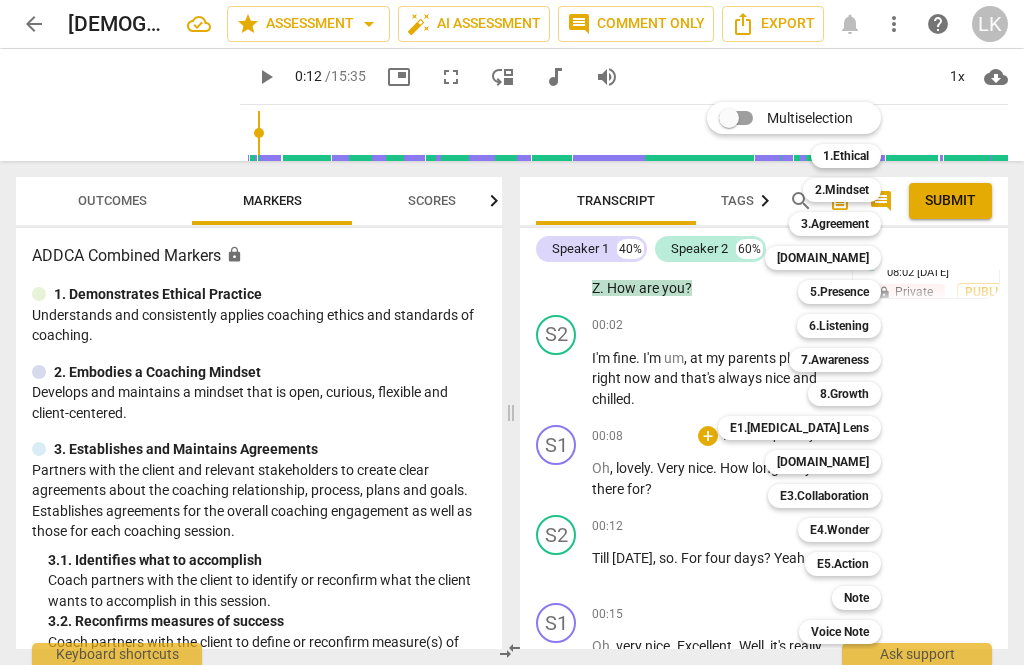 click on "Note" at bounding box center [856, 598] 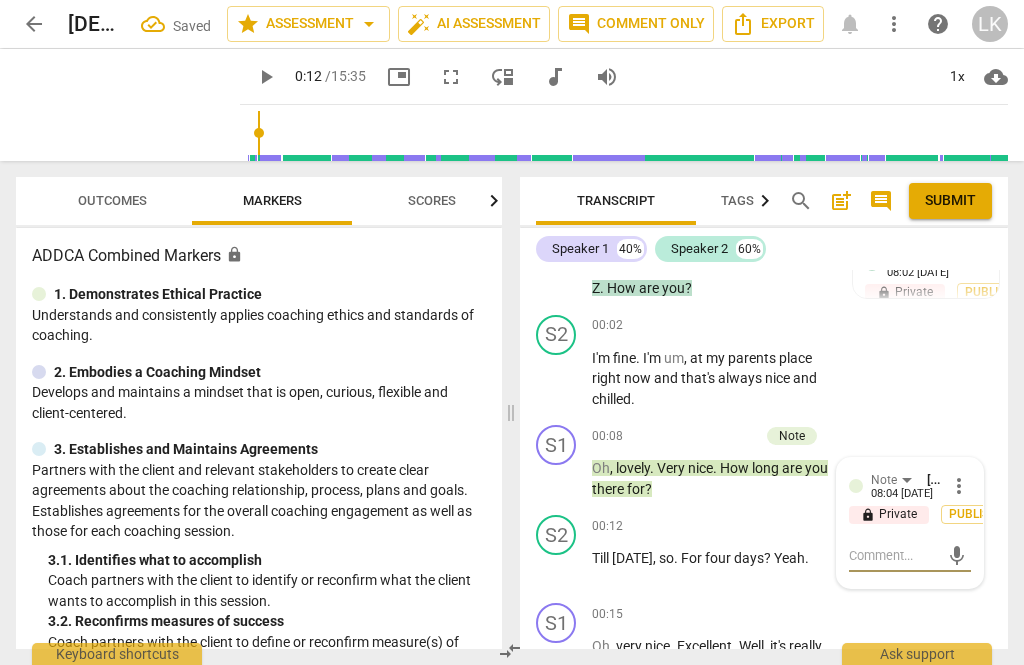click on "mic" at bounding box center (910, 554) 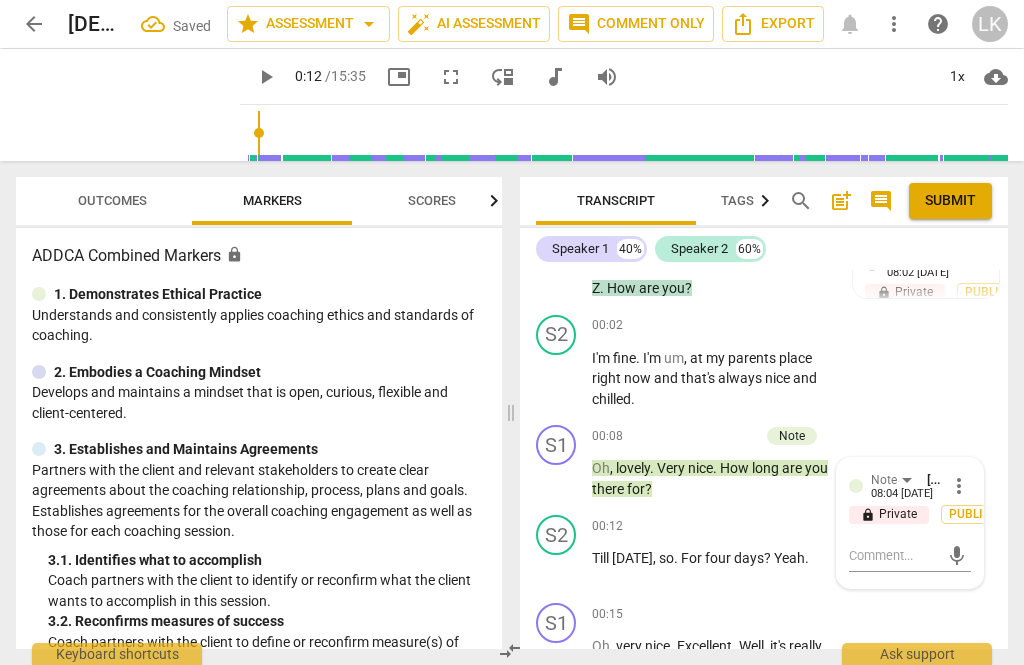 click at bounding box center [894, 555] 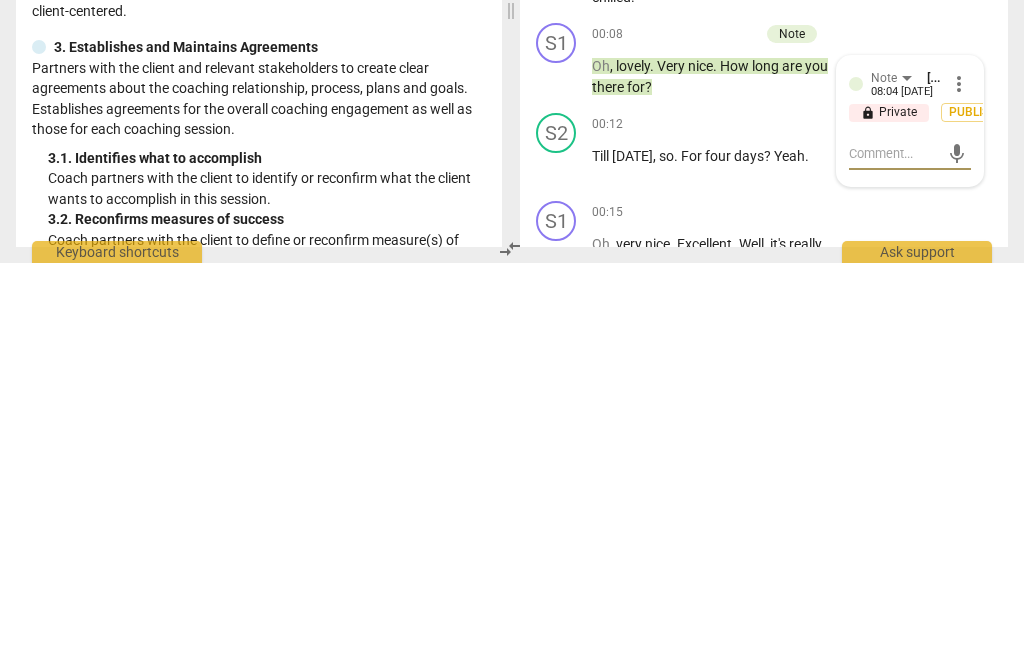 type on "L" 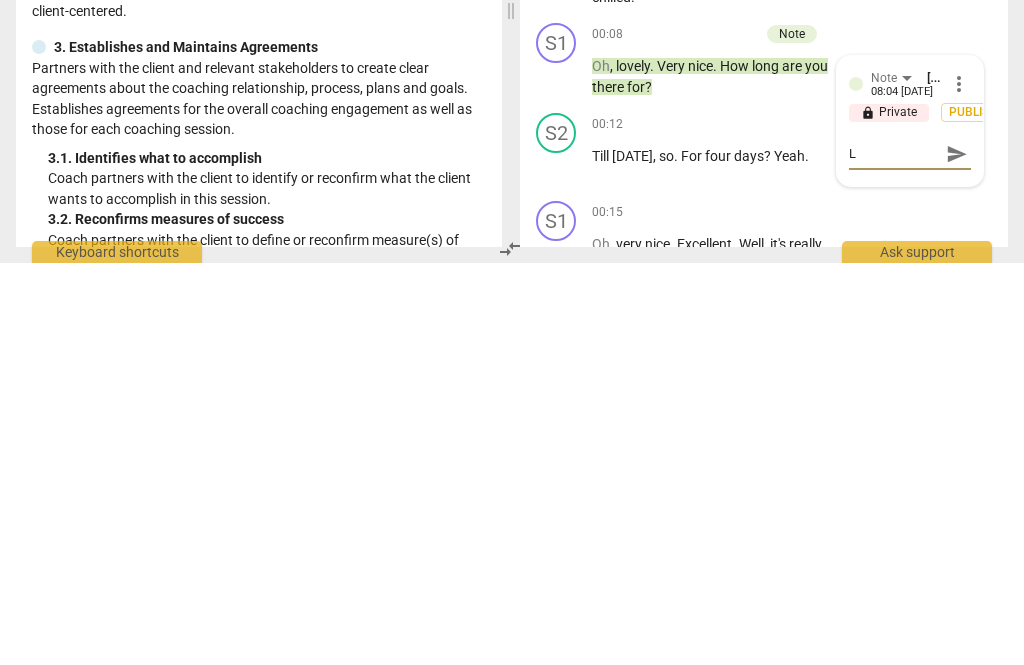 type on "Li" 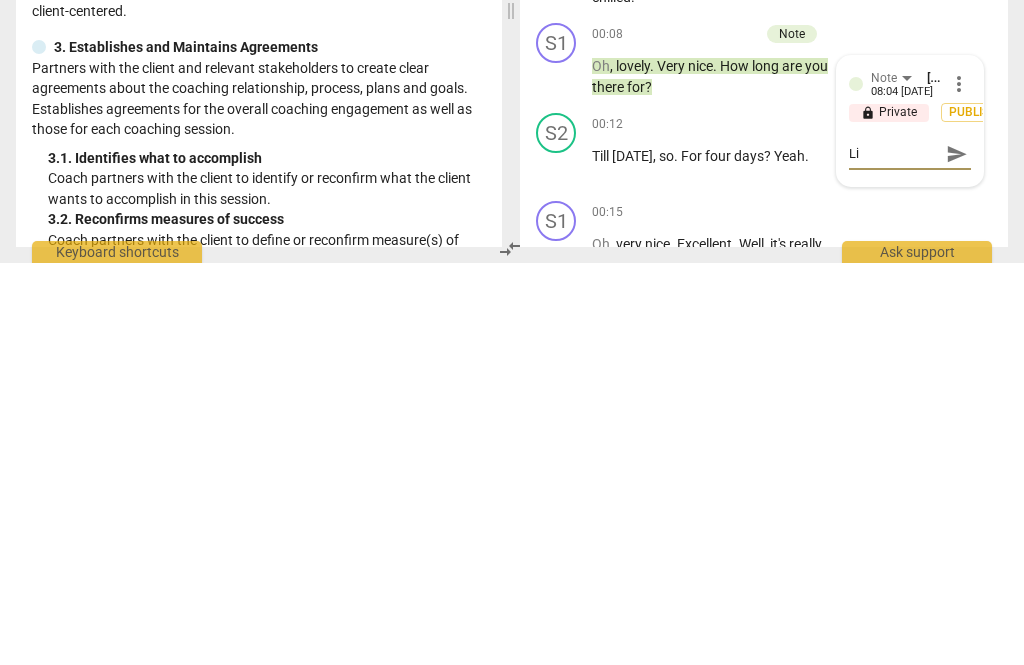 type on "Li" 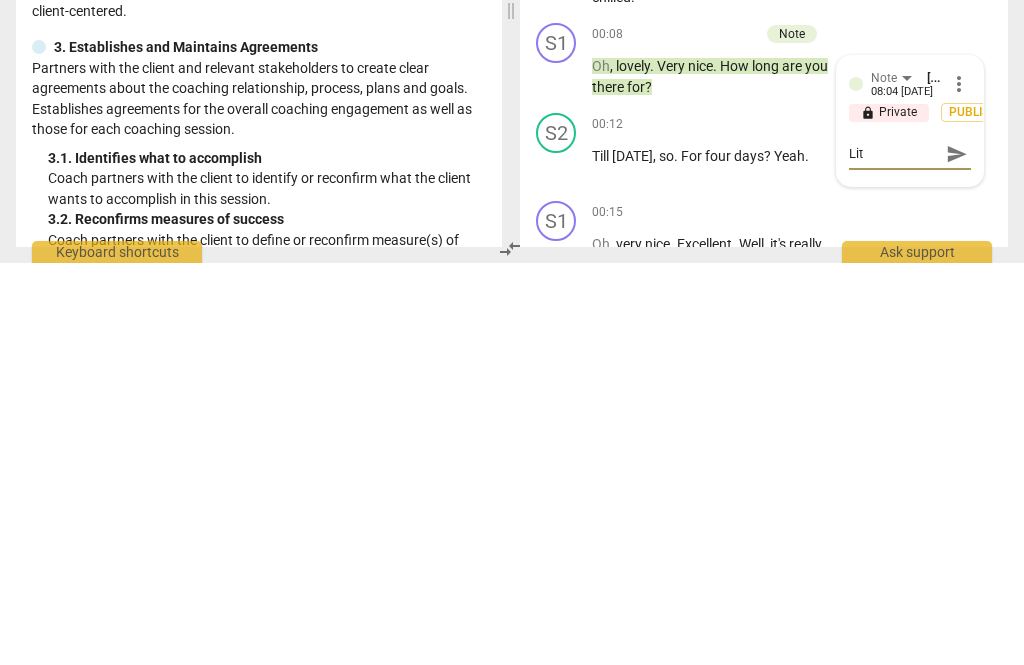 type on "Litt" 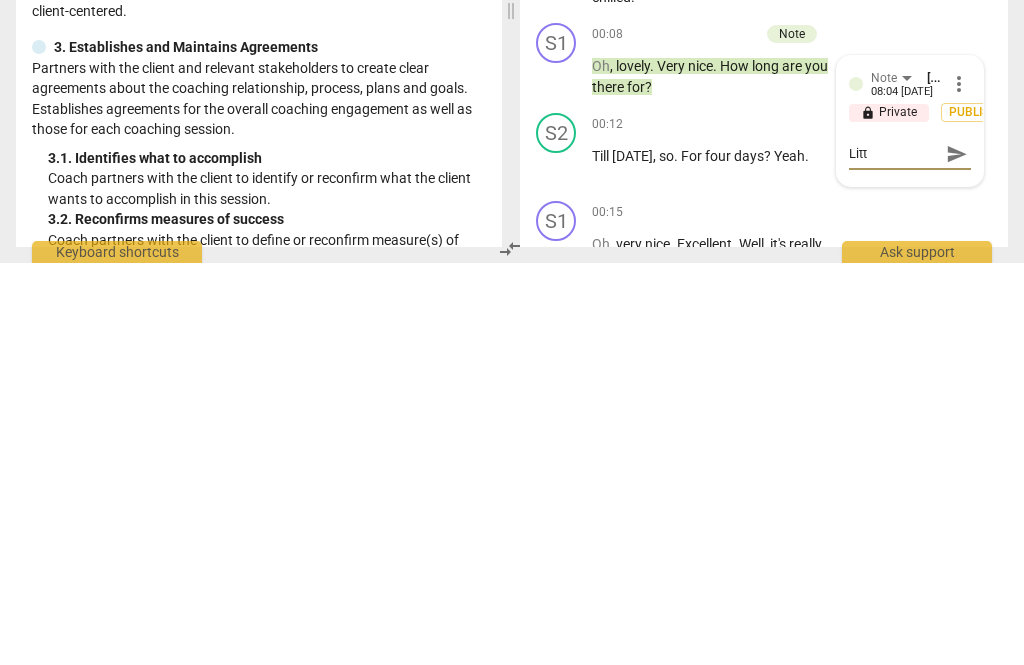 type on "Little" 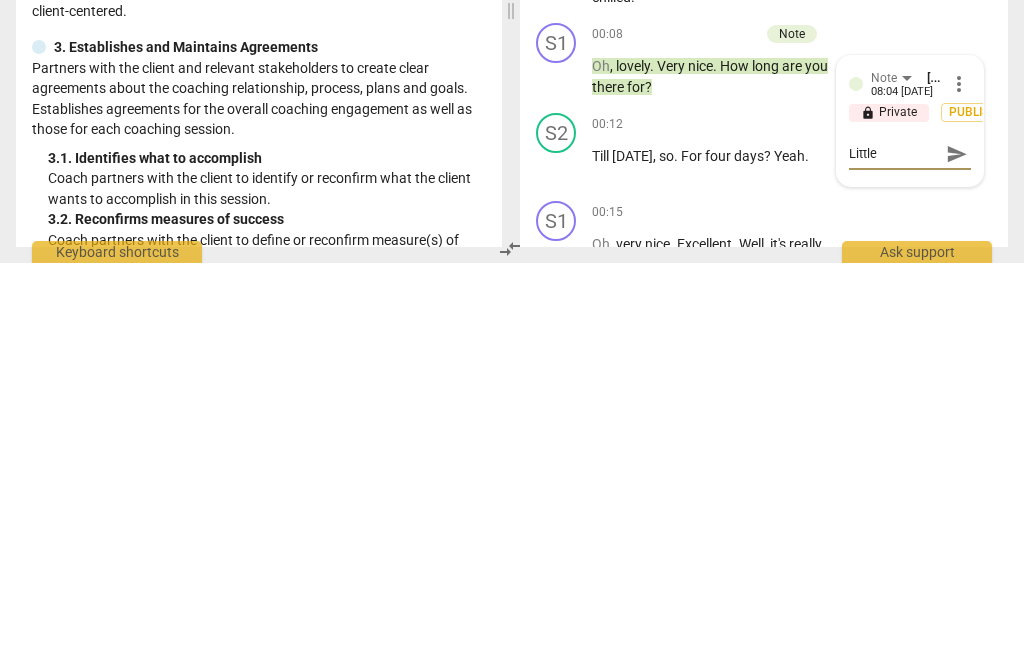 type on "Little" 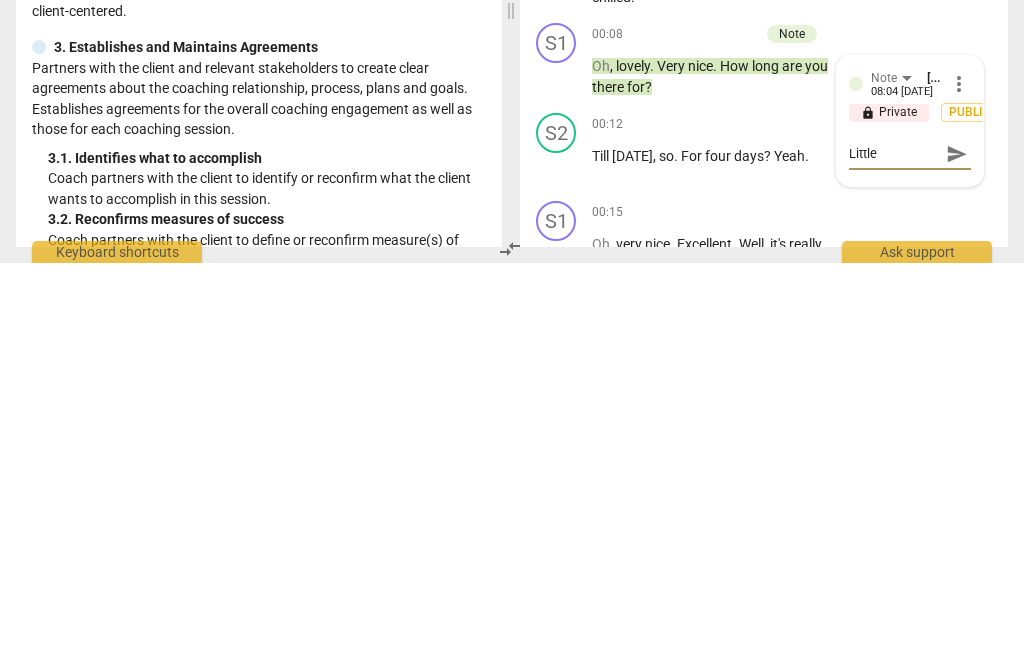 type on "Little" 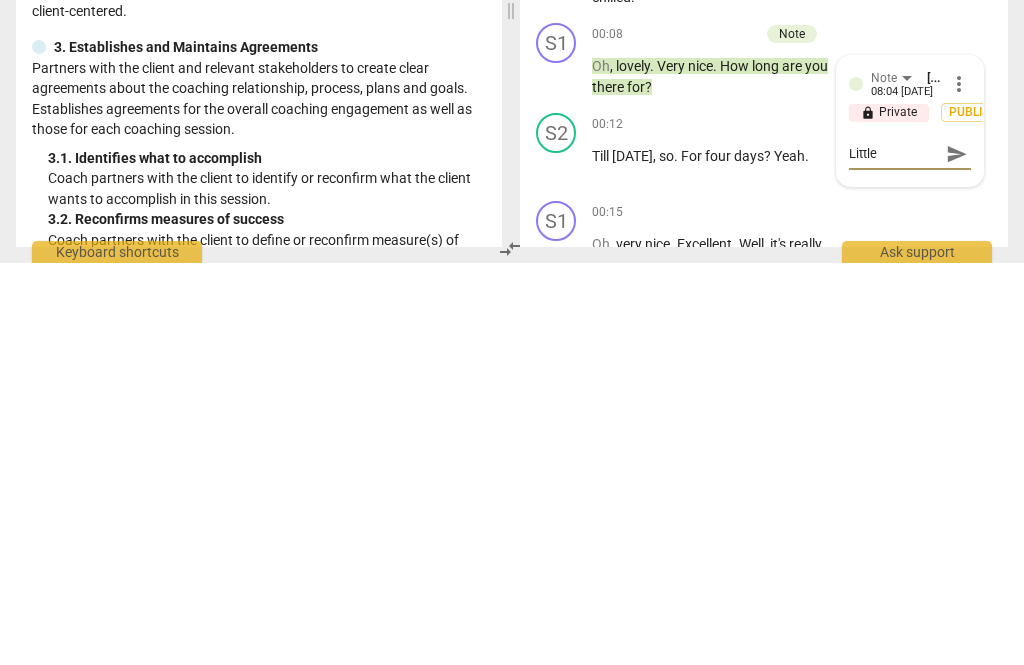 type on "Little “" 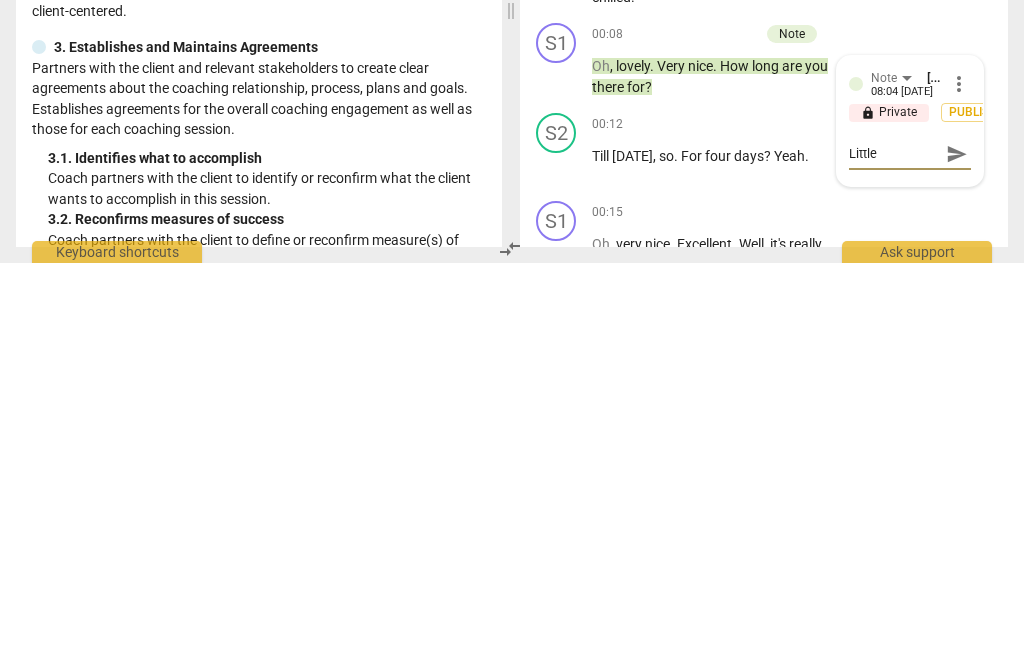 type on "Little “" 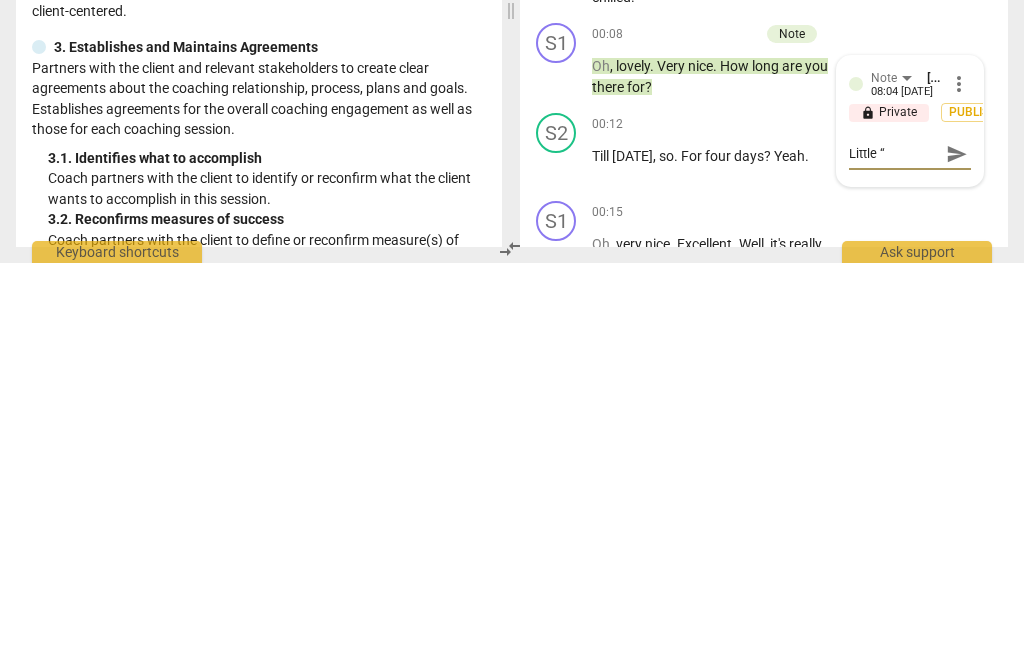 type on "Little “c" 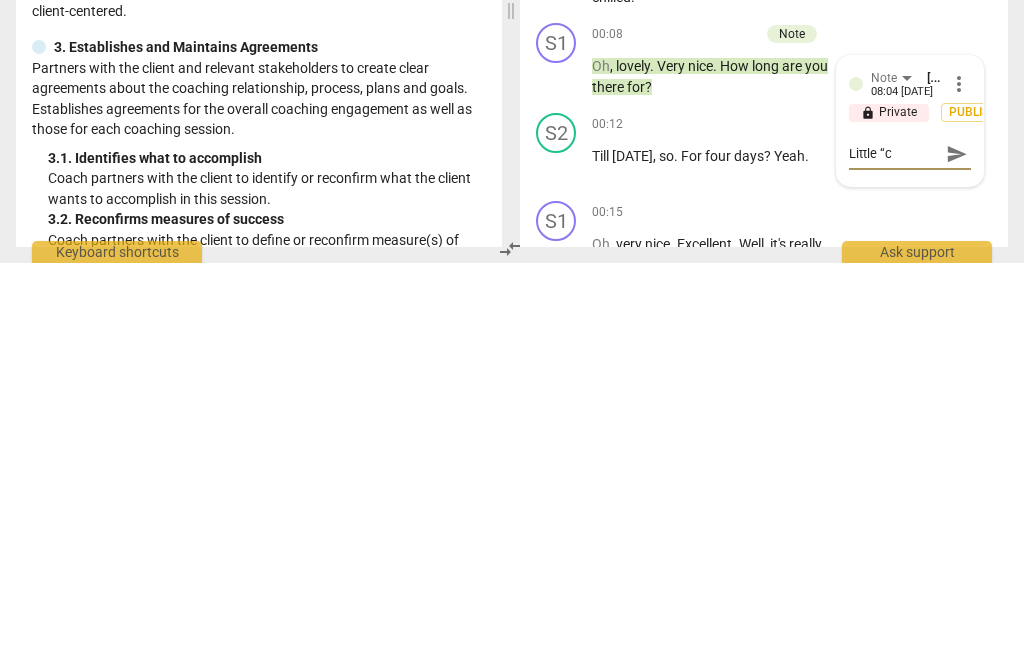 type on "Little “ch" 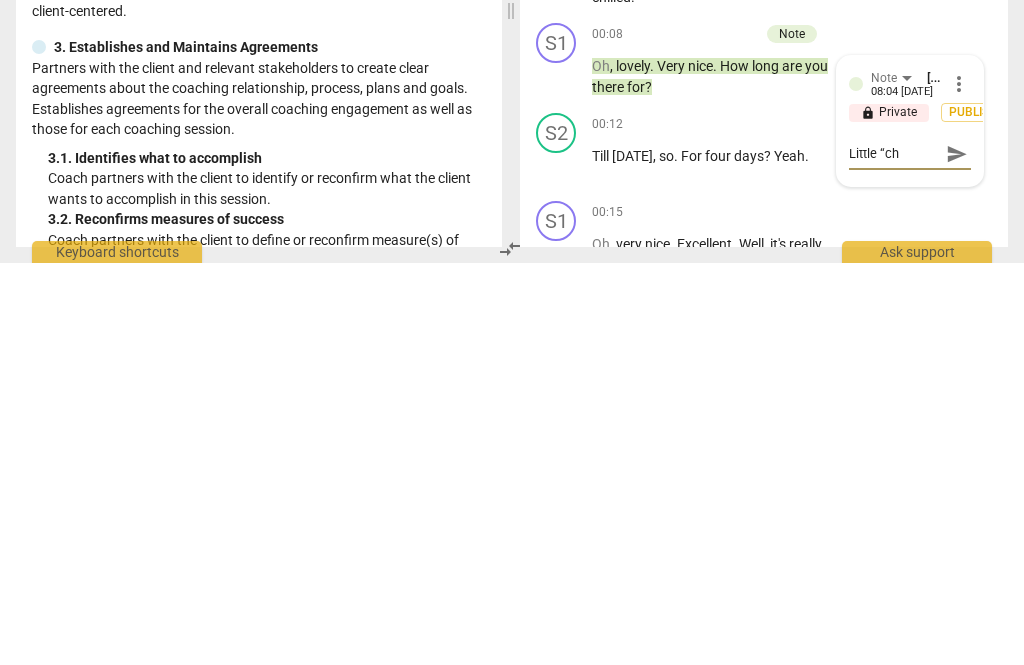 type on "Little “chi" 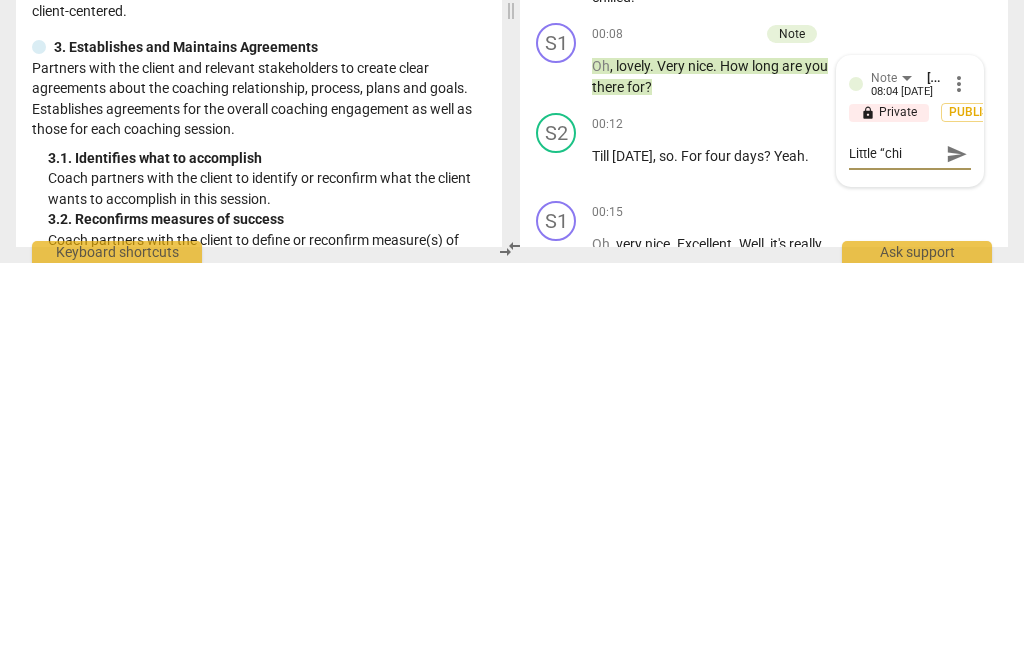 type on "Little “chit" 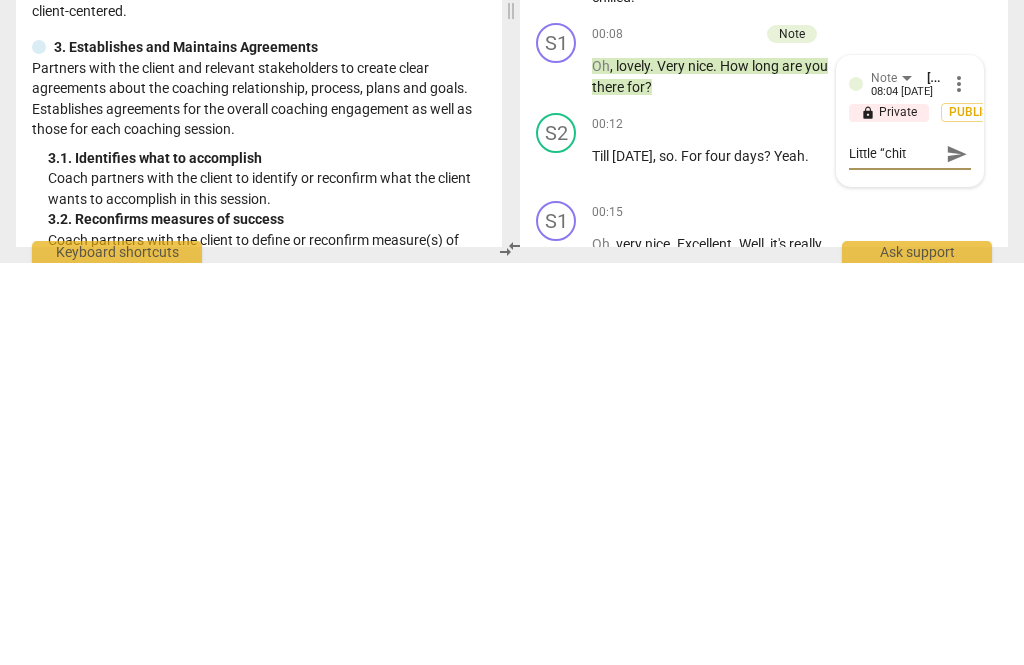 type on "Little “chit" 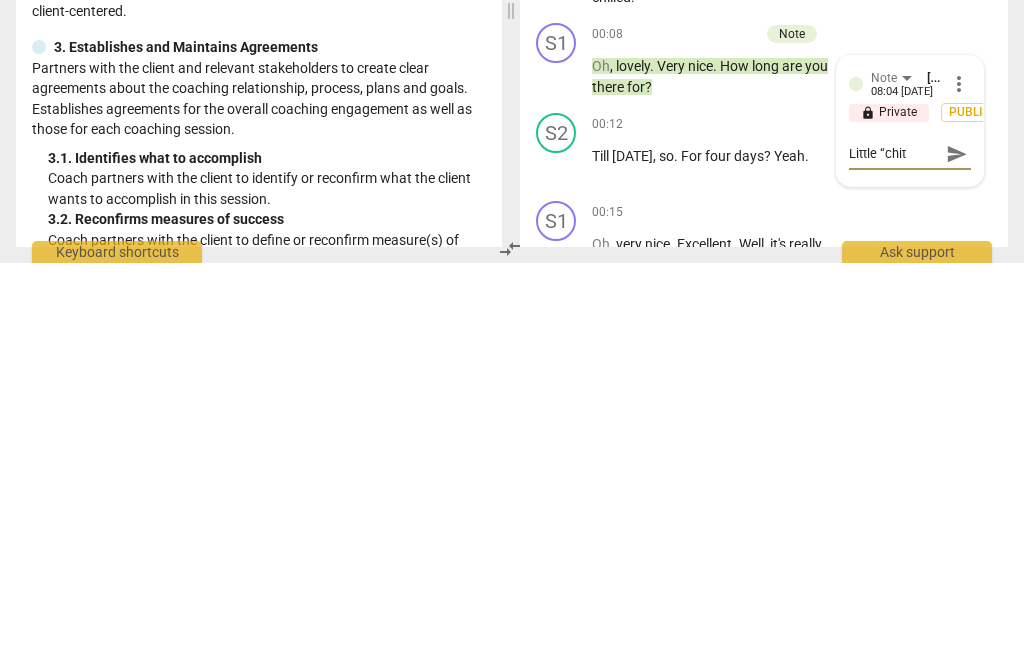 type on "Little “chit-" 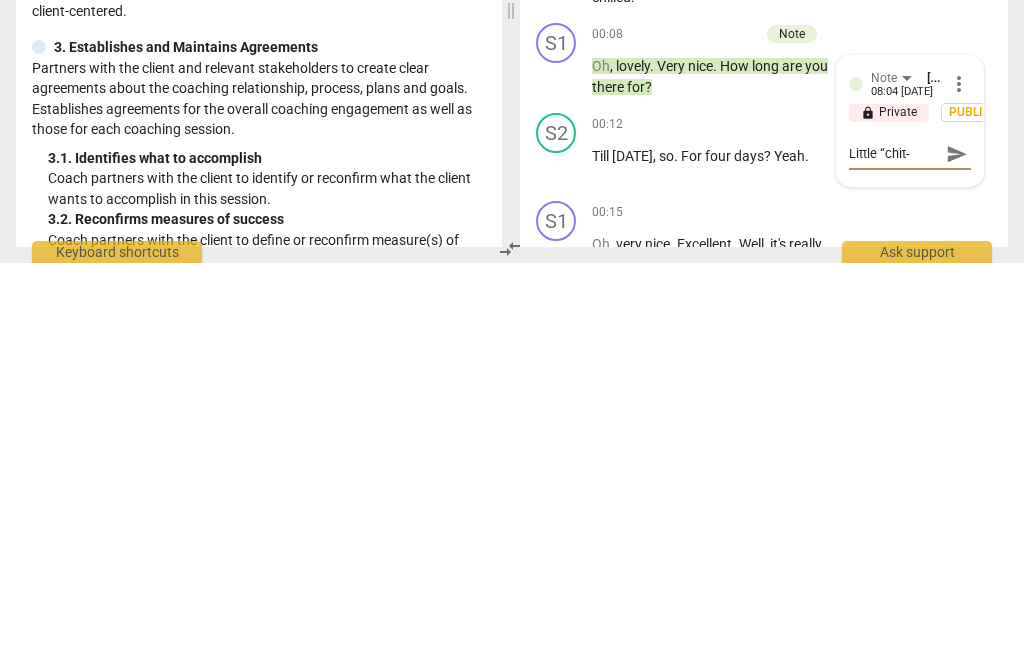 type on "Little “chit-c" 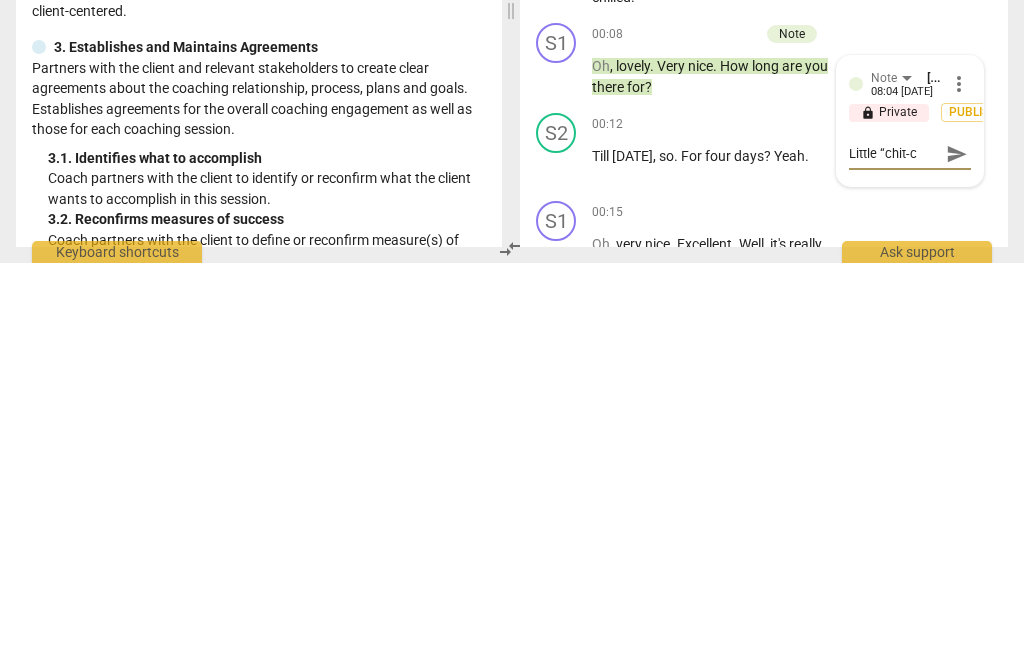 type on "Little “chit-ch" 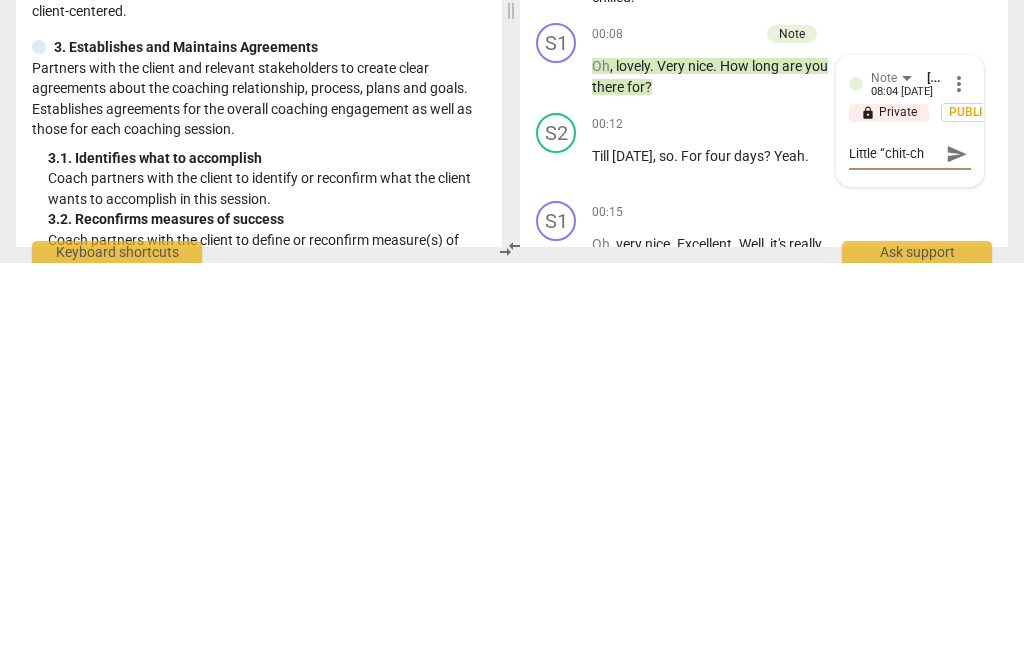 type on "Little “chit-cha" 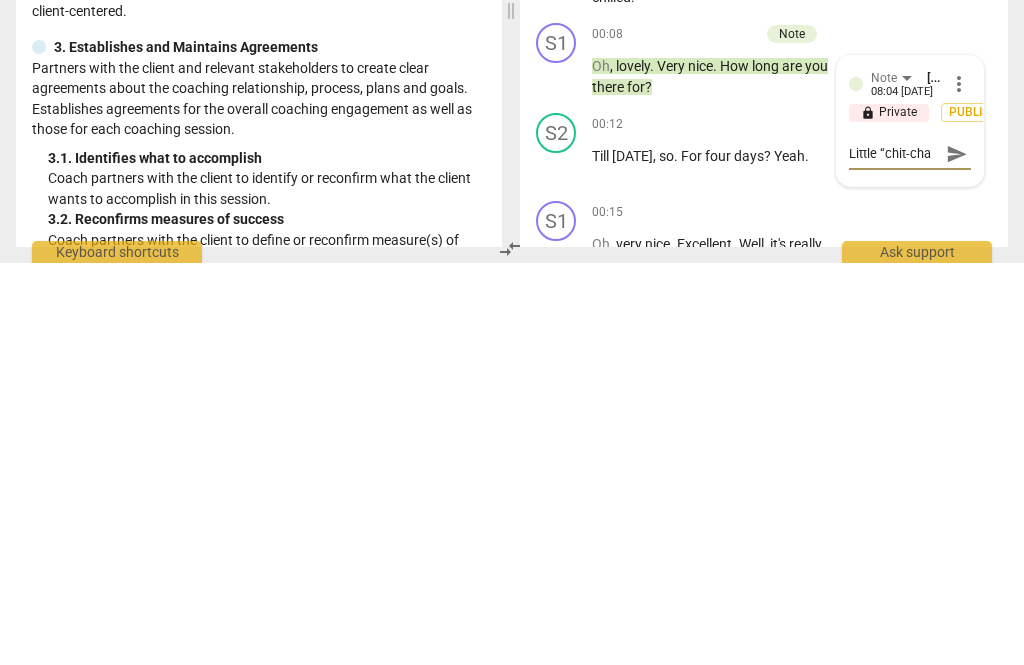 type on "Little “chit-cha" 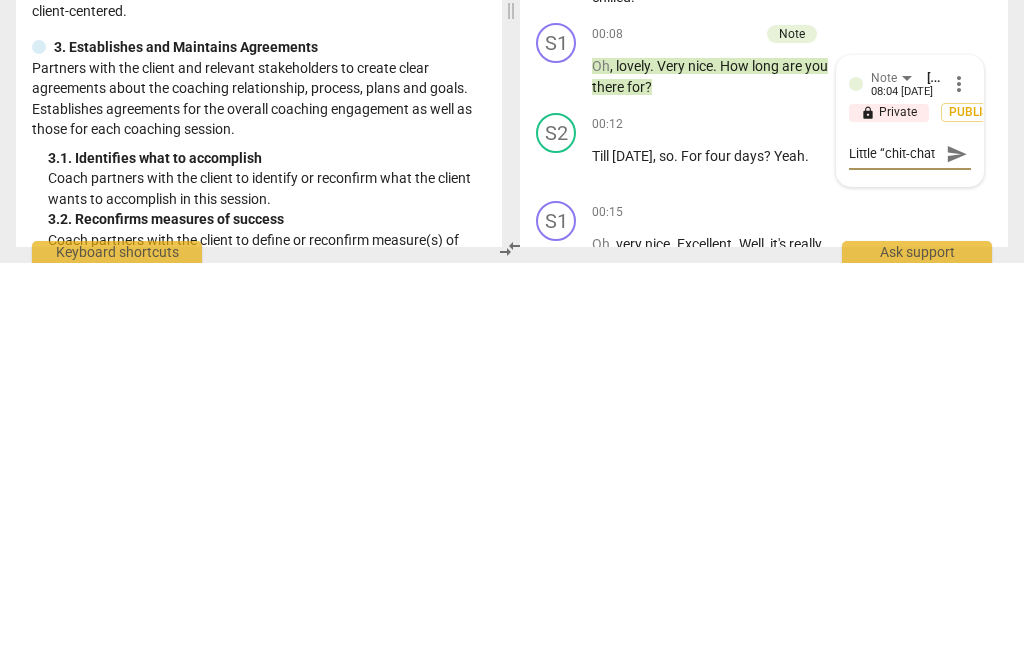 type on "Little “chit-chat" 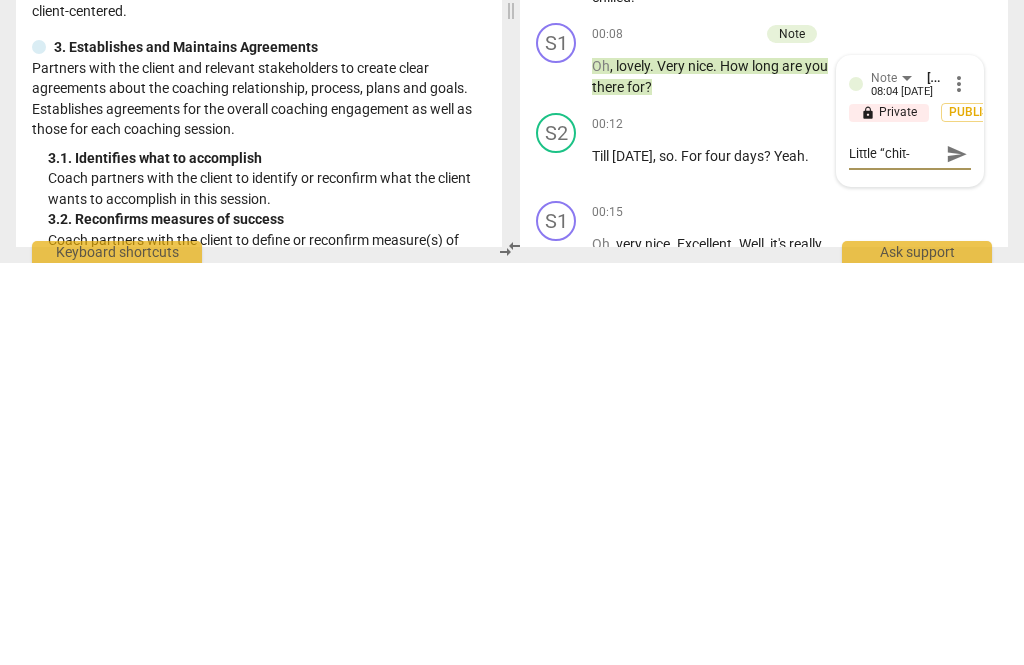 scroll, scrollTop: 18, scrollLeft: 0, axis: vertical 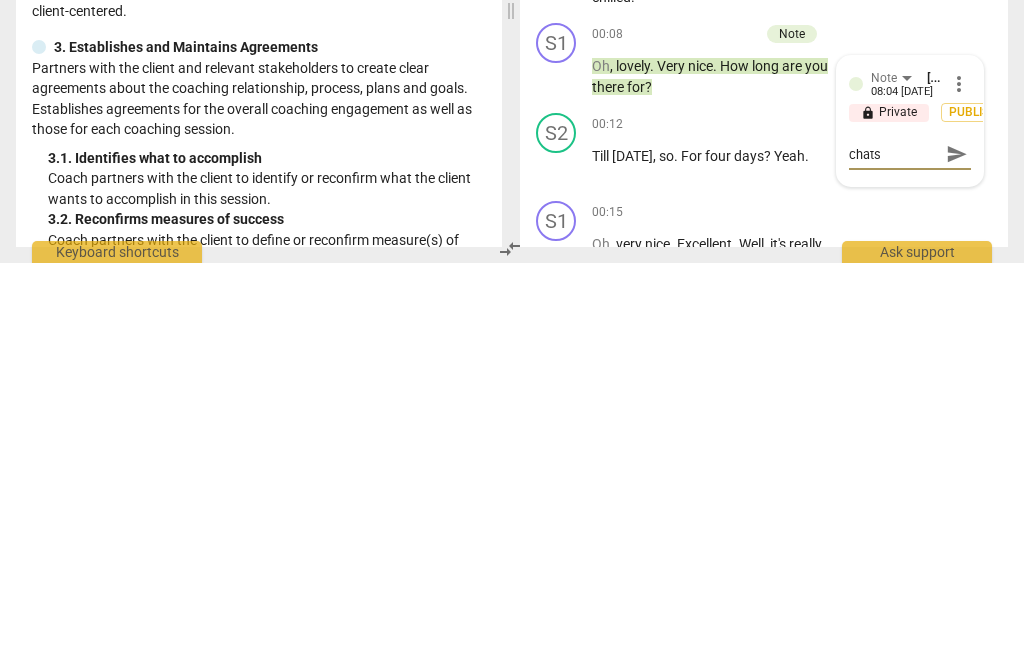 type on "Little “chit-chats”" 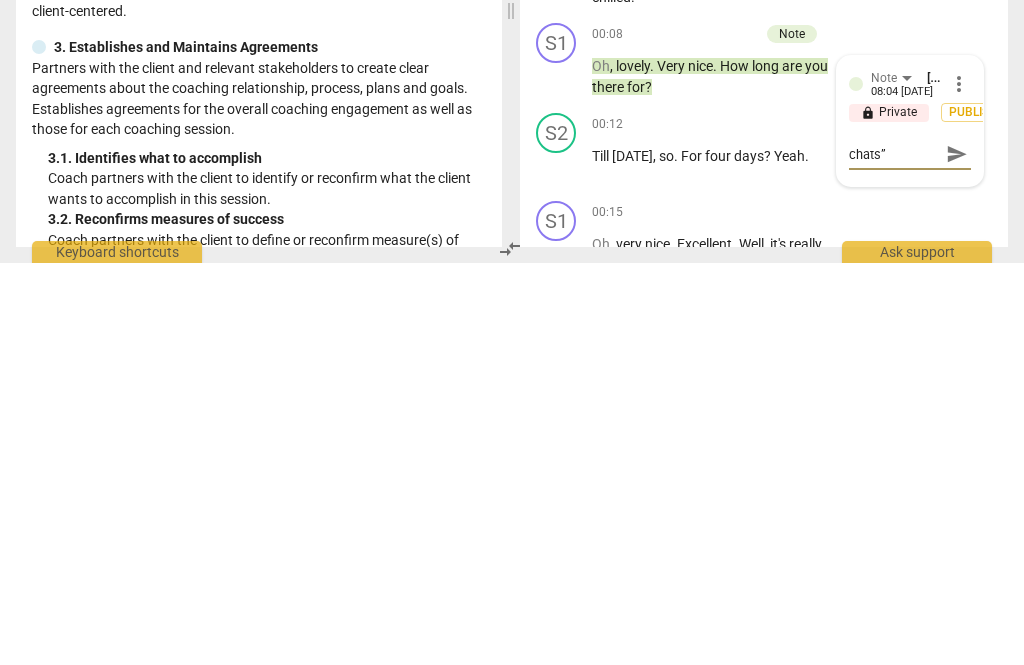 type on "Little “chit-chats”" 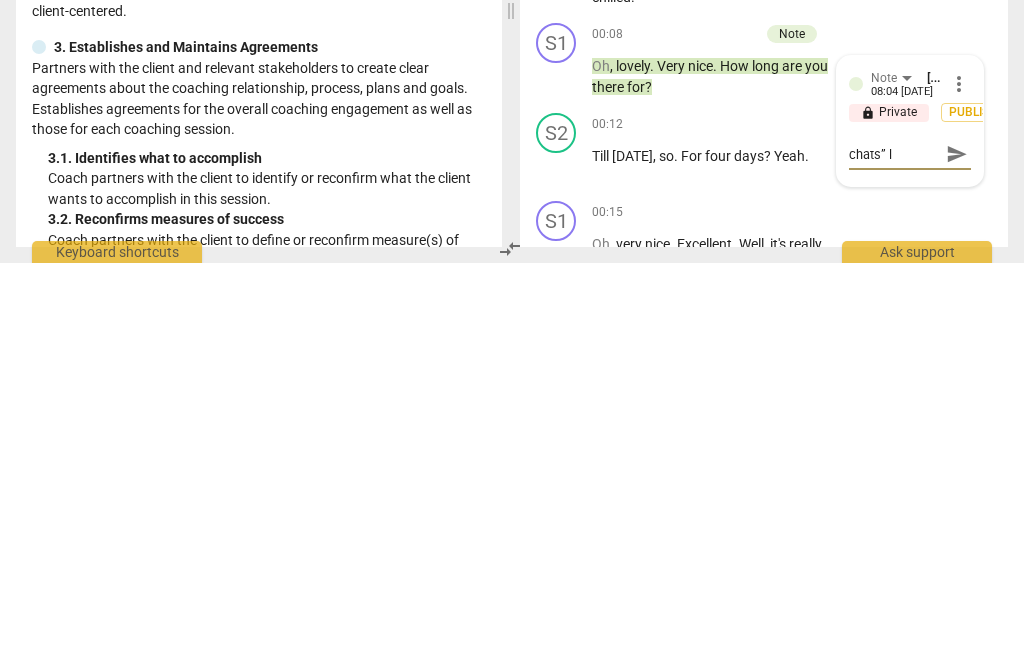type on "Little “chit-chats” li" 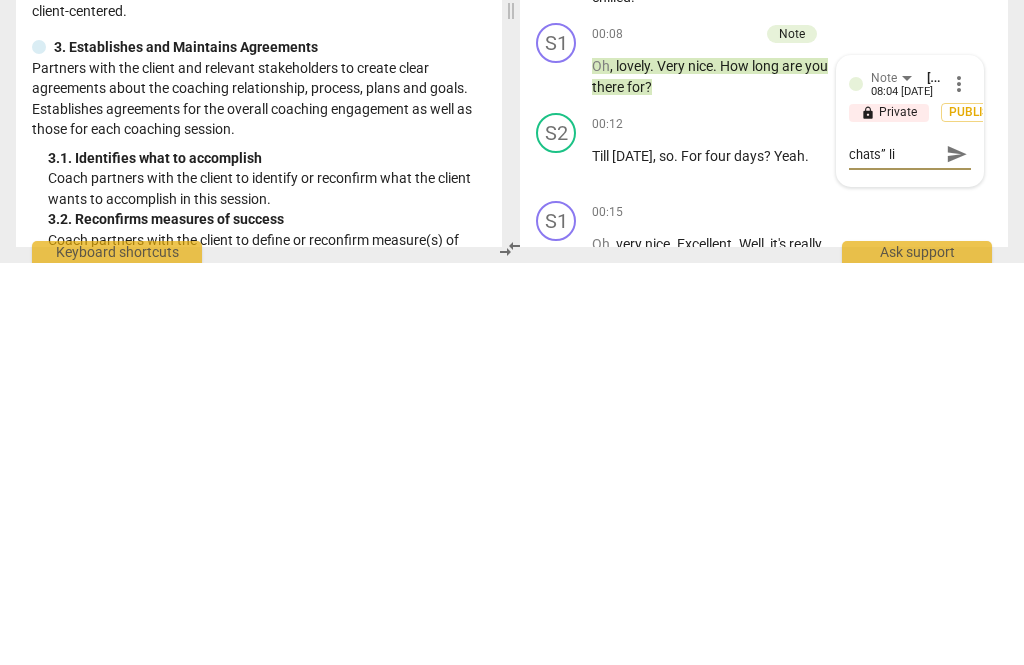type on "Little “chit-chats” lik" 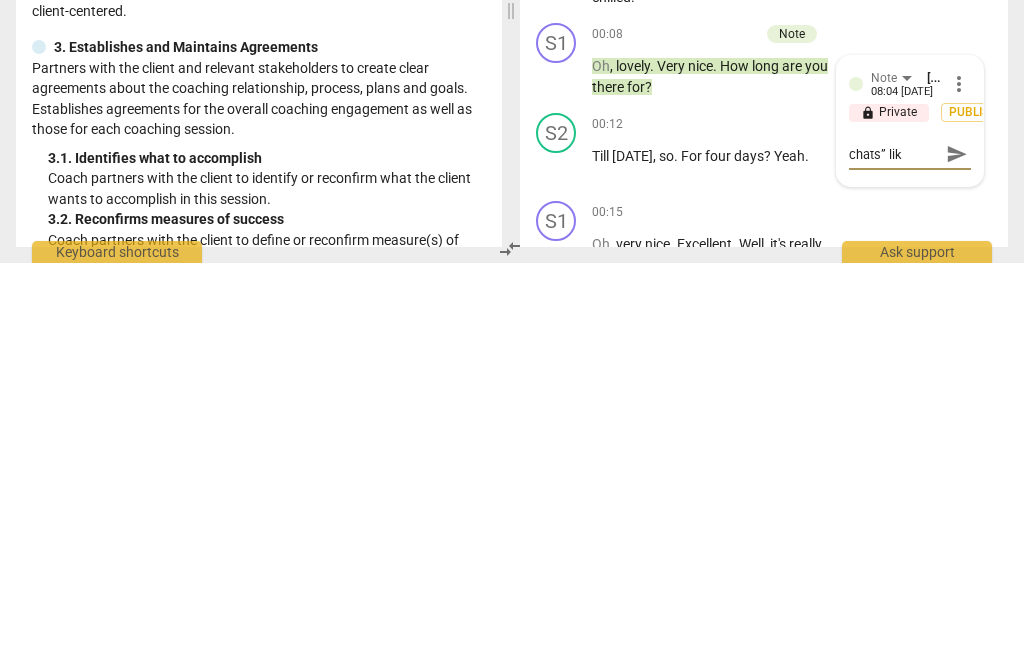 type on "Little “chit-chats” like" 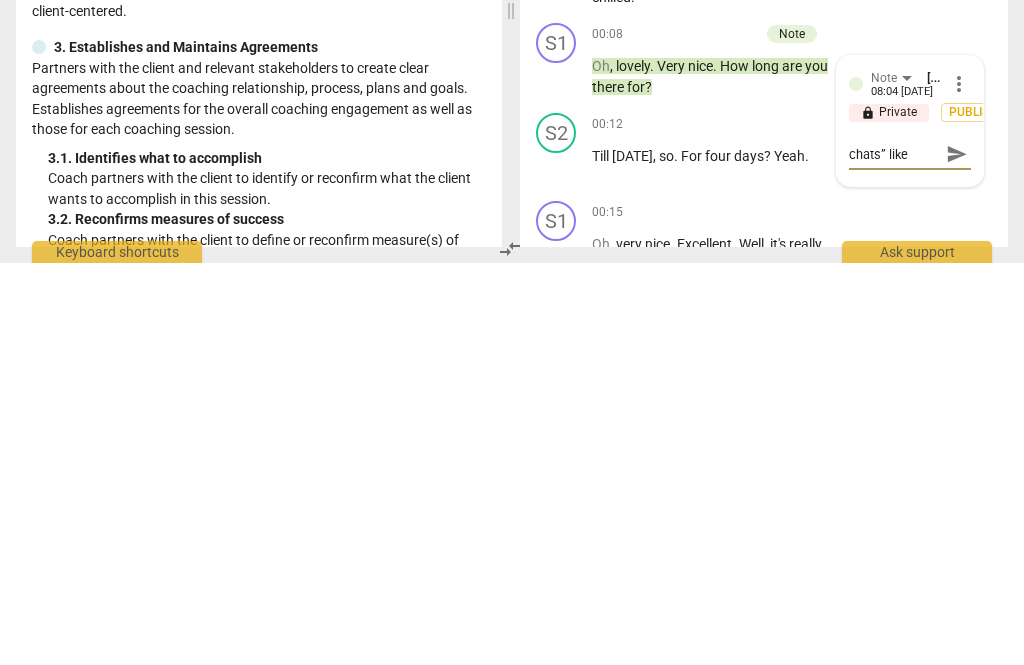 type on "Little “chit-chats” like" 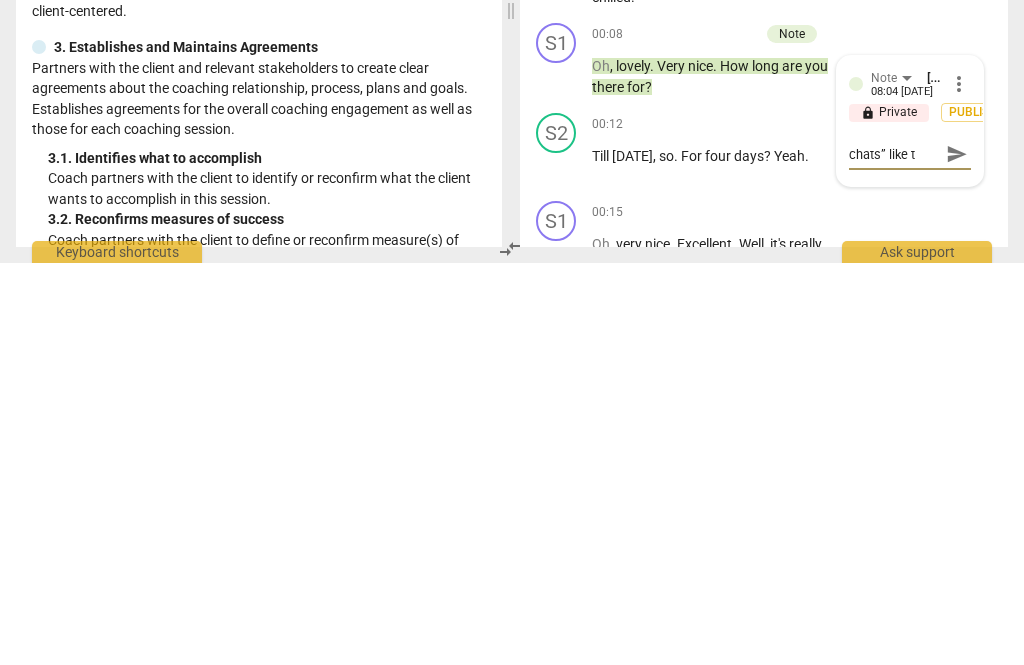 type on "Little “chit-chats” like t" 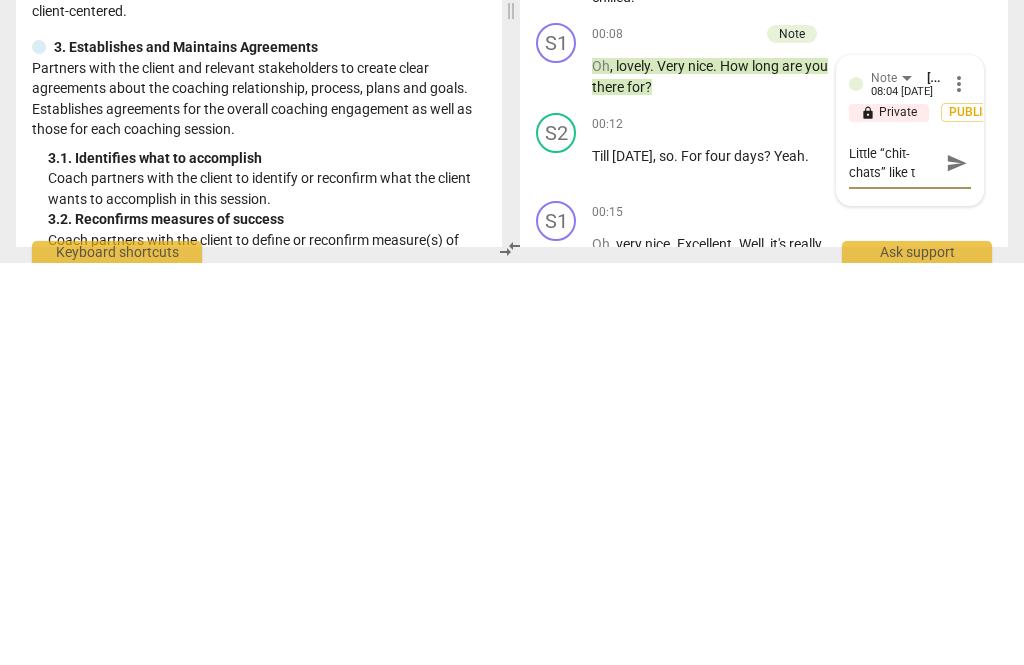 scroll, scrollTop: 0, scrollLeft: 0, axis: both 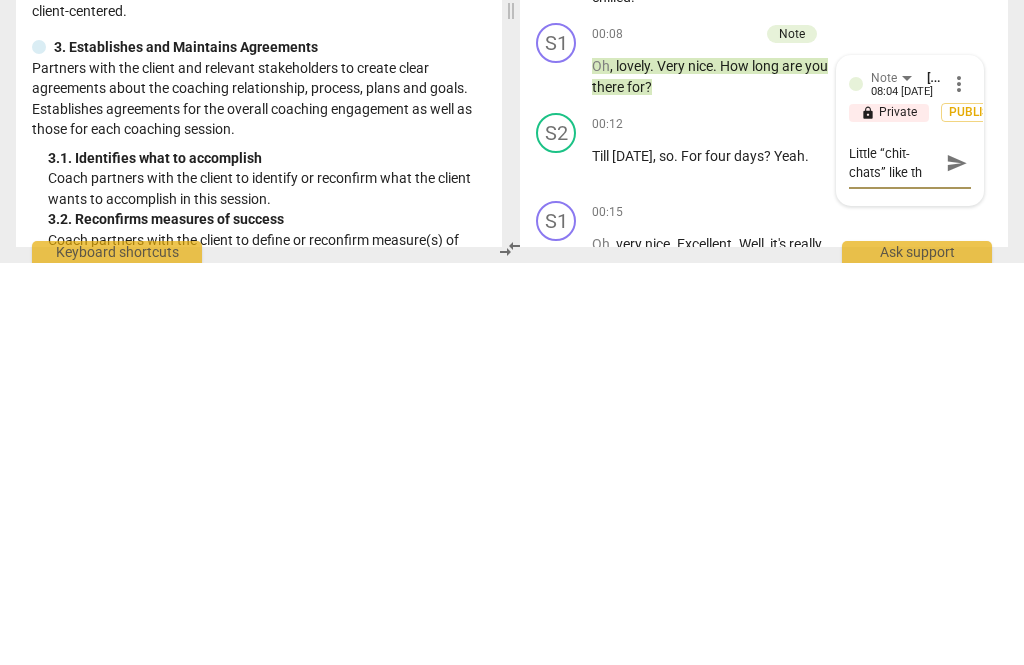 type on "Little “chit-chats” like th" 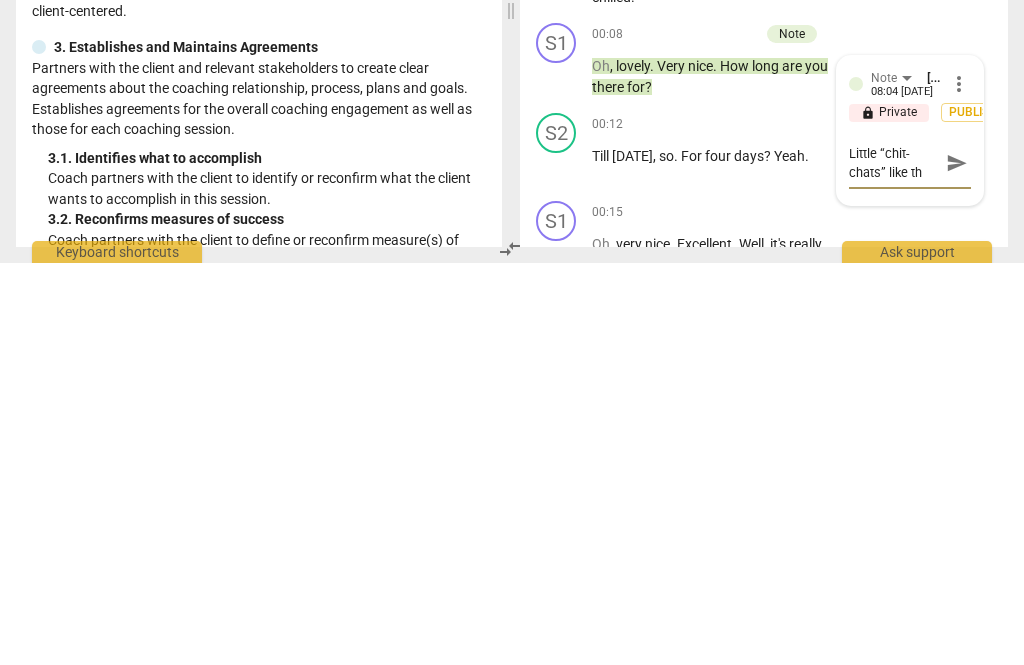 type on "Little “chit-chats” like thi" 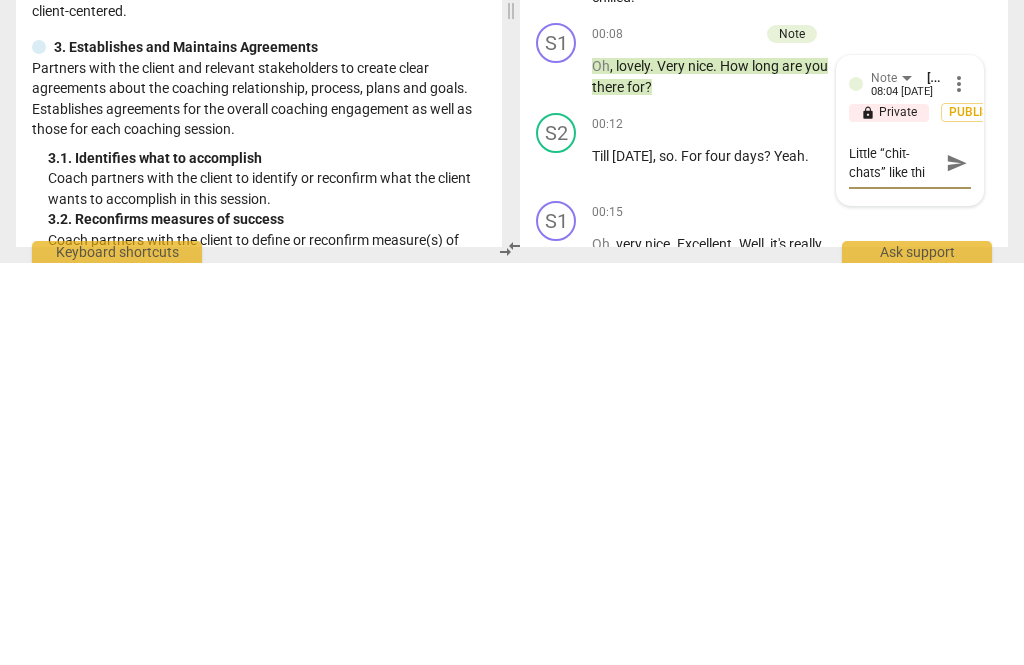 type on "Little “chit-chats” like this" 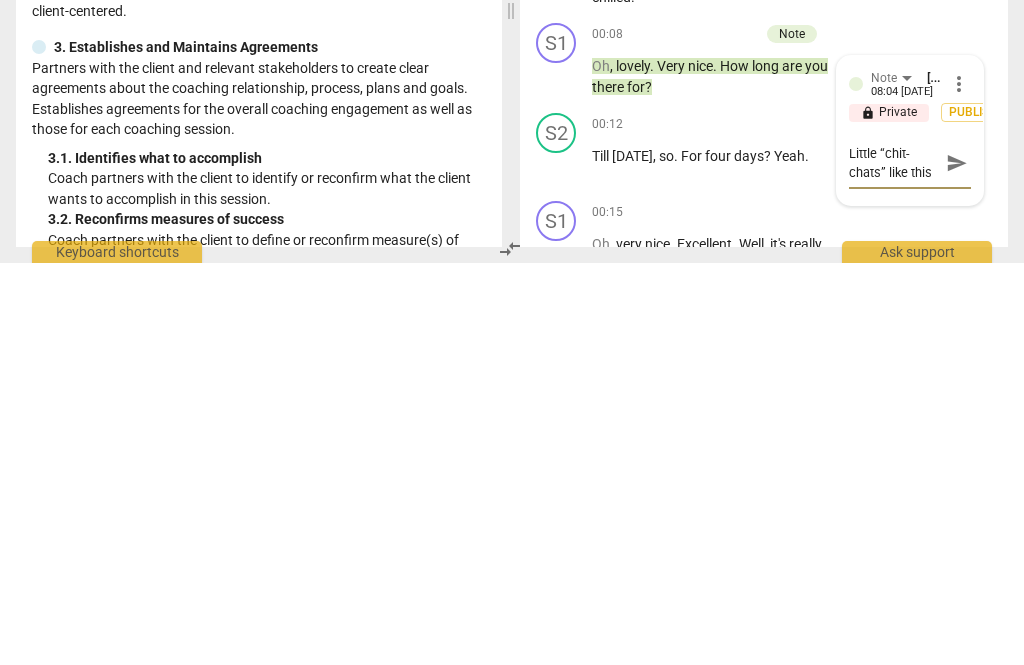 type on "Little “chit-chats” like this" 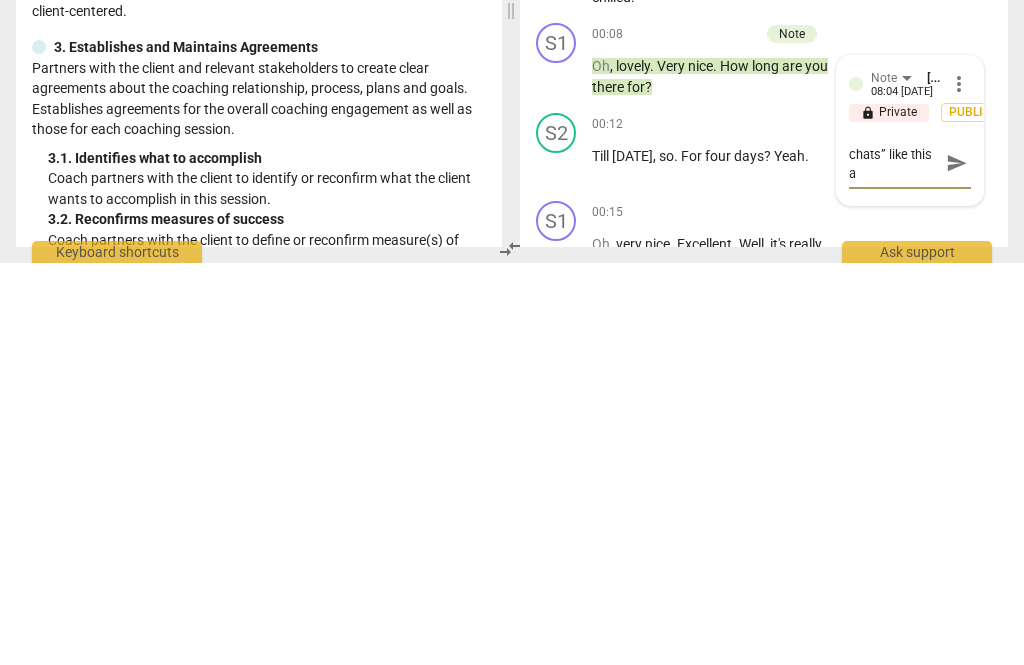 type on "Little “chit-chats” like this ad" 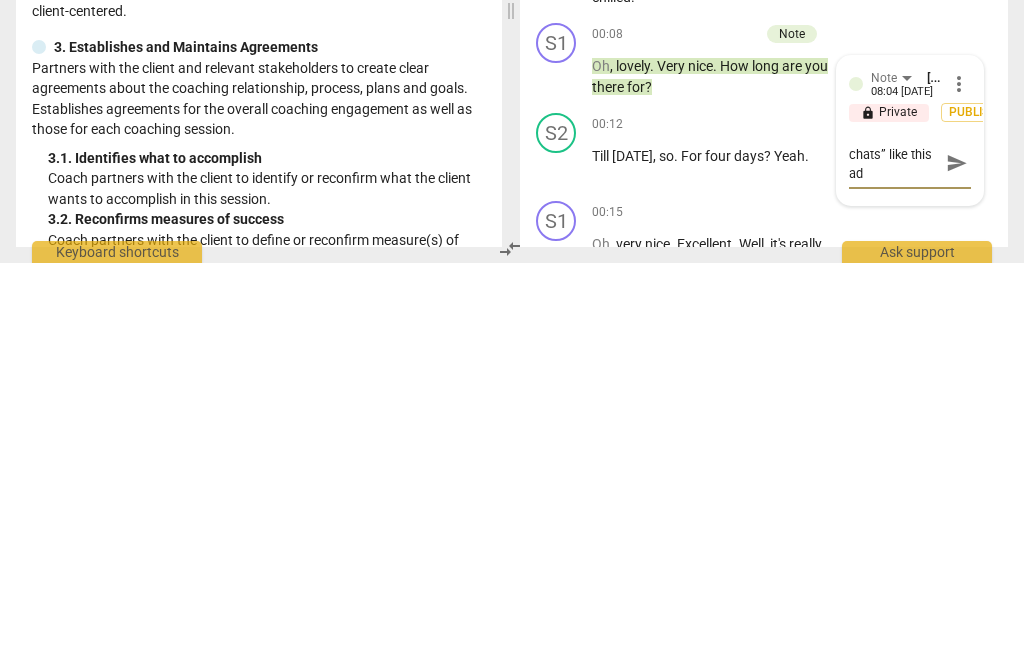 type on "Little “chit-chats” like this add" 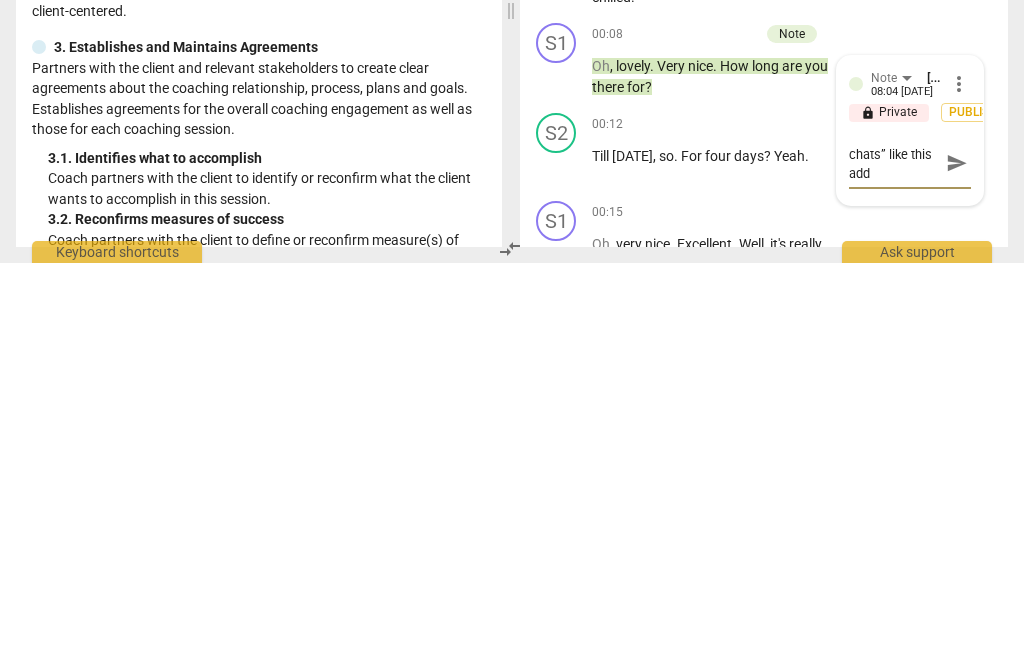 type on "Little “chit-chats” like this add" 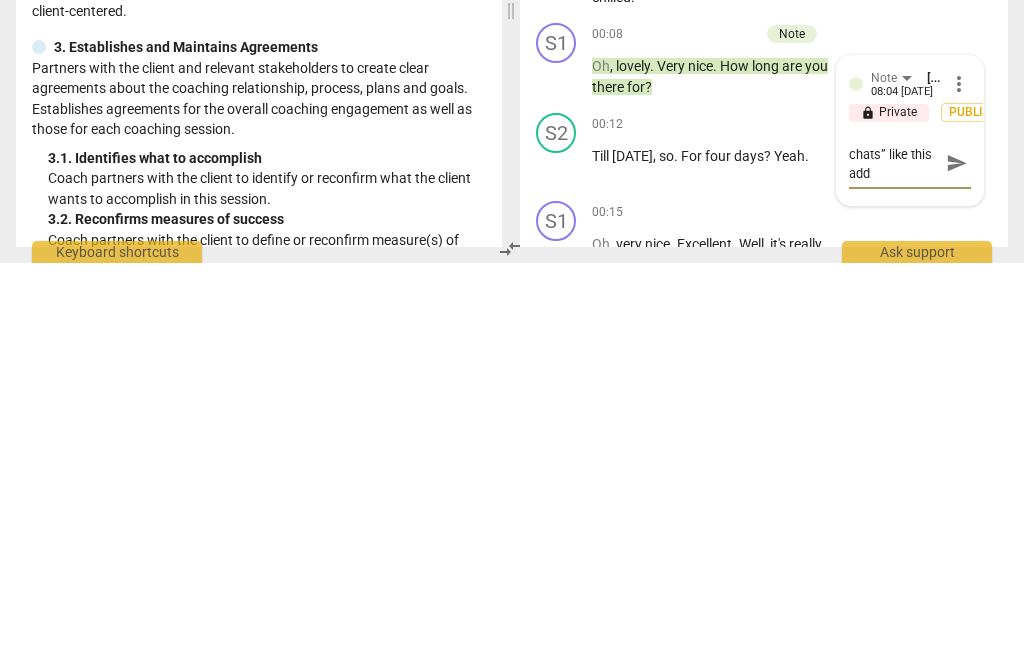 type on "Little “chit-chats” like this add w" 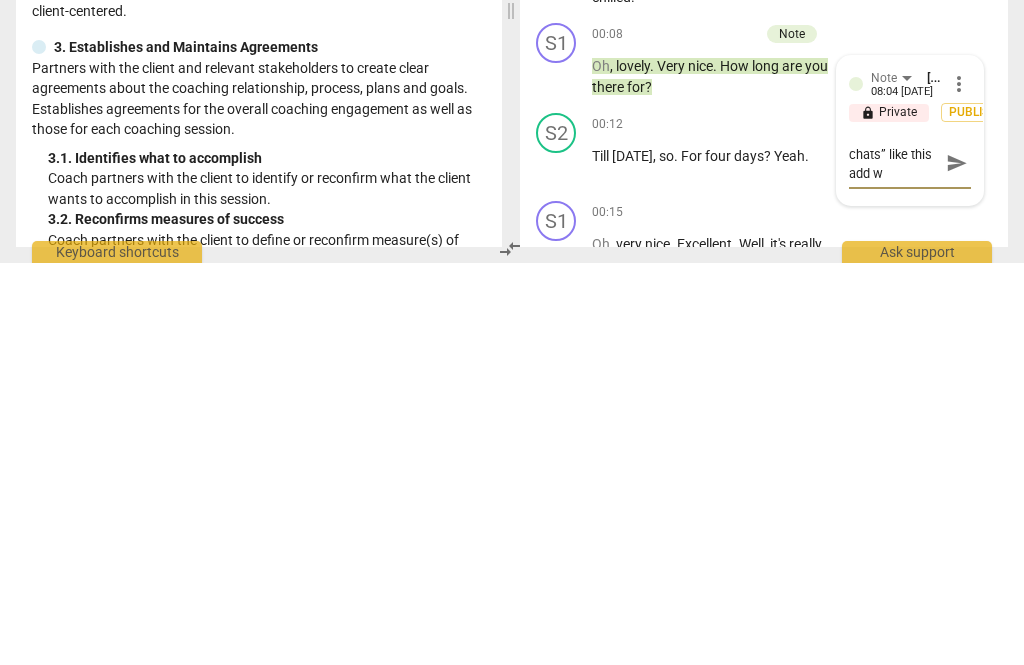 type on "Little “chit-chats” like this add wa" 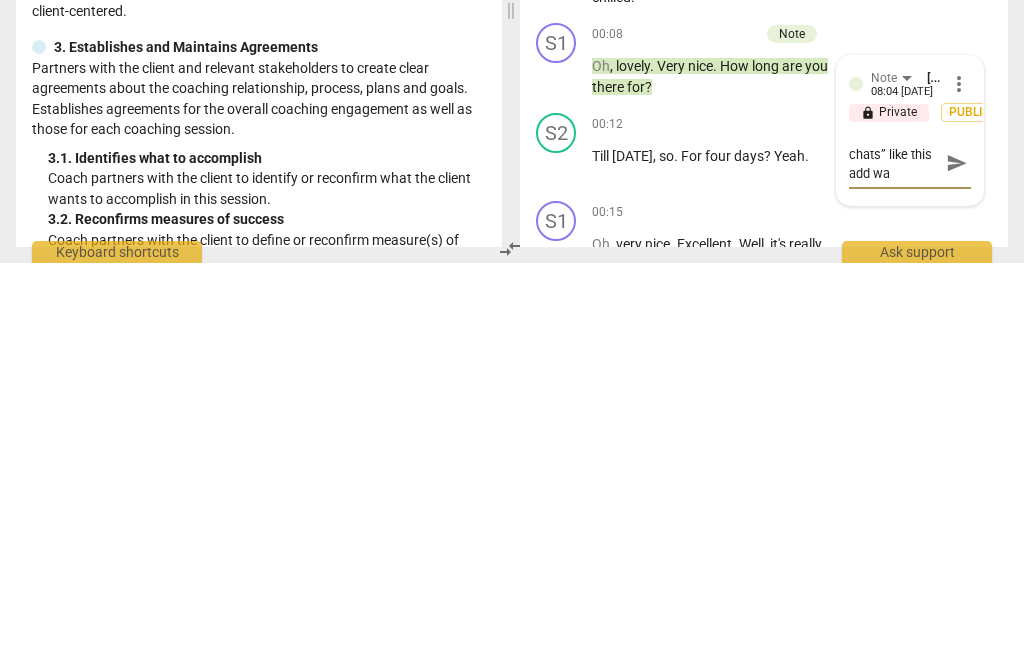 type on "Little “chit-chats” like this add wa" 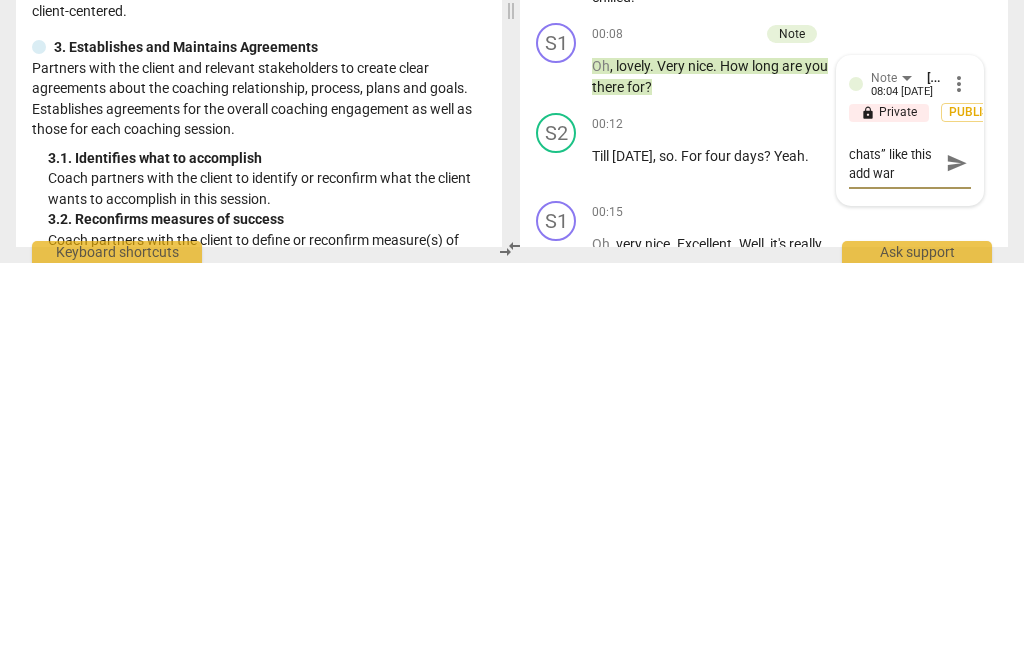 type on "Little “chit-chats” like this add warm" 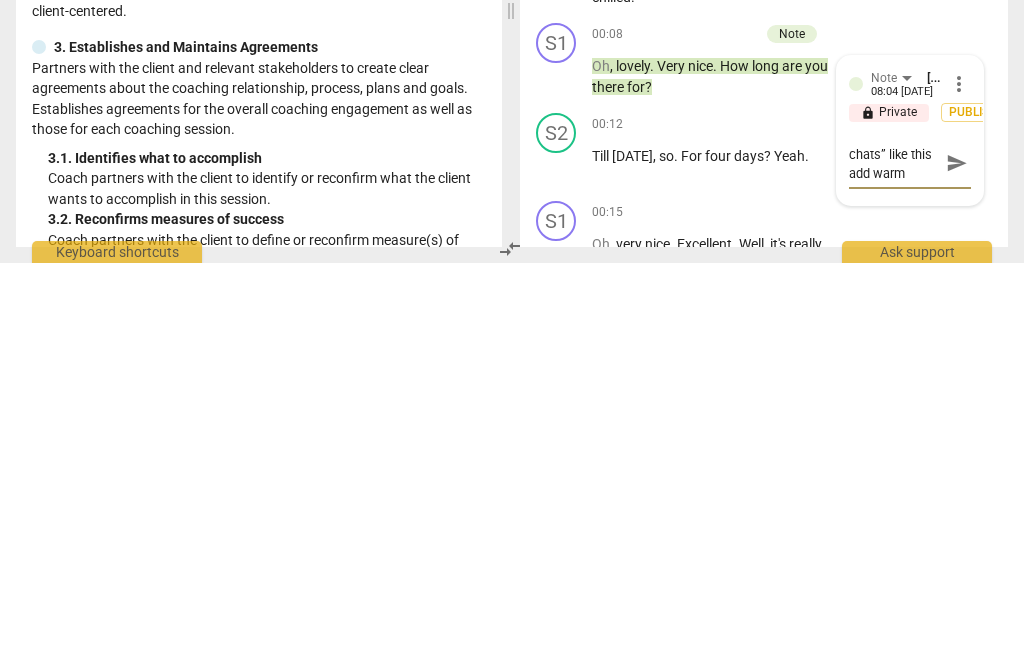 type on "Little “chit-chats” like this add warmt" 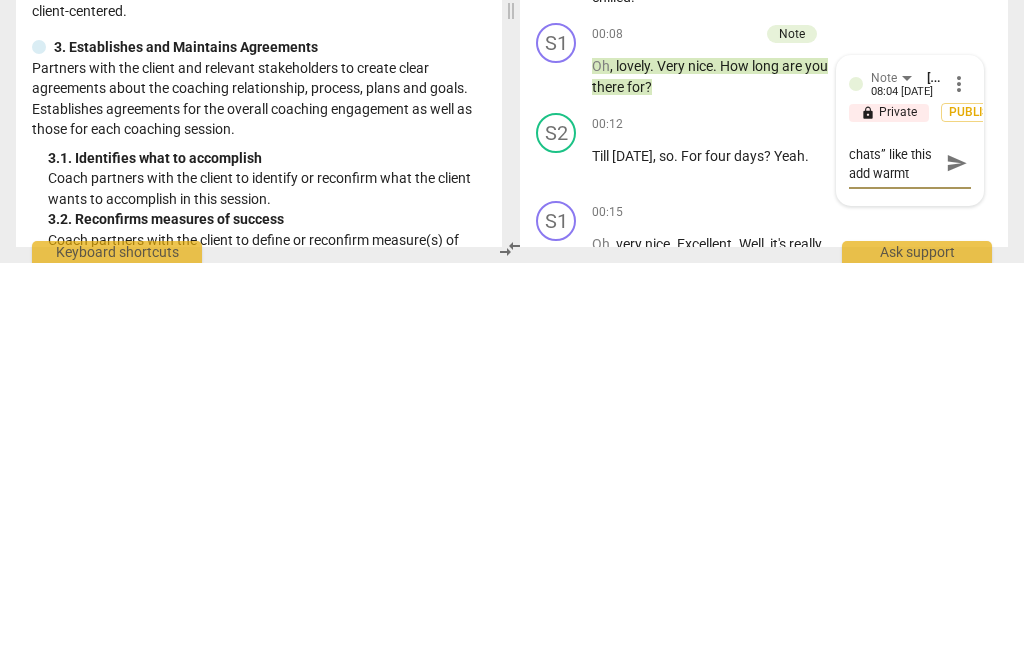 type on "Little “chit-chats” like this add warmt" 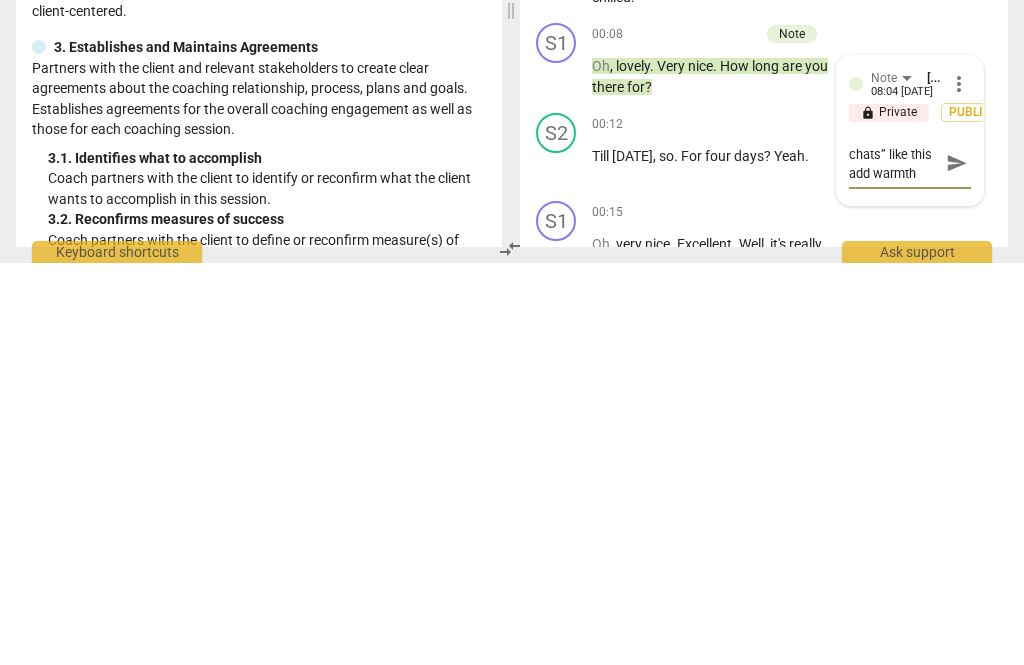 type on "Little “chit-chats” like this add warmth" 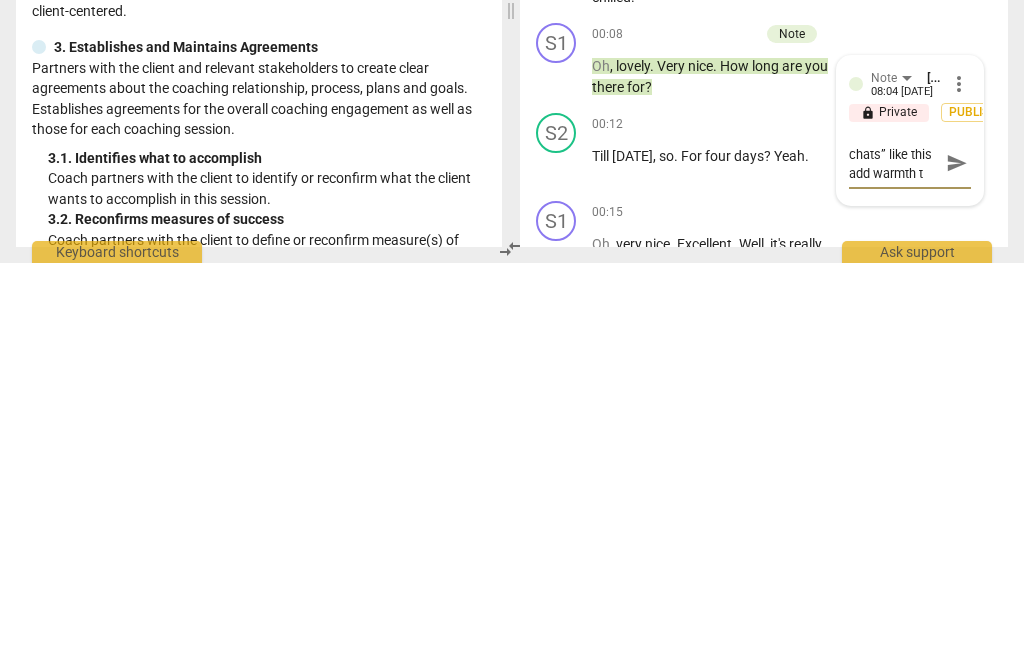 type on "Little “chit-chats” like this add warmth t" 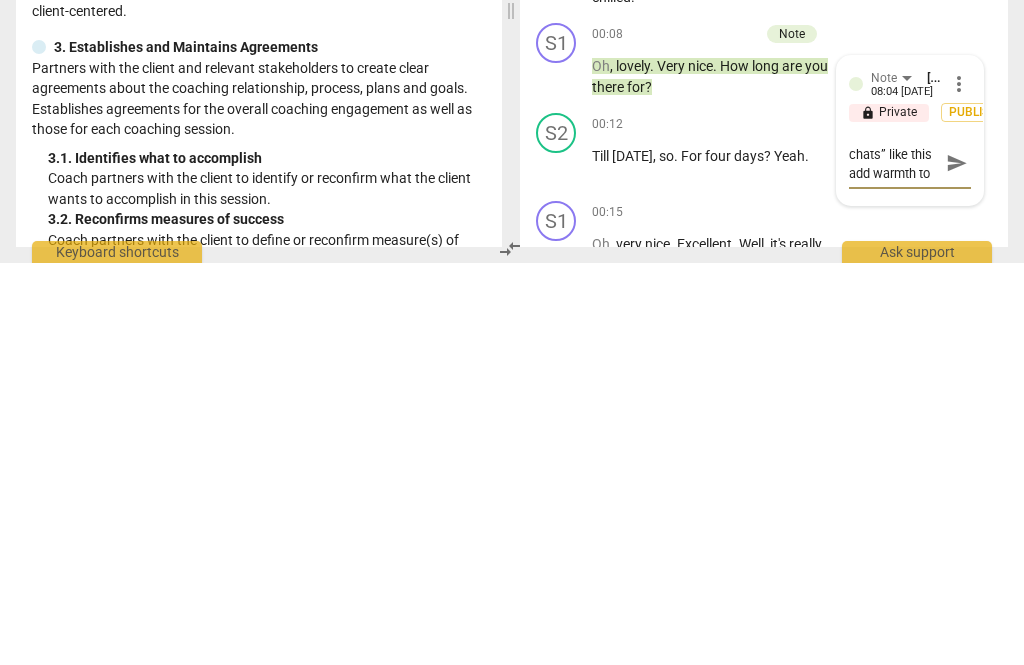 type on "Little “chit-chats” like this add warmth to" 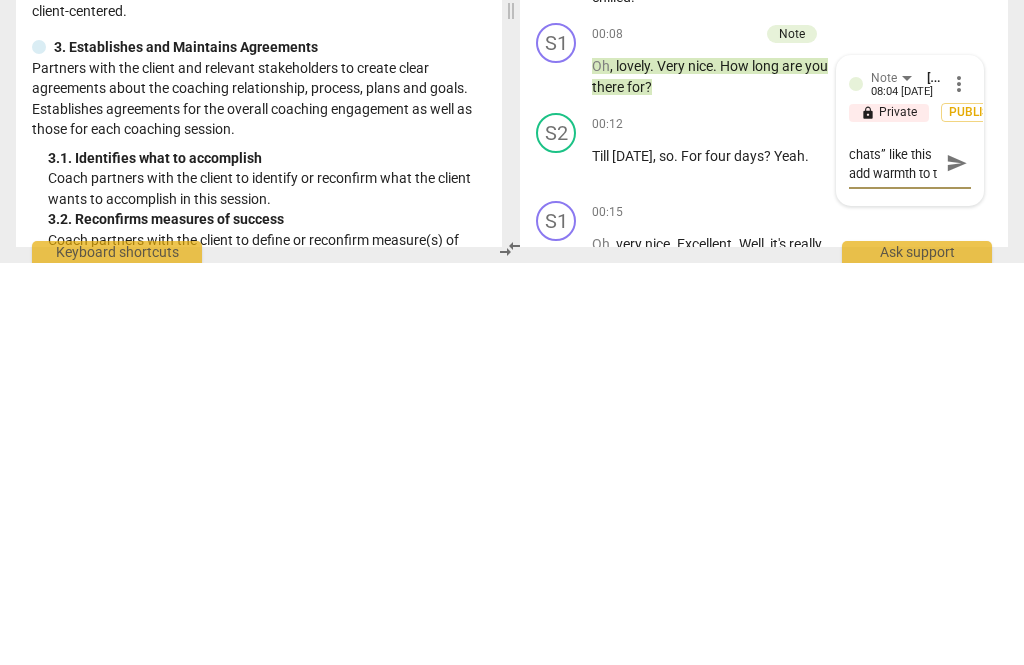 type on "Little “chit-chats” like this add warmth to t" 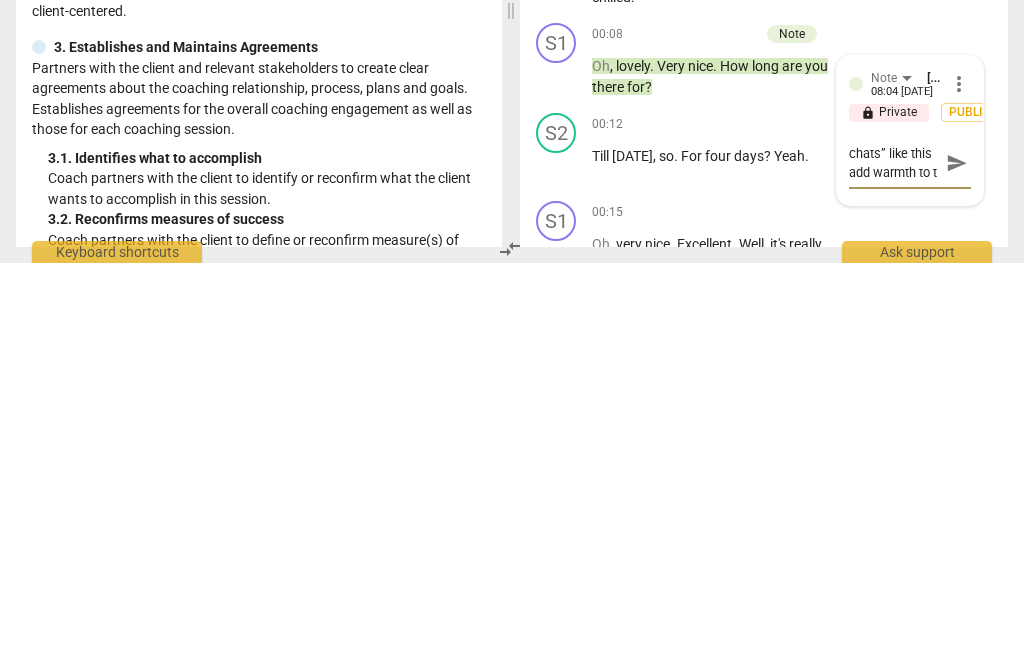 type on "Little “chit-chats” like this add warmth to th" 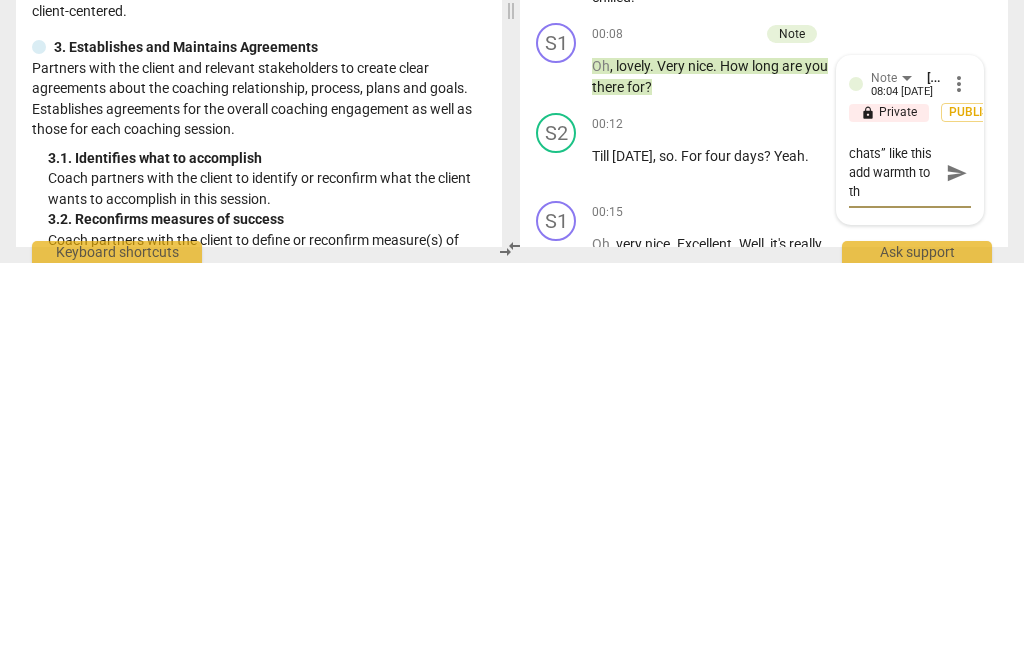 scroll, scrollTop: 19, scrollLeft: 0, axis: vertical 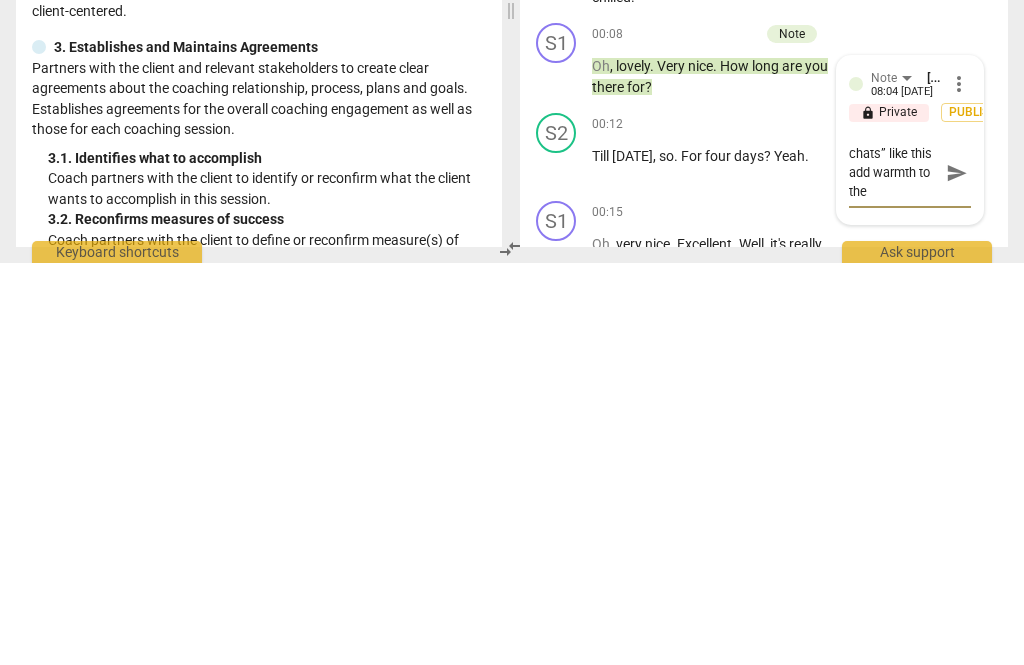 type on "Little “chit-chats” like this add warmth to the" 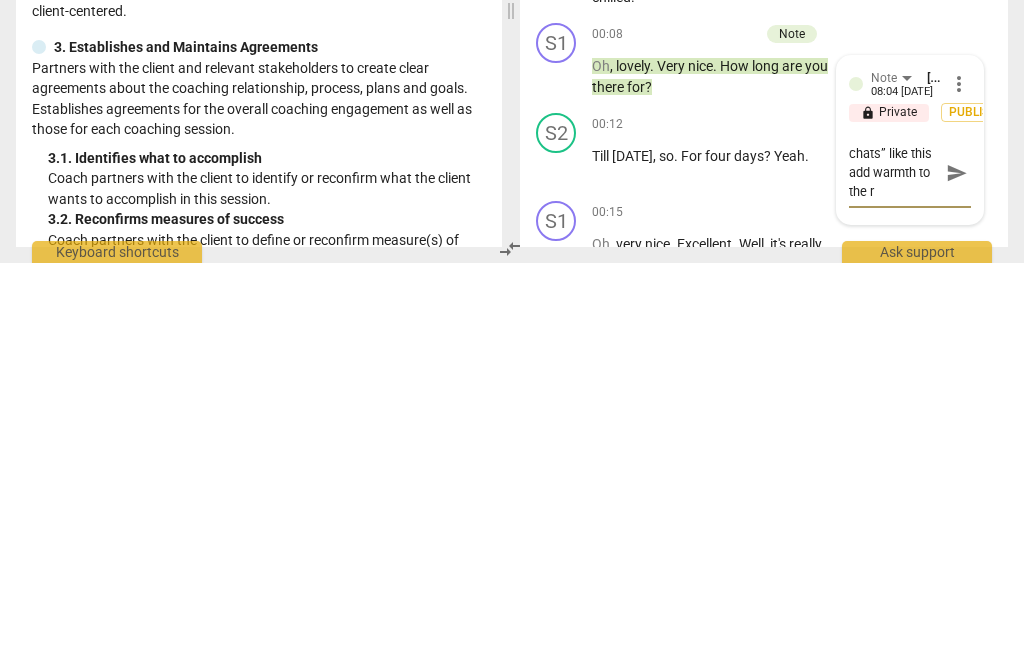 type on "Little “chit-chats” like this add warmth to the re" 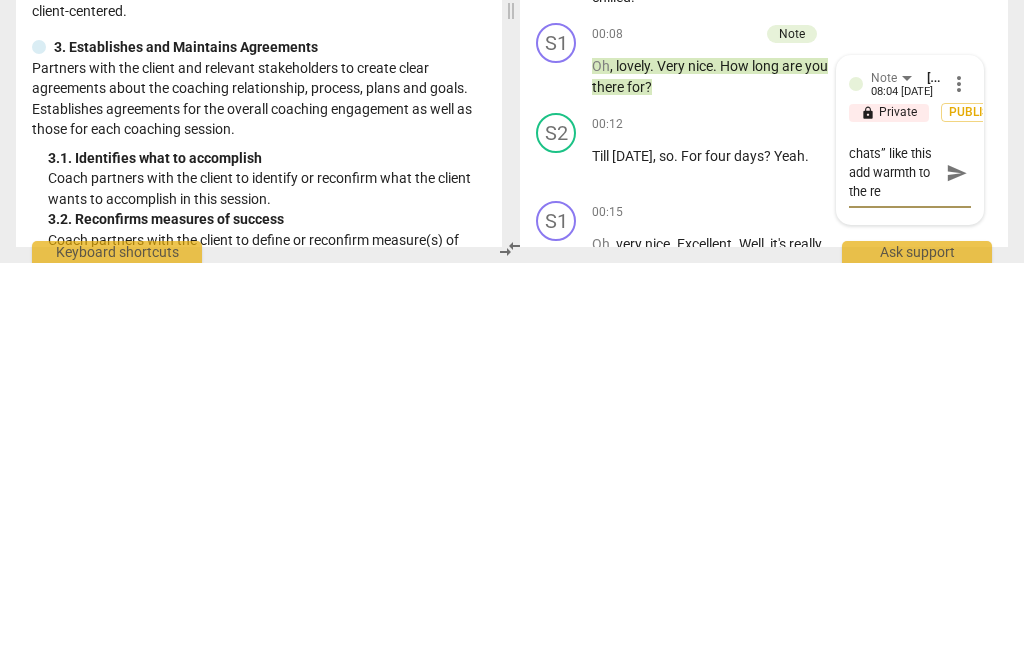 type on "Little “chit-chats” like this add warmth to the rel" 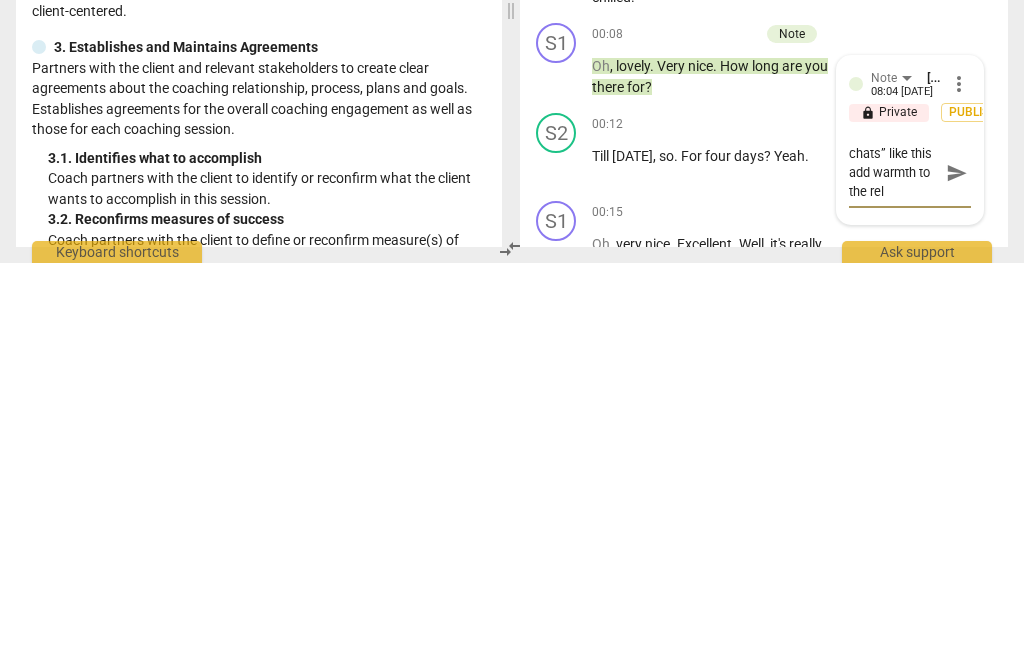 type on "Little “chit-chats” like this add warmth to the relationship" 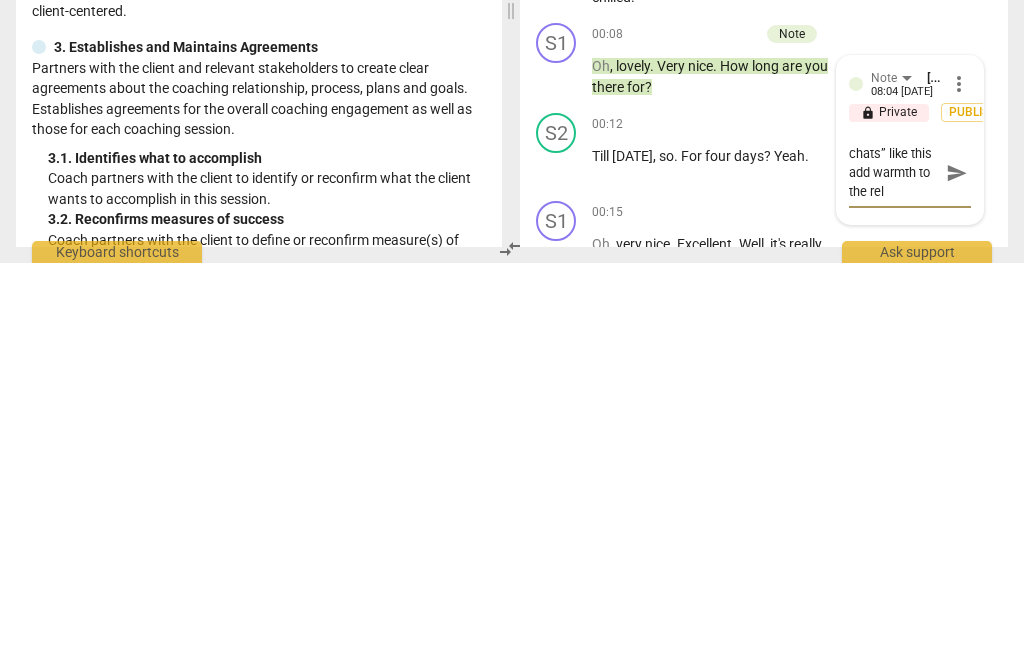 type on "Little “chit-chats” like this add warmth to the relationship" 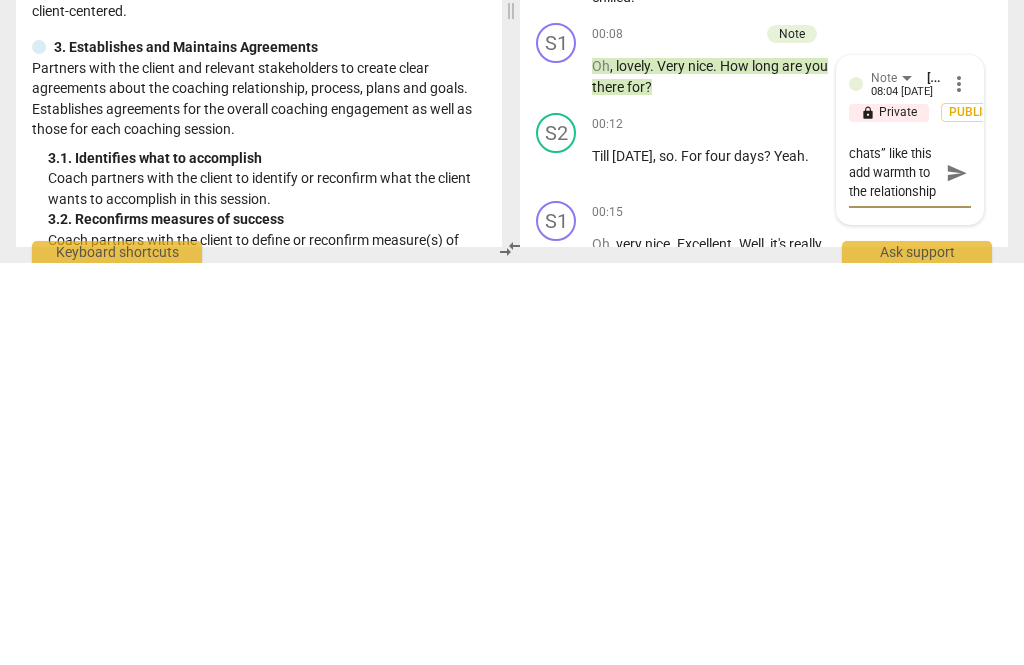 type on "Little “chit-chats” like this add warmth to the relationship" 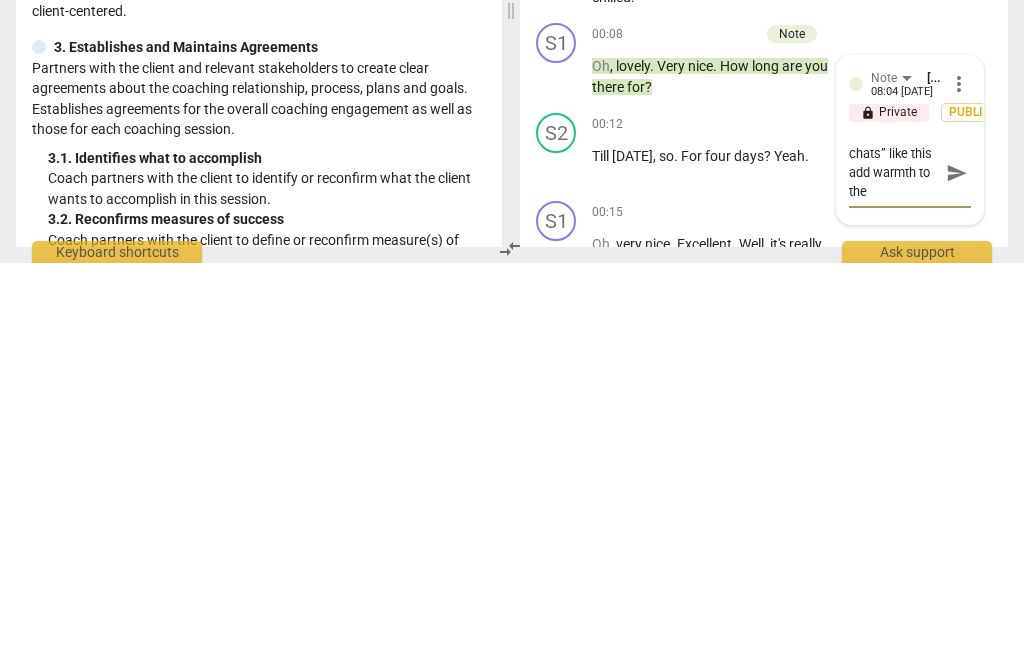 type on "Little “chit-chats” like this add warmth to the relationship." 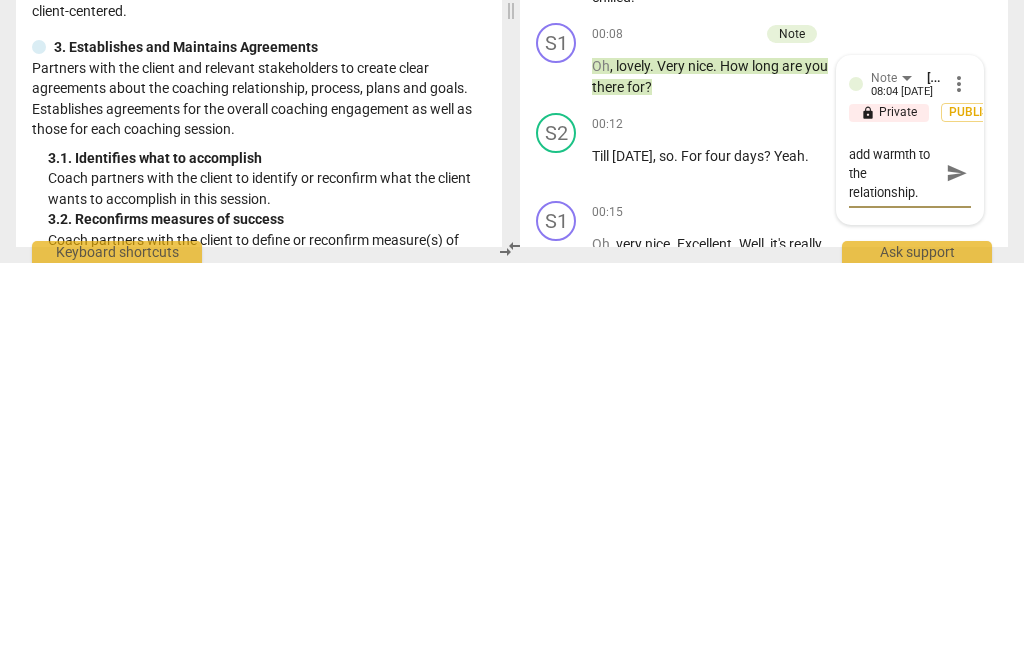 type on "Little “chit-chats” like this add warmth to the relationship." 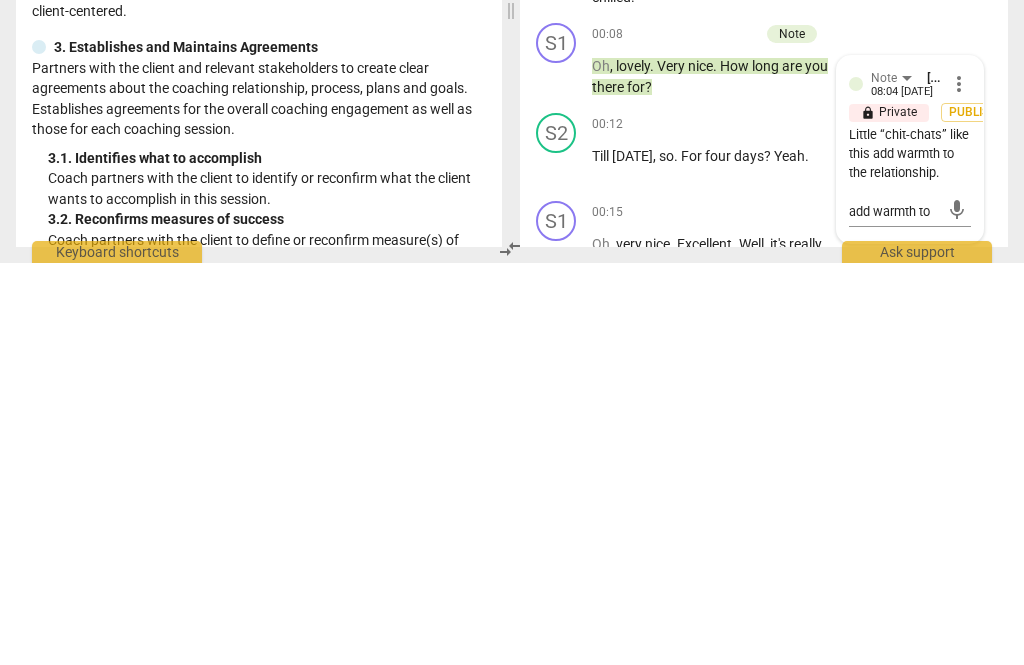 type 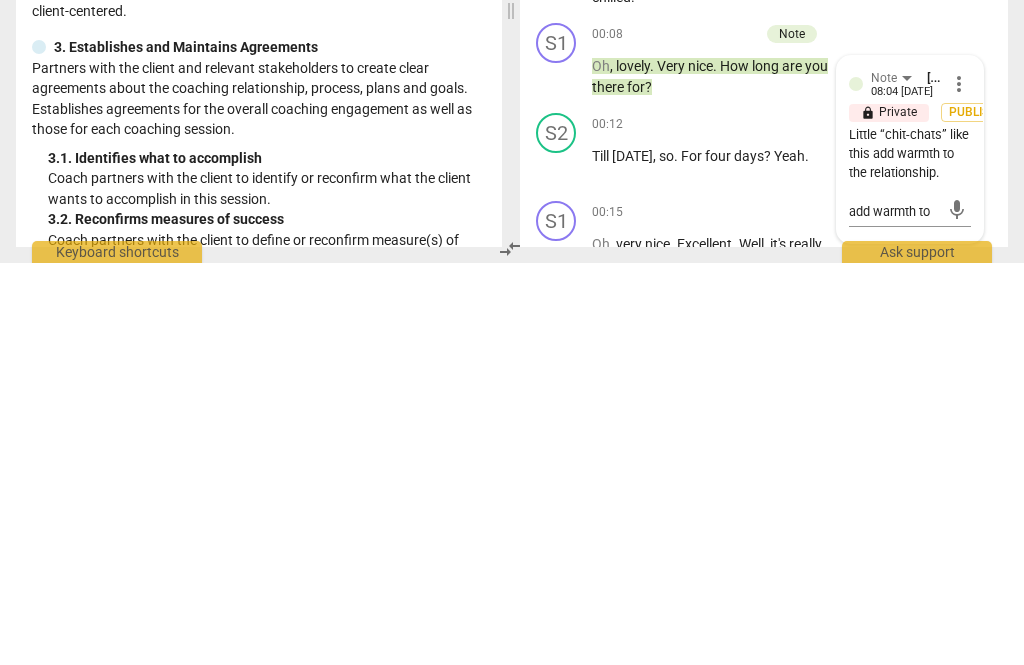 type 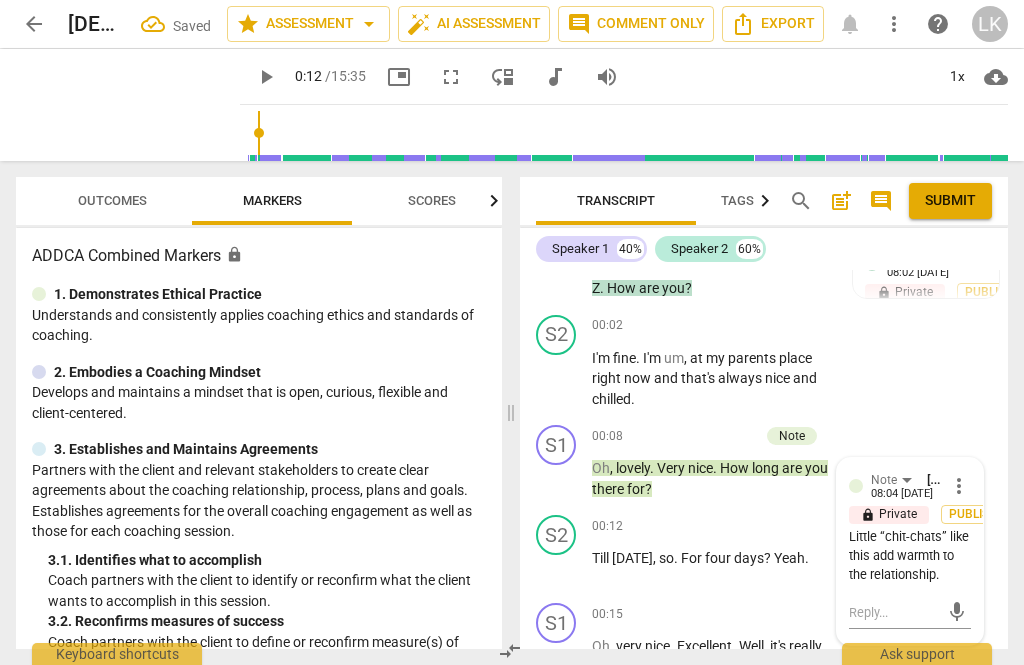 scroll, scrollTop: 0, scrollLeft: 0, axis: both 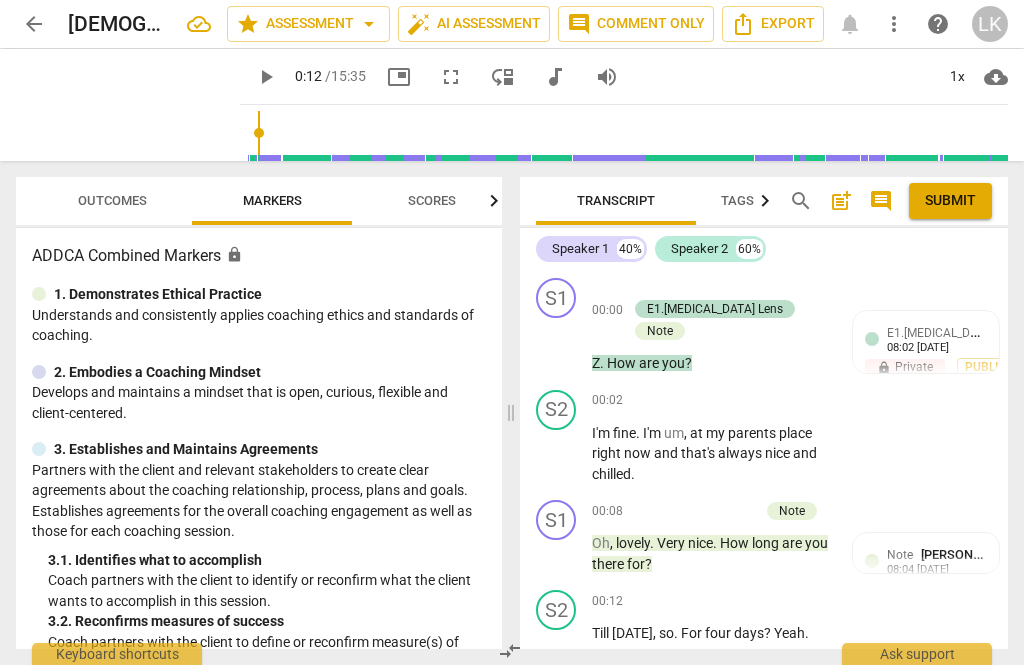 click on "Nice warm tone of voice. 😊" at bounding box center (926, 547) 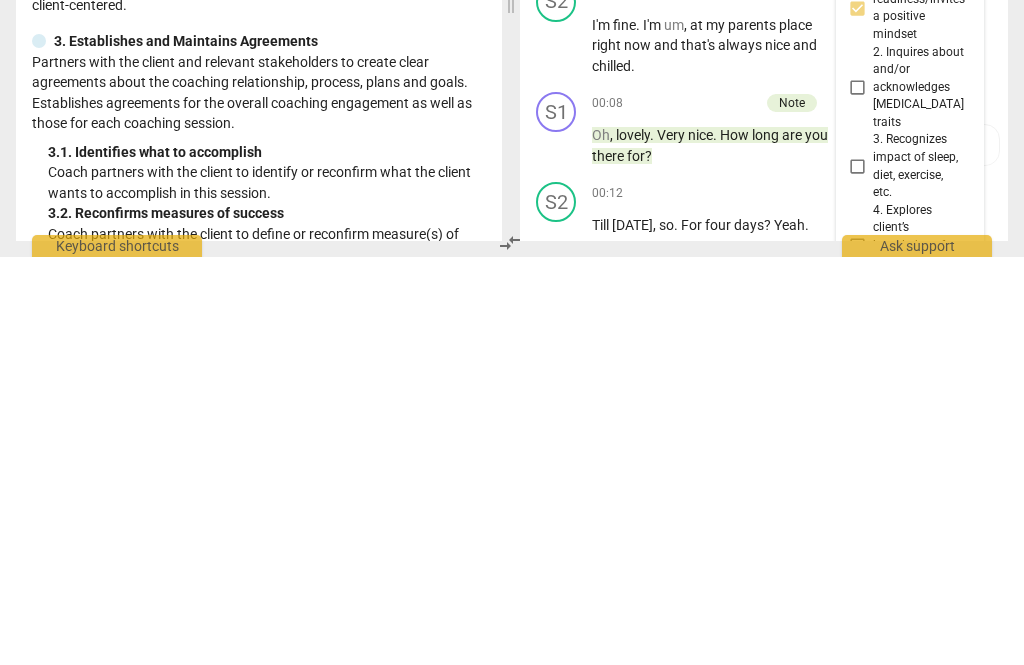 scroll, scrollTop: 617, scrollLeft: 0, axis: vertical 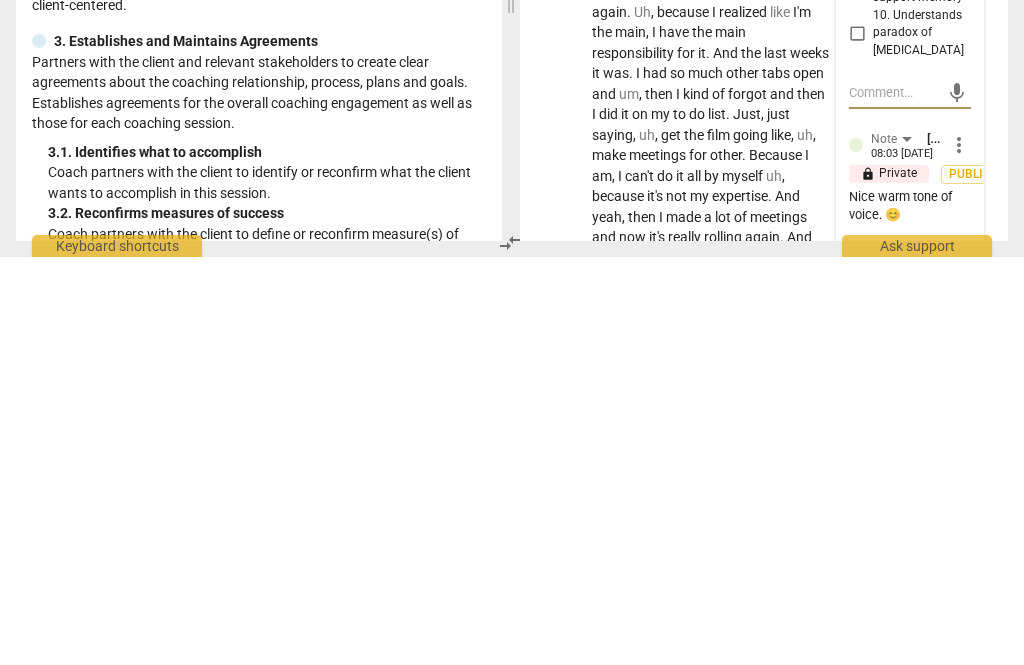 click on "more_vert" at bounding box center (959, 553) 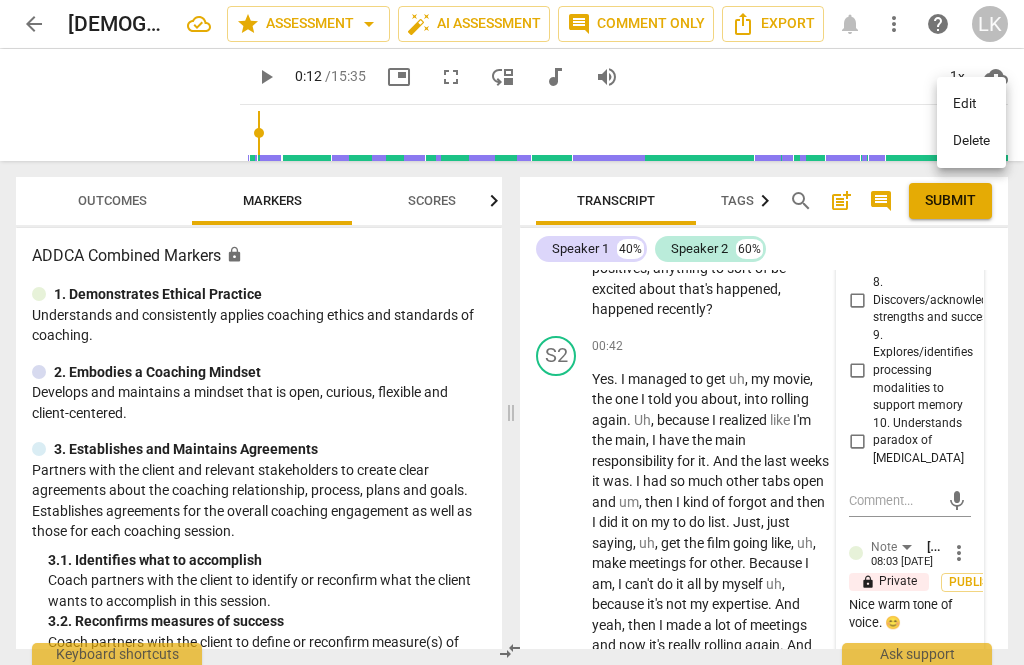 click at bounding box center [512, 332] 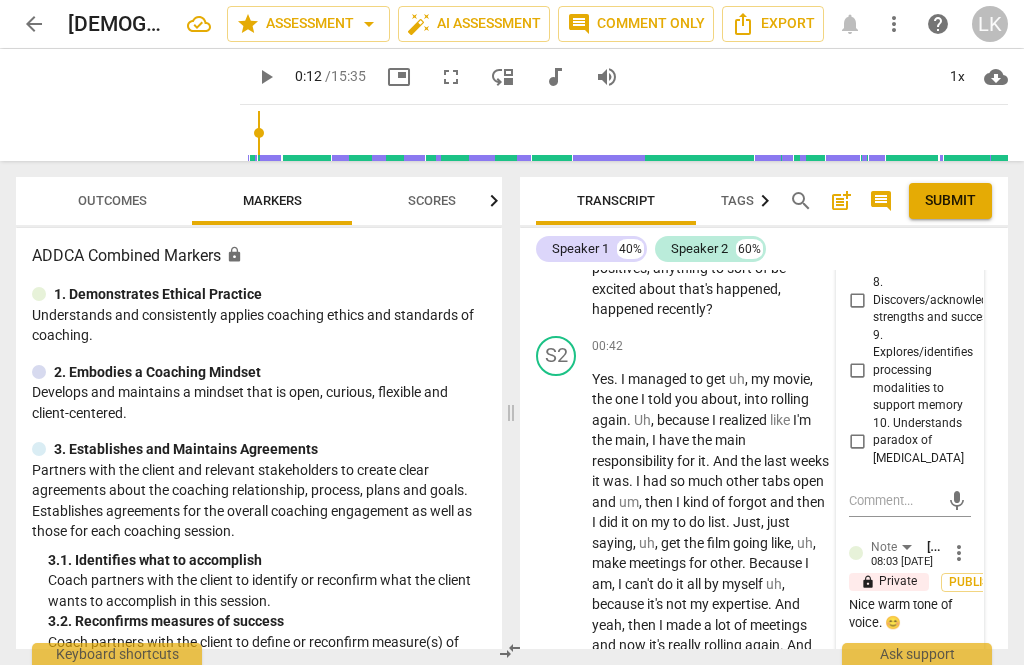 click on "more_vert" at bounding box center (959, 553) 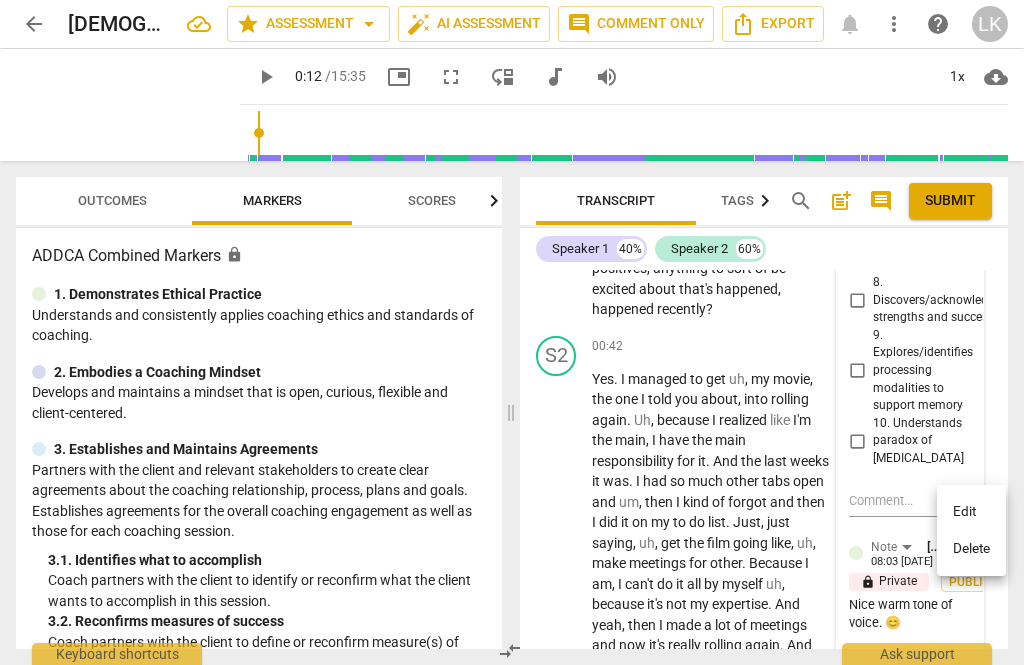 click on "Edit" at bounding box center (971, 512) 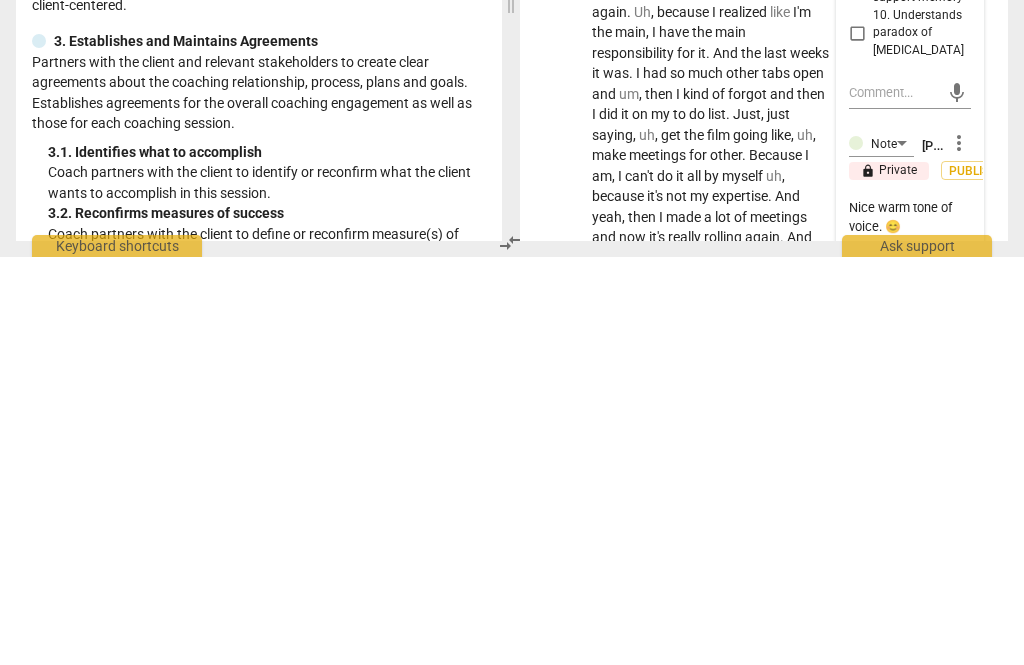 type on "Nice warmtone of voice. 😊" 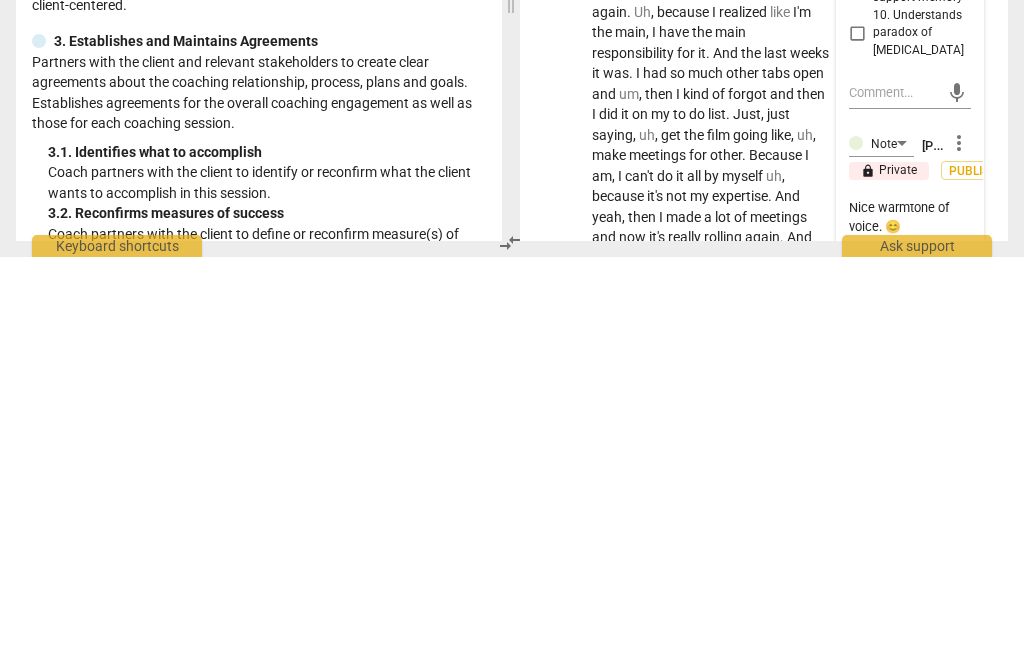 type on "Nice wartone of voice. 😊" 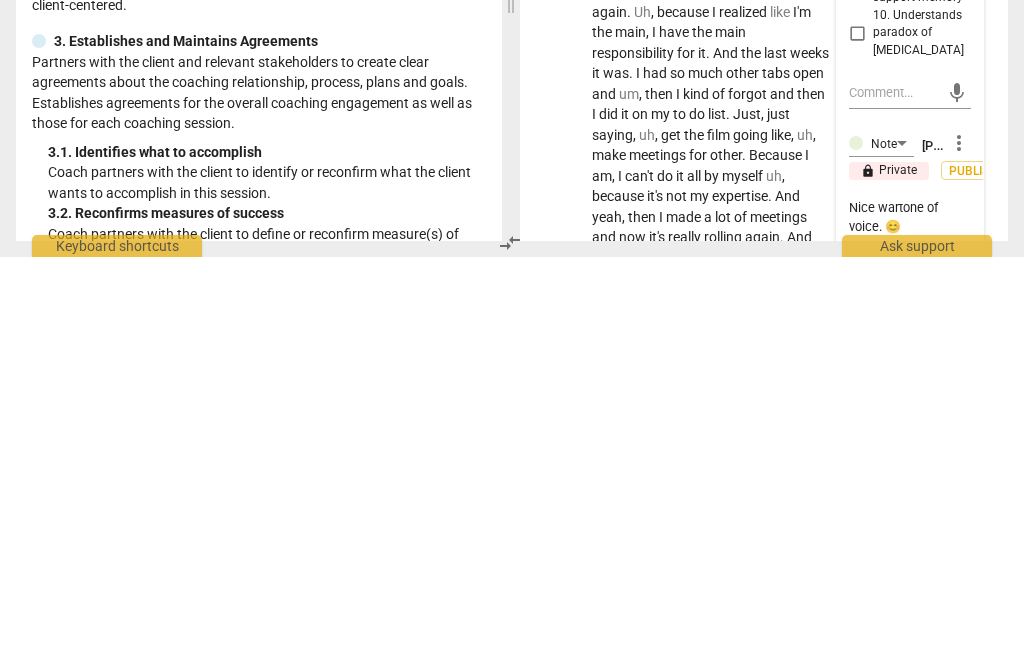 type on "Nice watone of voice. 😊" 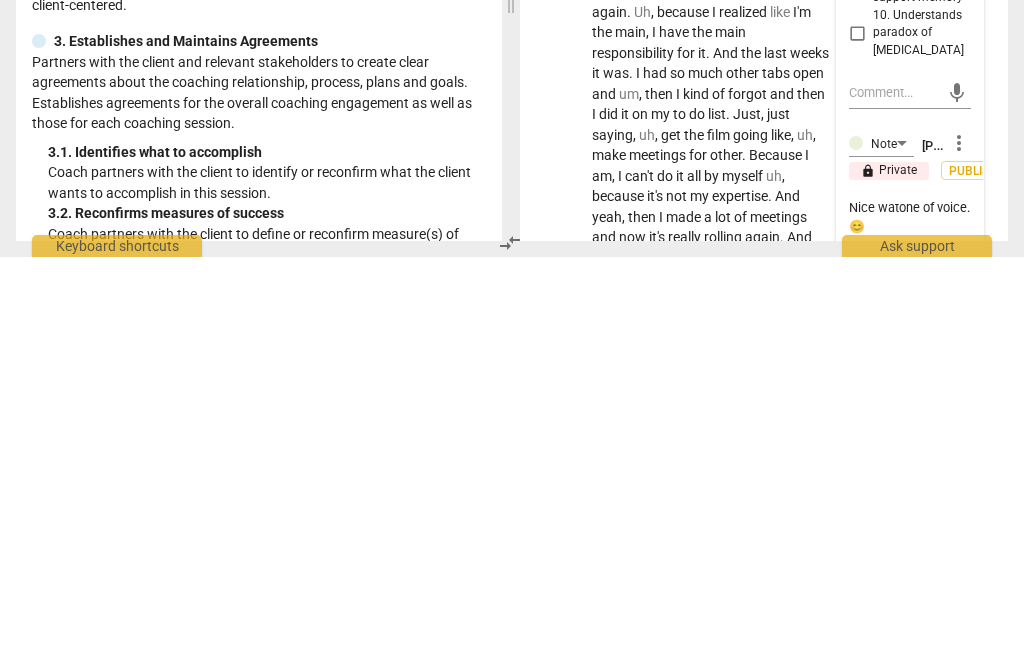 type on "Nice wtone of voice. 😊" 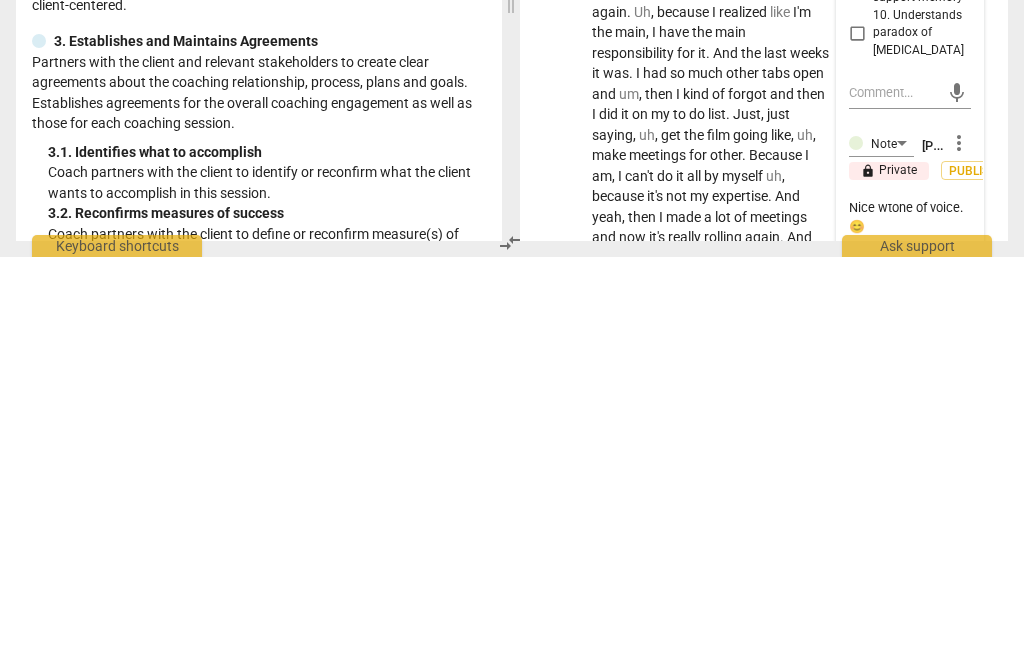 type on "Nice wtone of voice. 😊" 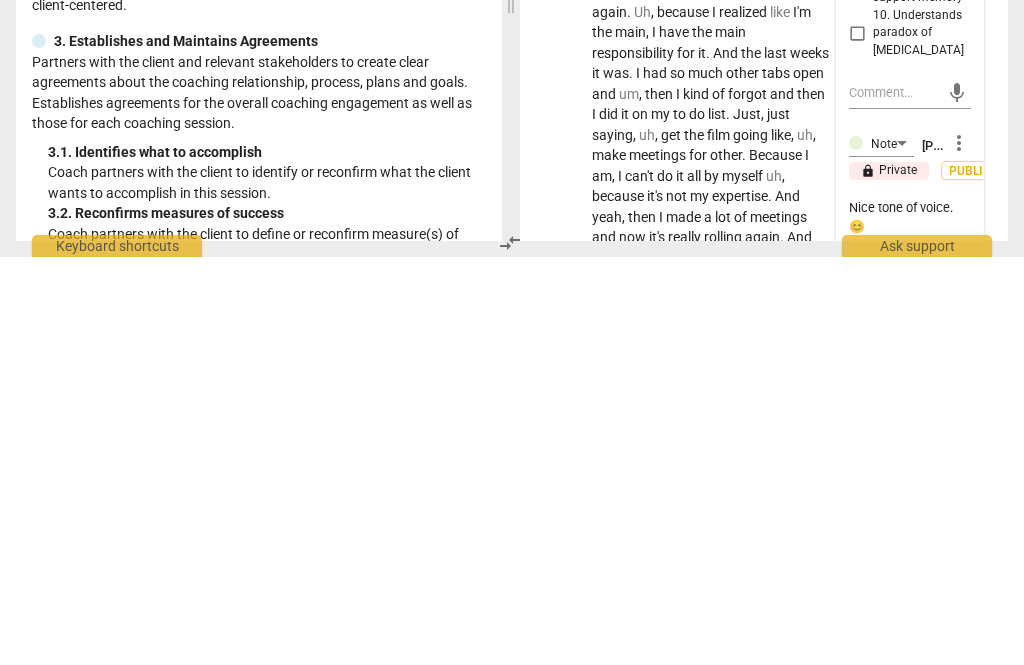 type on "Nicetone of voice. 😊" 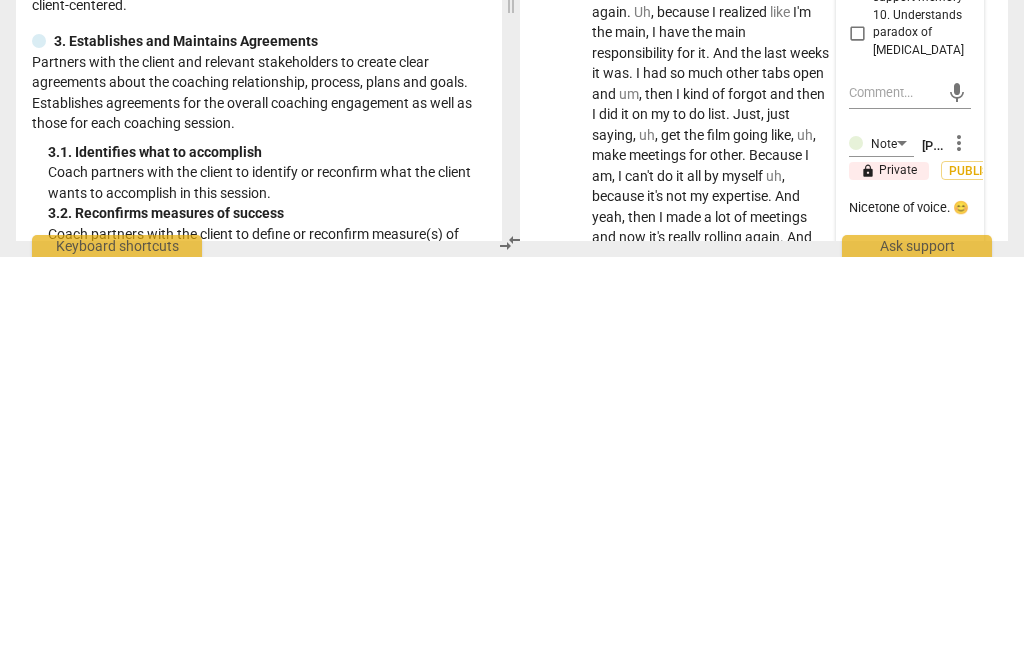 type on "Nice tone of voice. 😊" 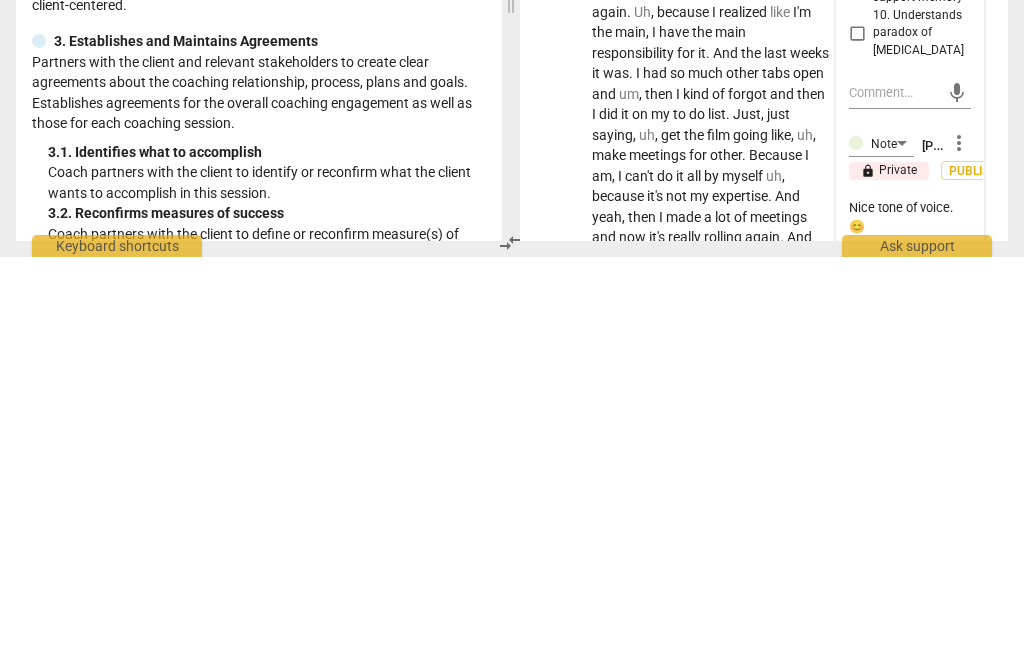 type on "Nice tone of voice. 😊" 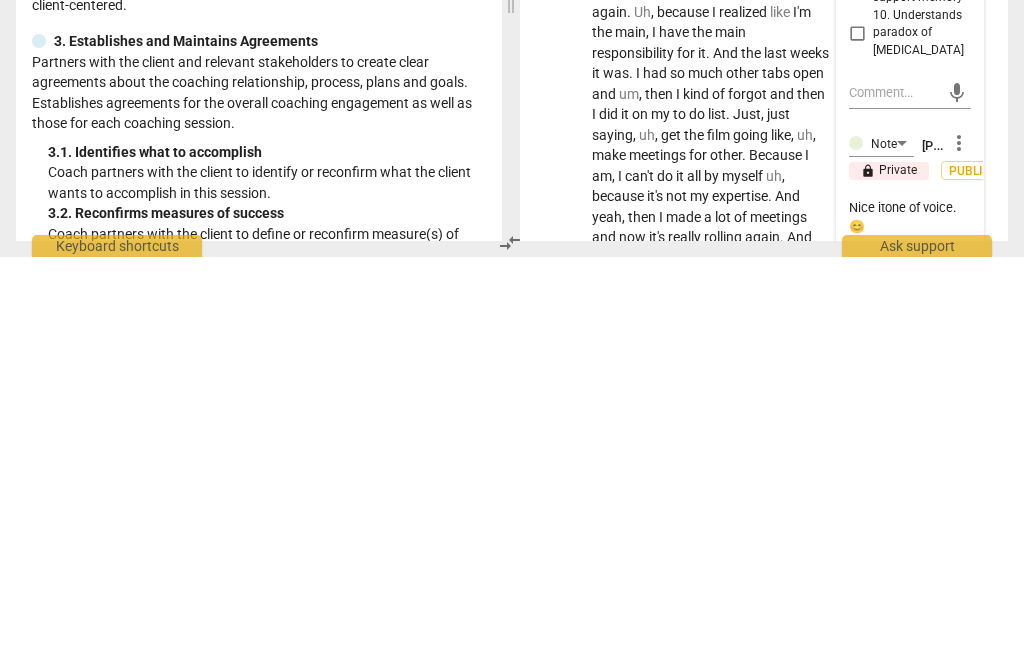 type on "Nice intone of voice. 😊" 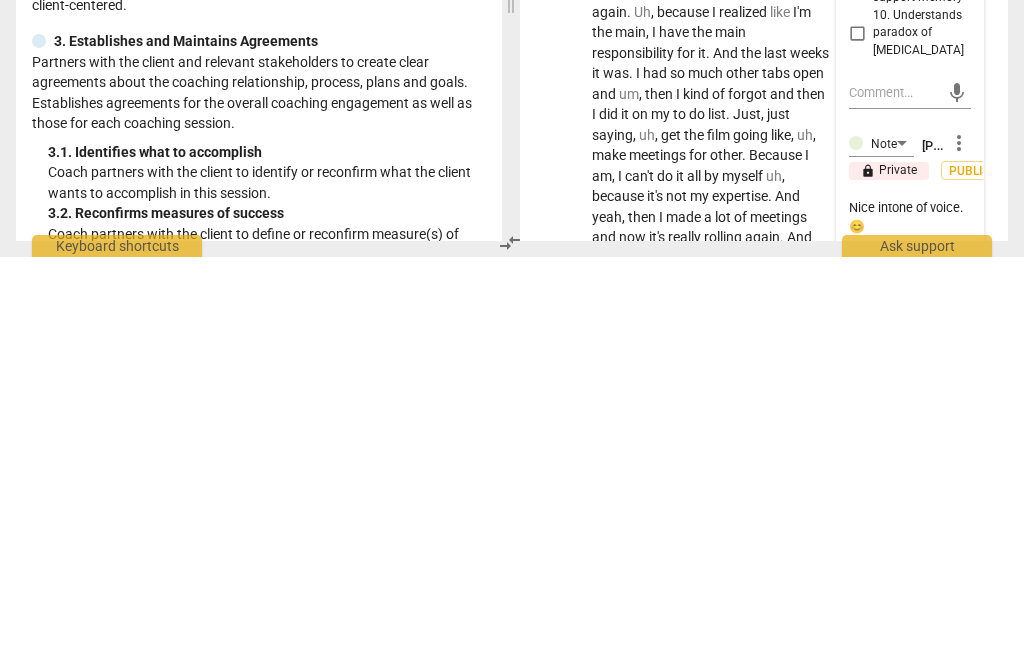 type on "Nice invtone of voice. 😊" 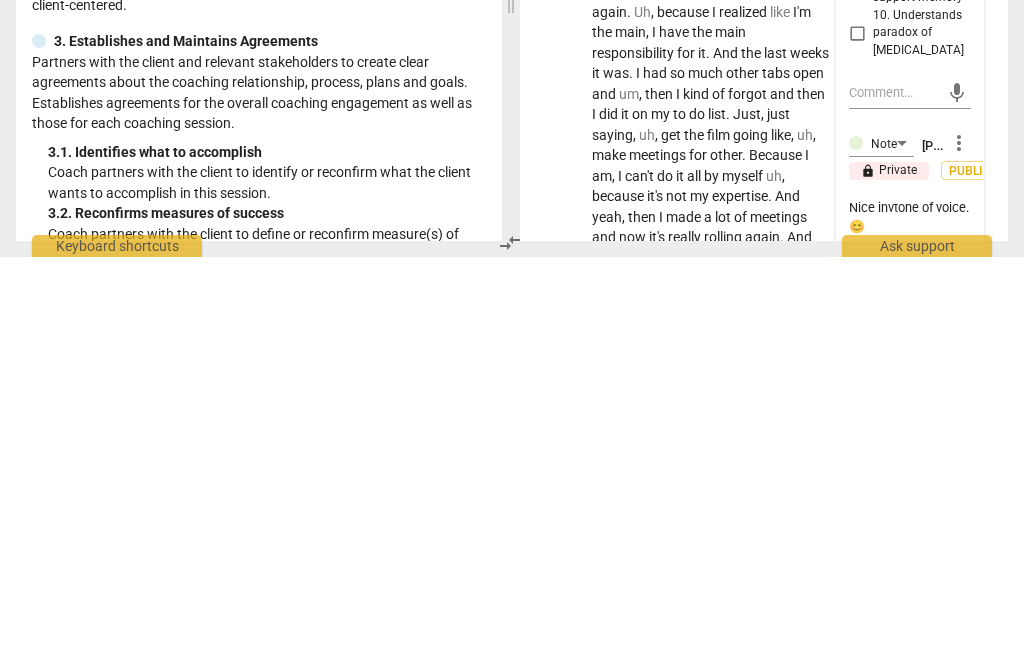 type on "Nice invitingtone of voice. 😊" 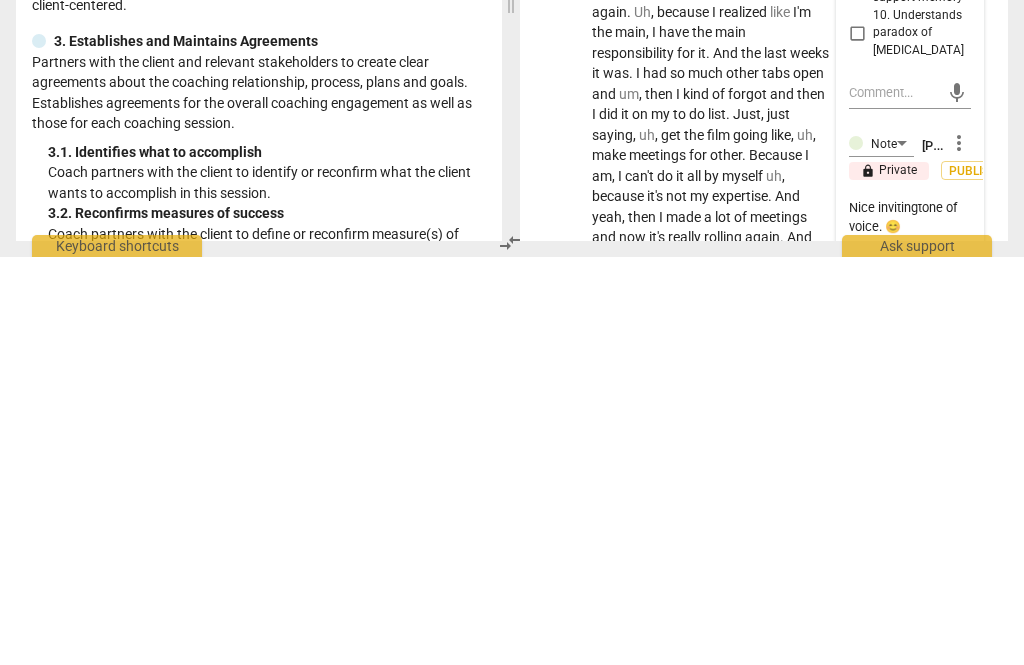 type on "Nice inviting tone of voice. 😊" 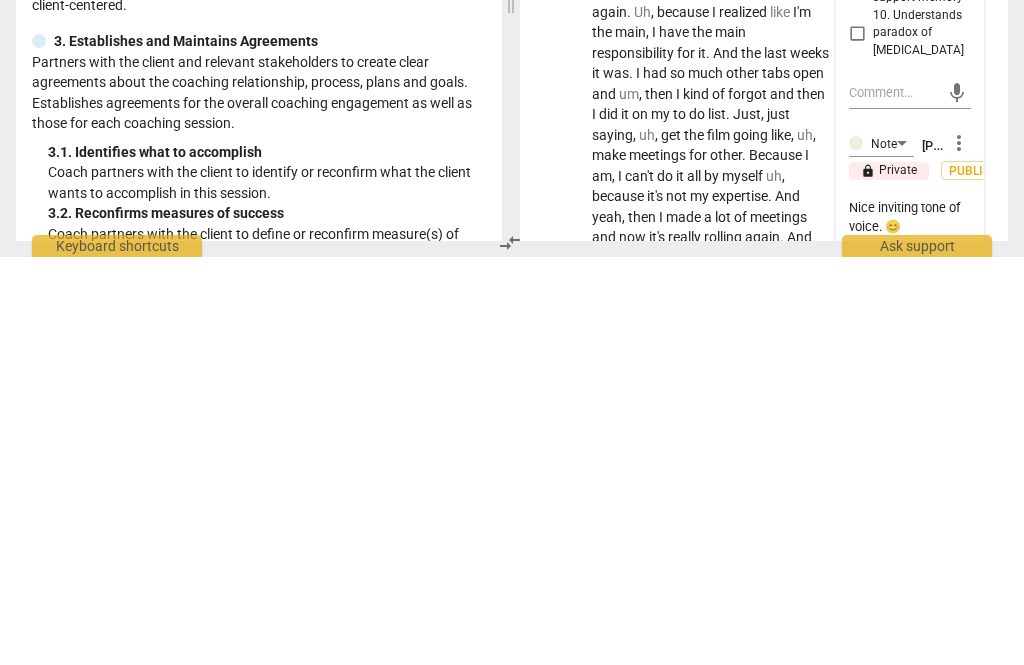 click on "check_circle" at bounding box center [863, 678] 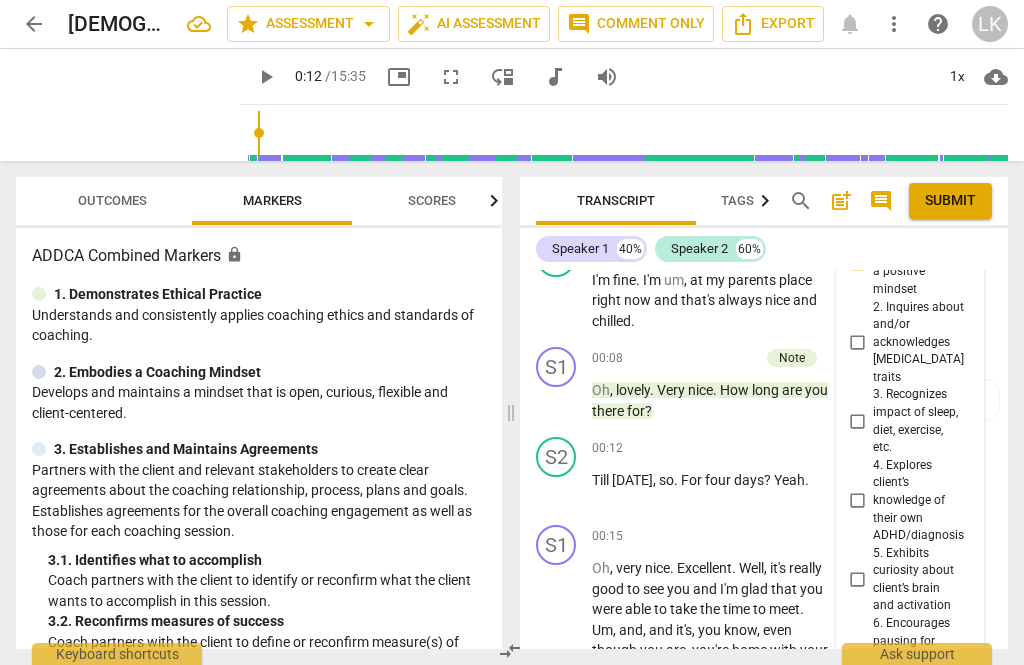 scroll, scrollTop: 112, scrollLeft: 0, axis: vertical 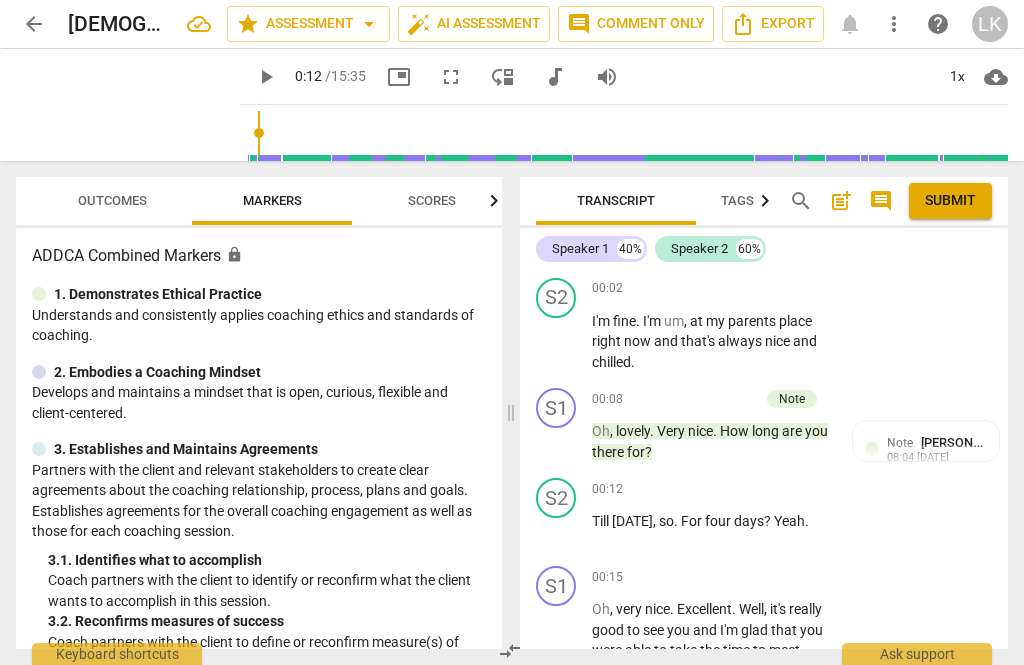 click on "play_arrow" at bounding box center (557, 442) 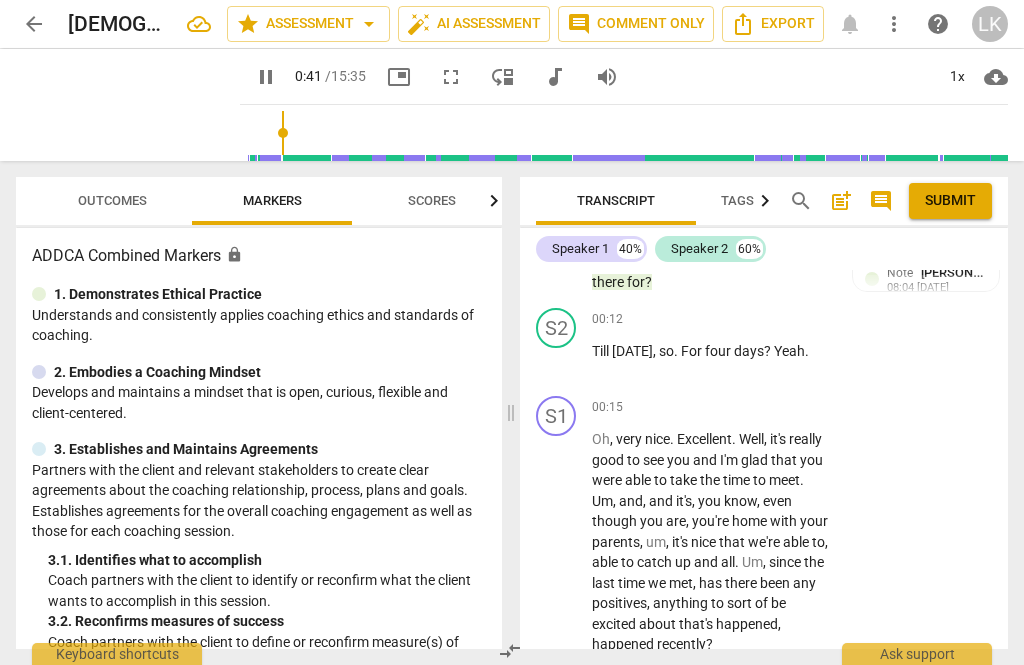 scroll, scrollTop: 280, scrollLeft: 0, axis: vertical 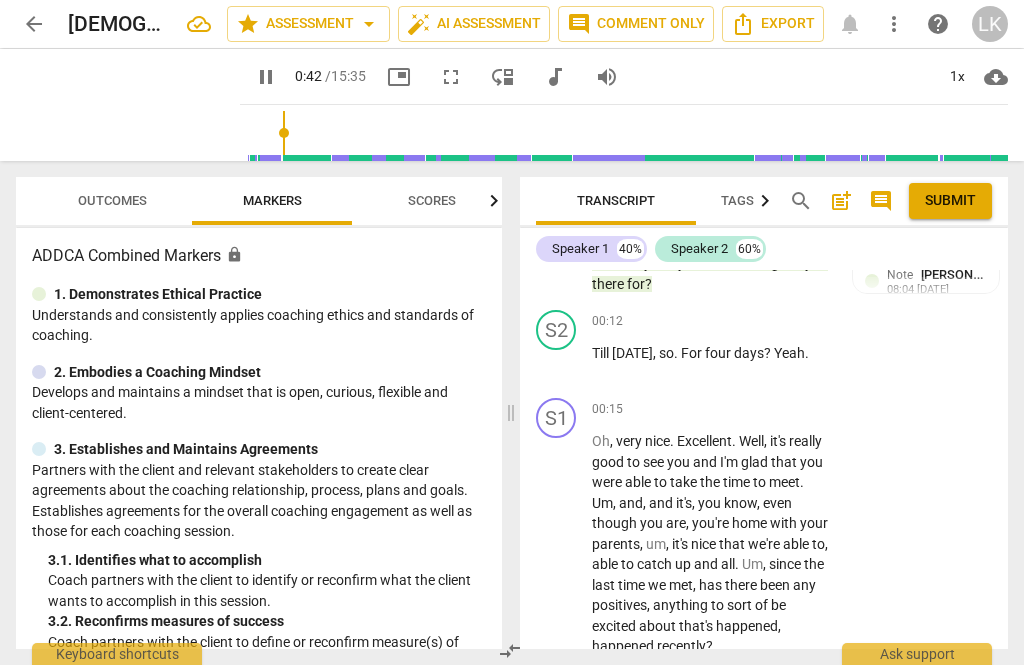 click on "pause" at bounding box center (557, 544) 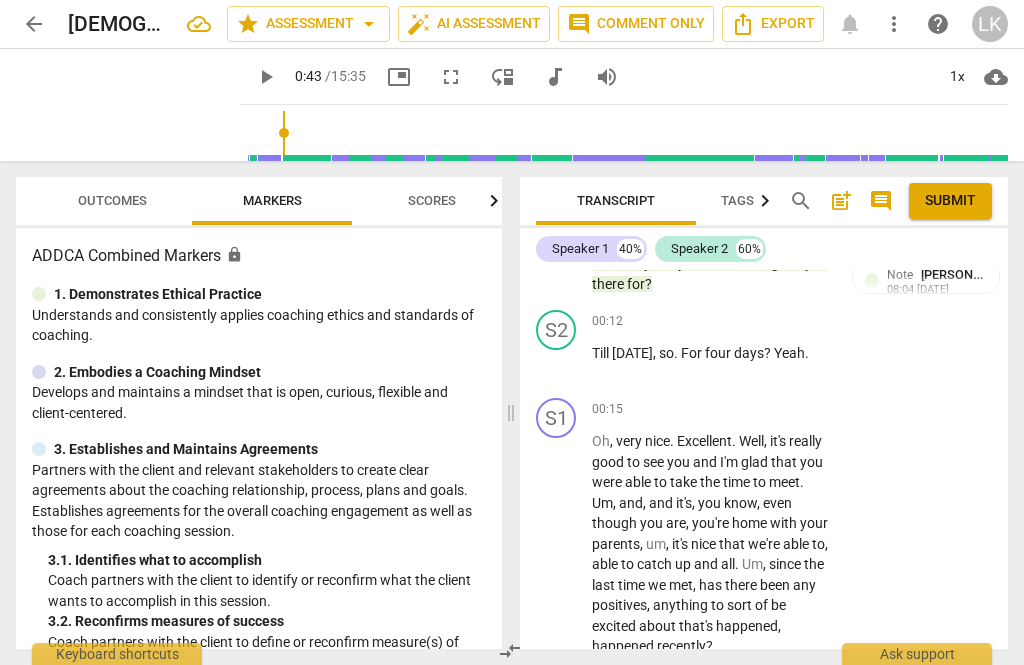 click on "+ Add competency" at bounding box center (757, 409) 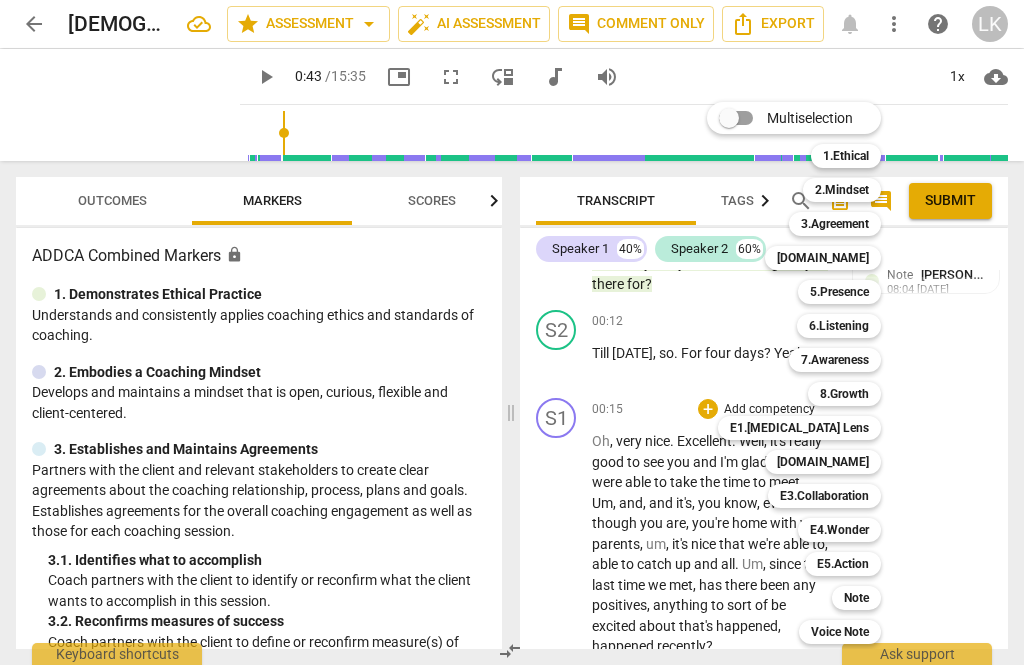 click on "[DOMAIN_NAME]" at bounding box center (823, 258) 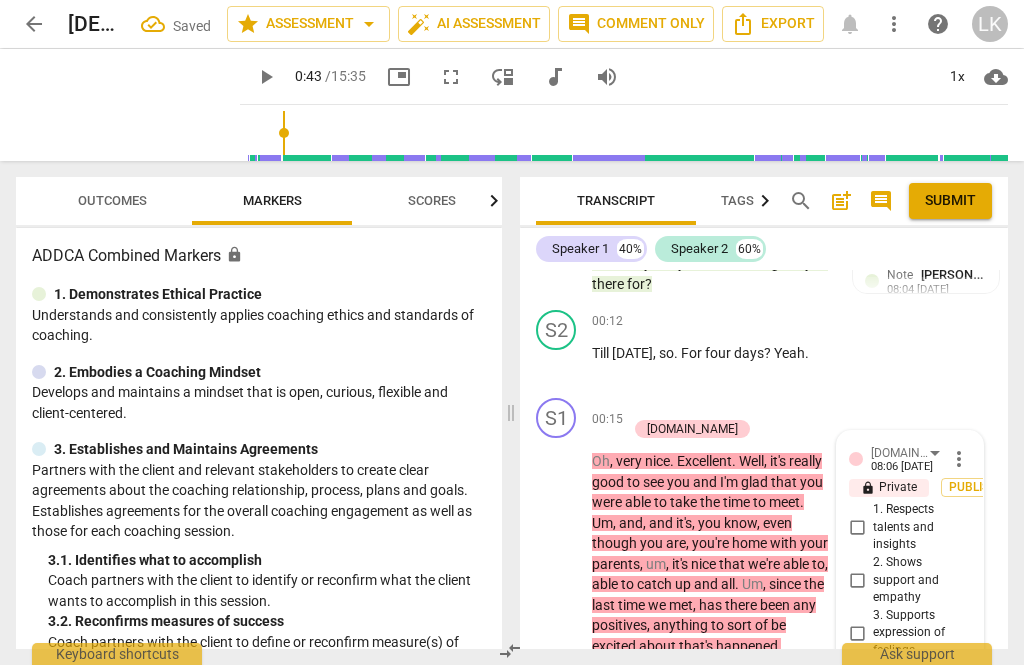 scroll, scrollTop: 533, scrollLeft: 0, axis: vertical 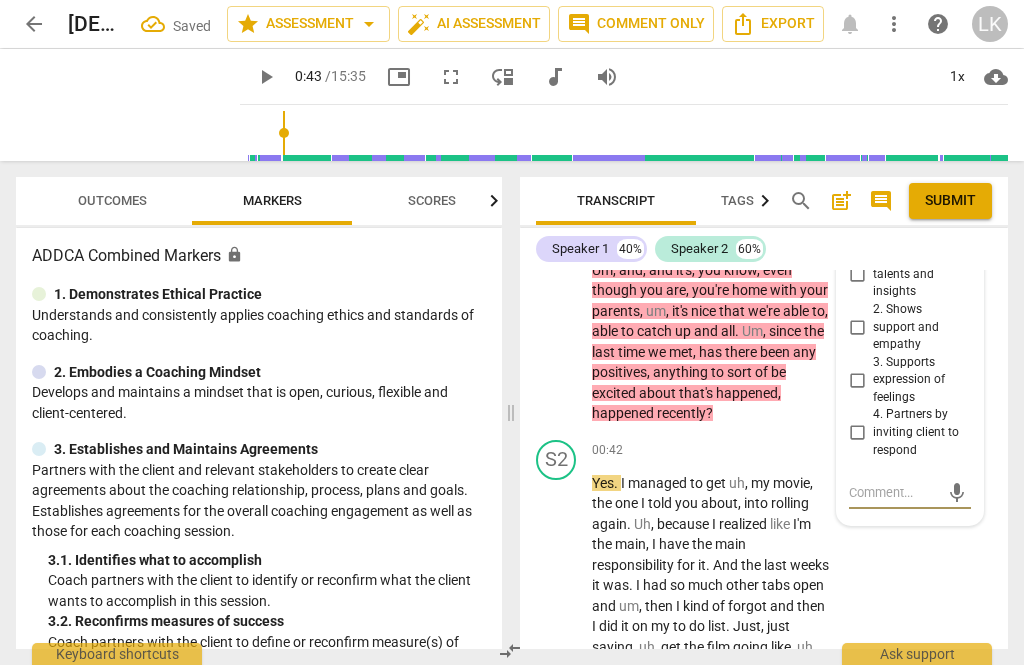 click on "4. Partners by inviting client to respond" at bounding box center [857, 433] 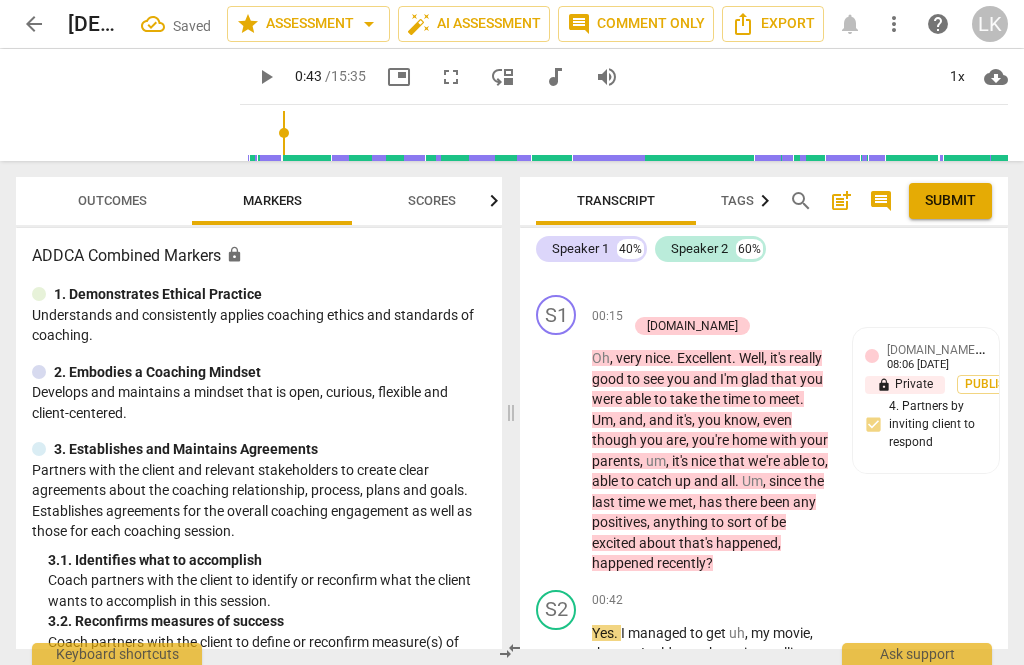 scroll, scrollTop: 367, scrollLeft: 0, axis: vertical 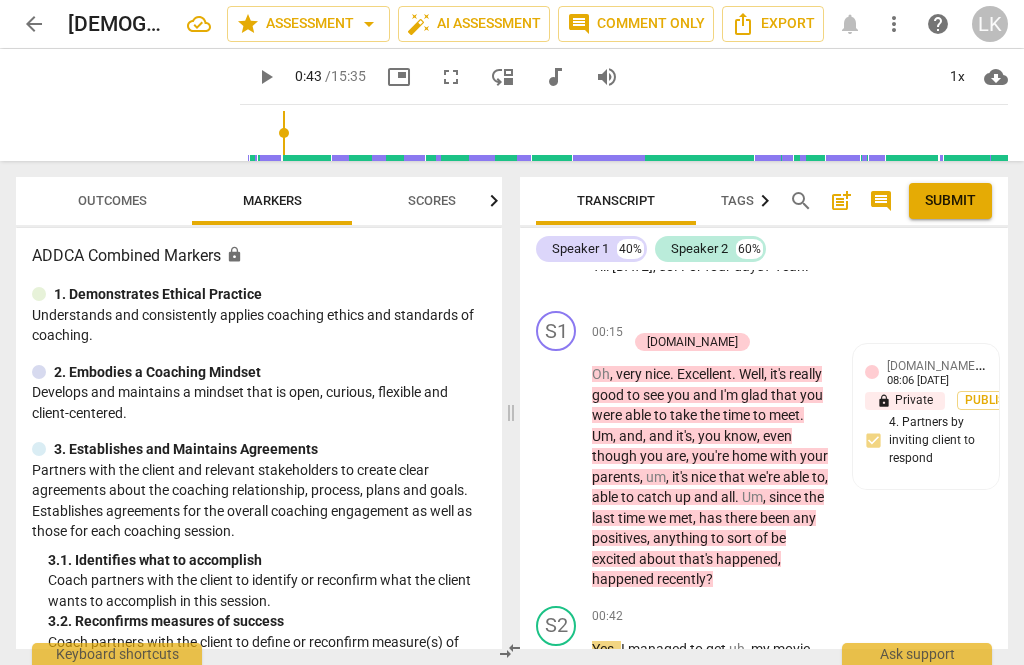 click on "+ Add competency" at bounding box center [686, 321] 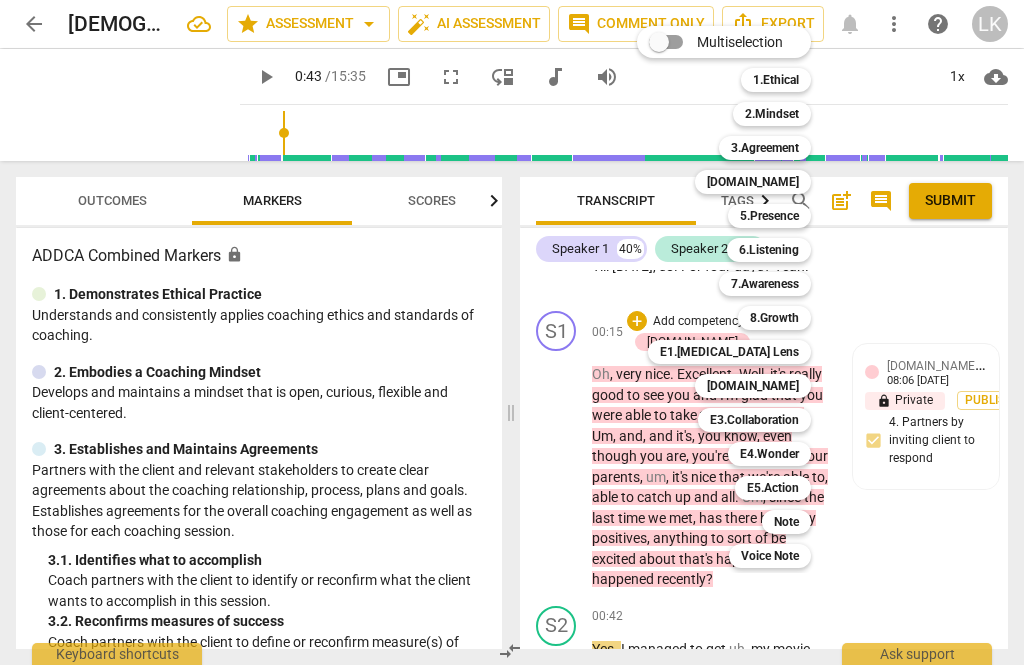 click on "E1.[MEDICAL_DATA] Lens" at bounding box center [729, 352] 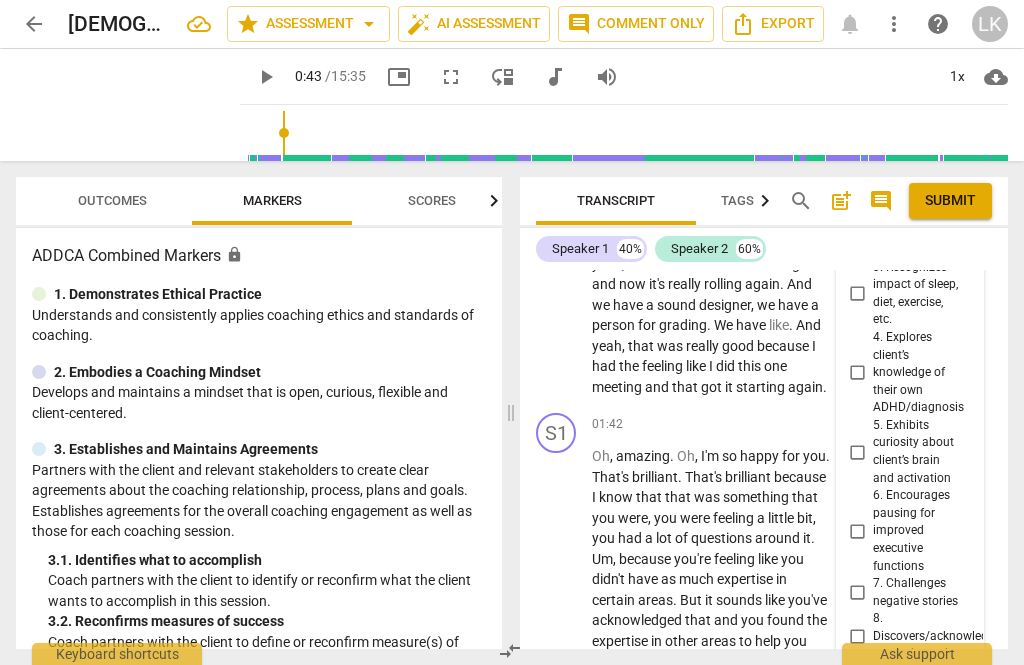 scroll, scrollTop: 1024, scrollLeft: 0, axis: vertical 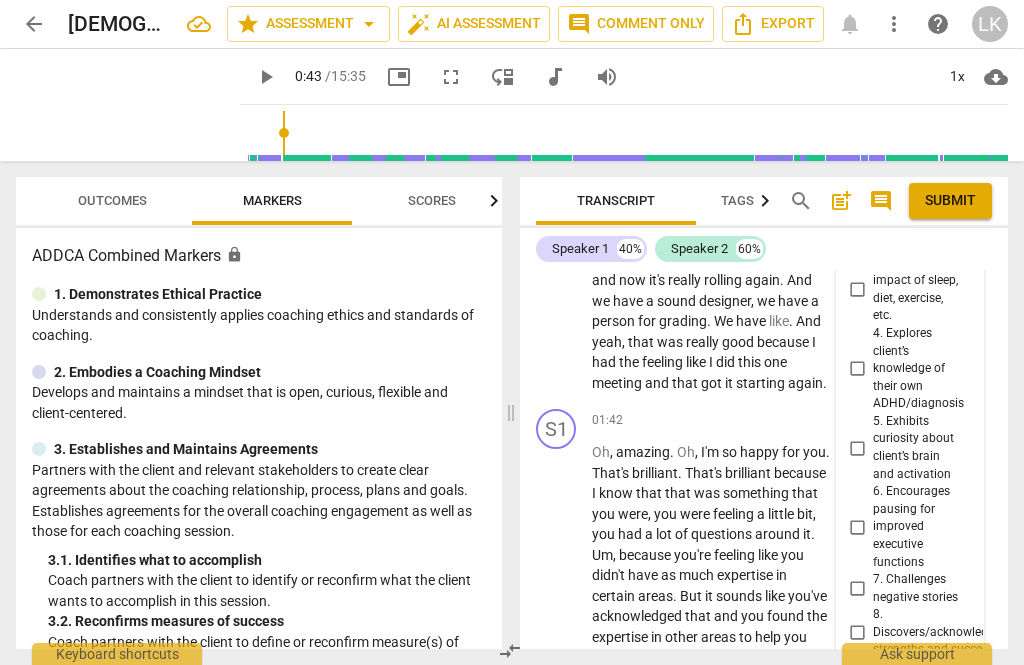 click on "8. Discovers/acknowledges strengths and successes" at bounding box center (940, 632) 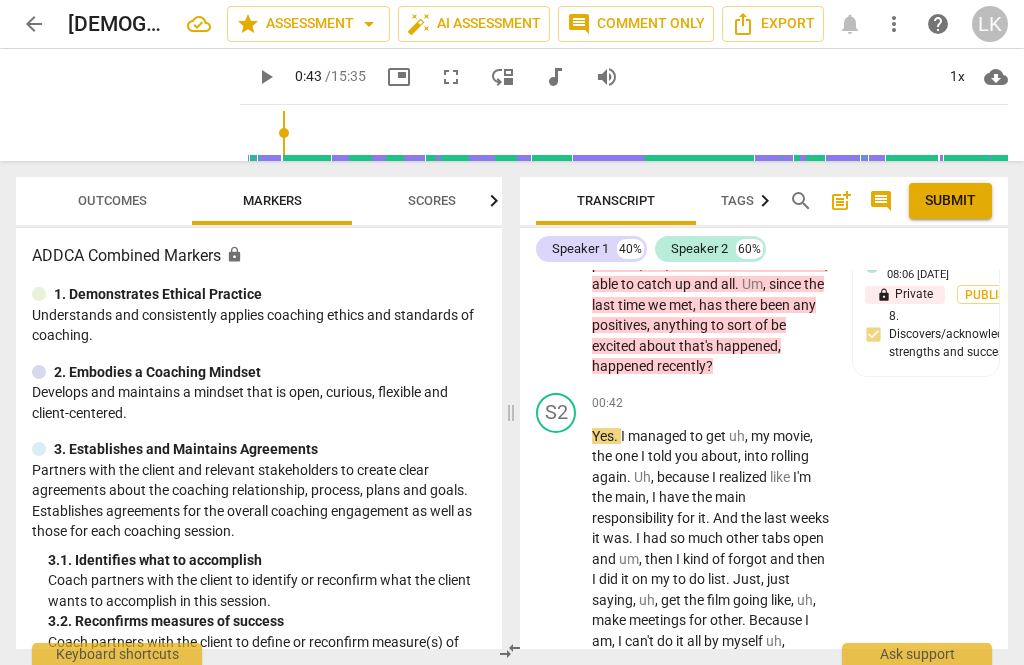 scroll, scrollTop: 601, scrollLeft: 0, axis: vertical 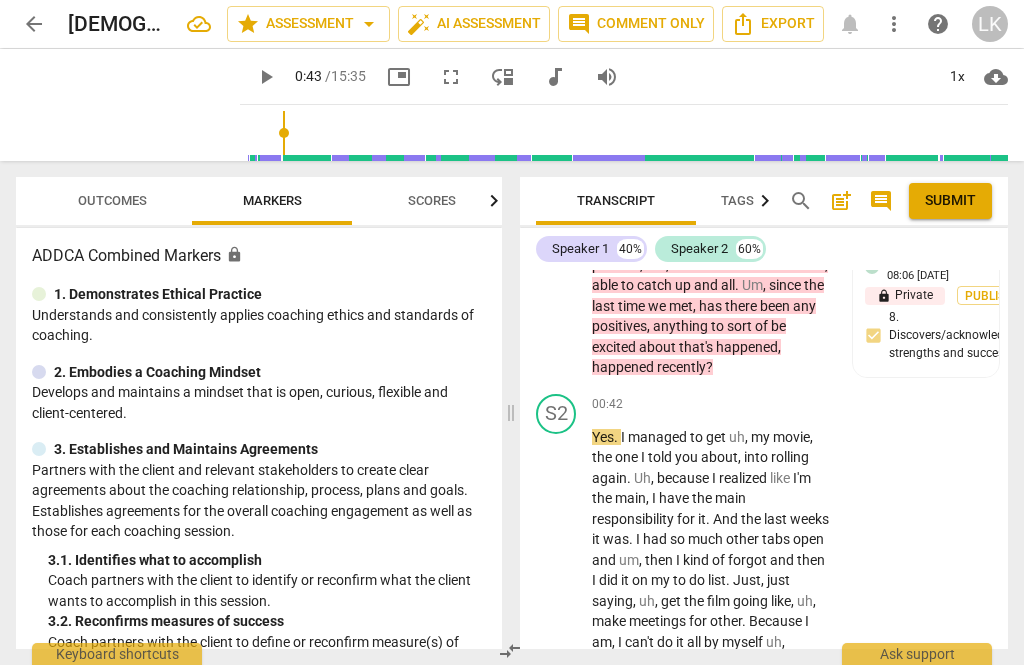 click on "play_arrow" at bounding box center [557, 622] 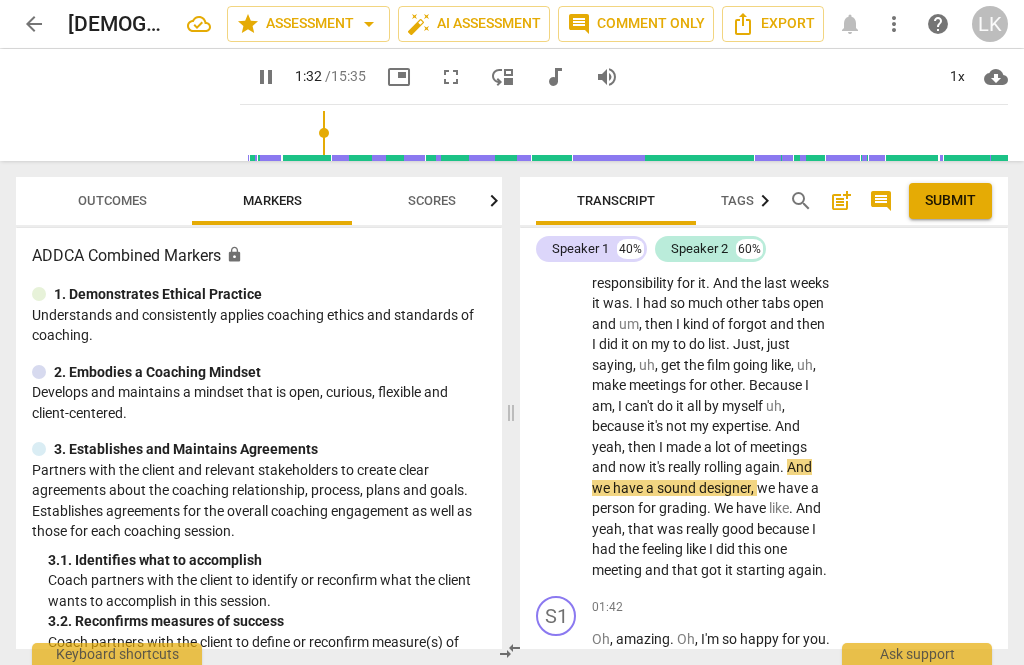 scroll, scrollTop: 842, scrollLeft: 0, axis: vertical 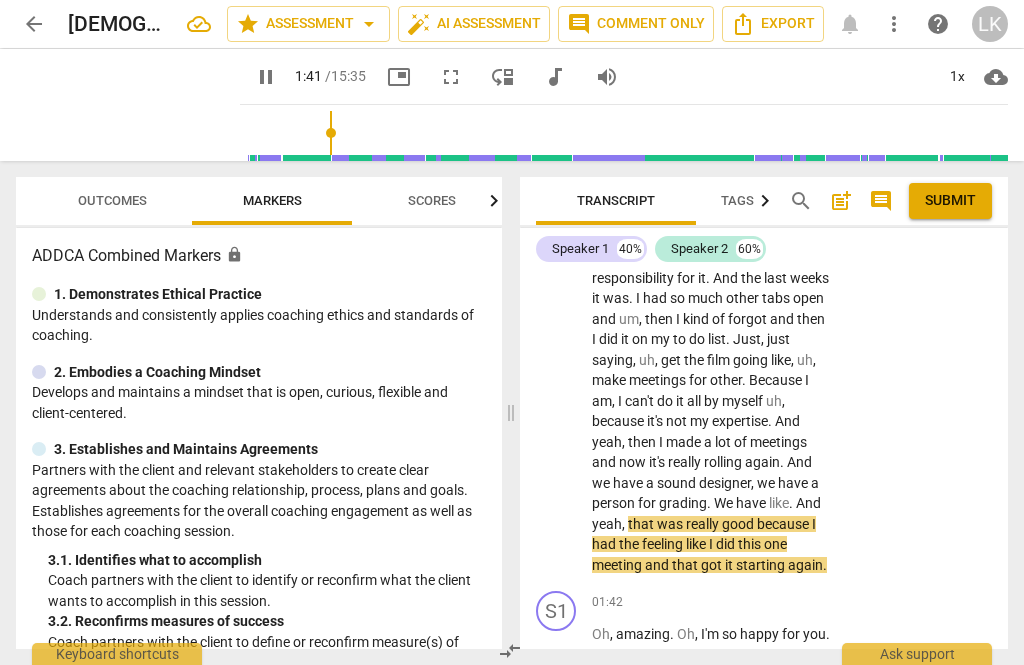 click on "pause" at bounding box center (557, 381) 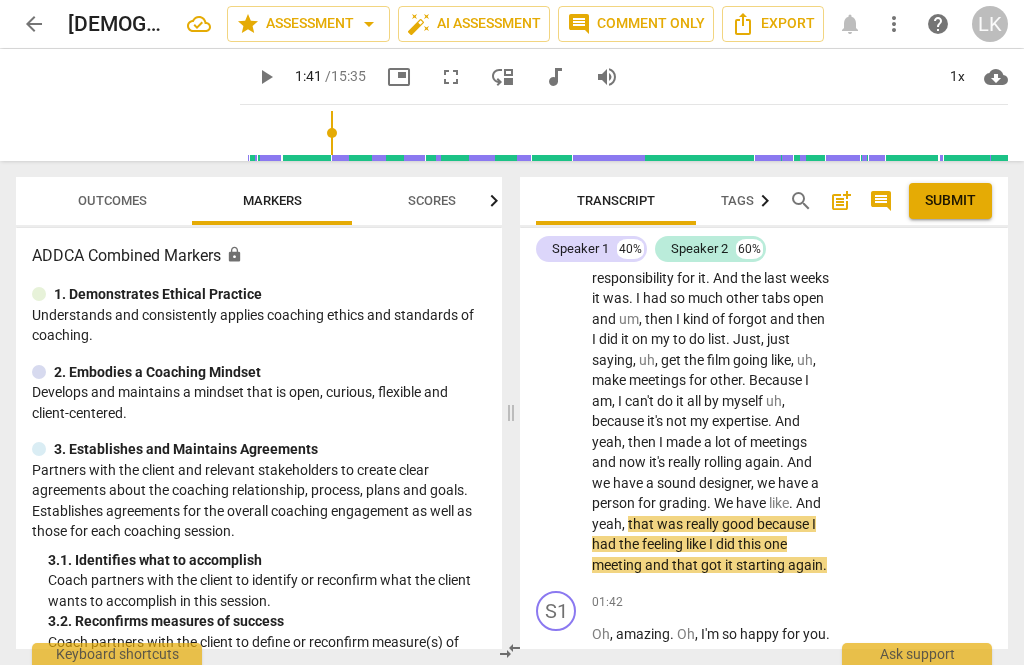 type on "102" 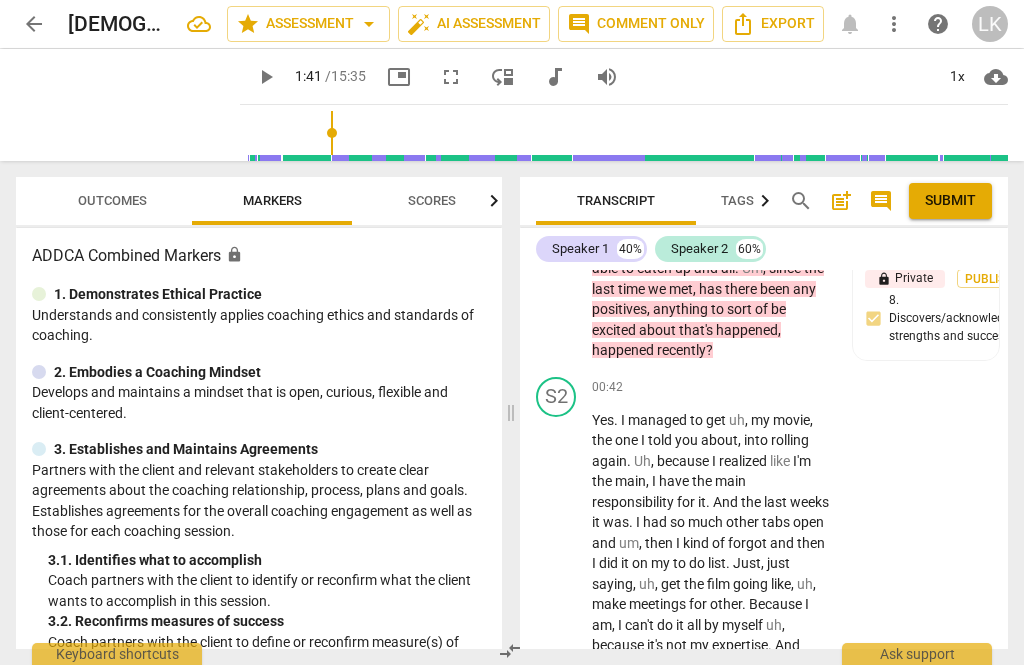 scroll, scrollTop: 617, scrollLeft: 0, axis: vertical 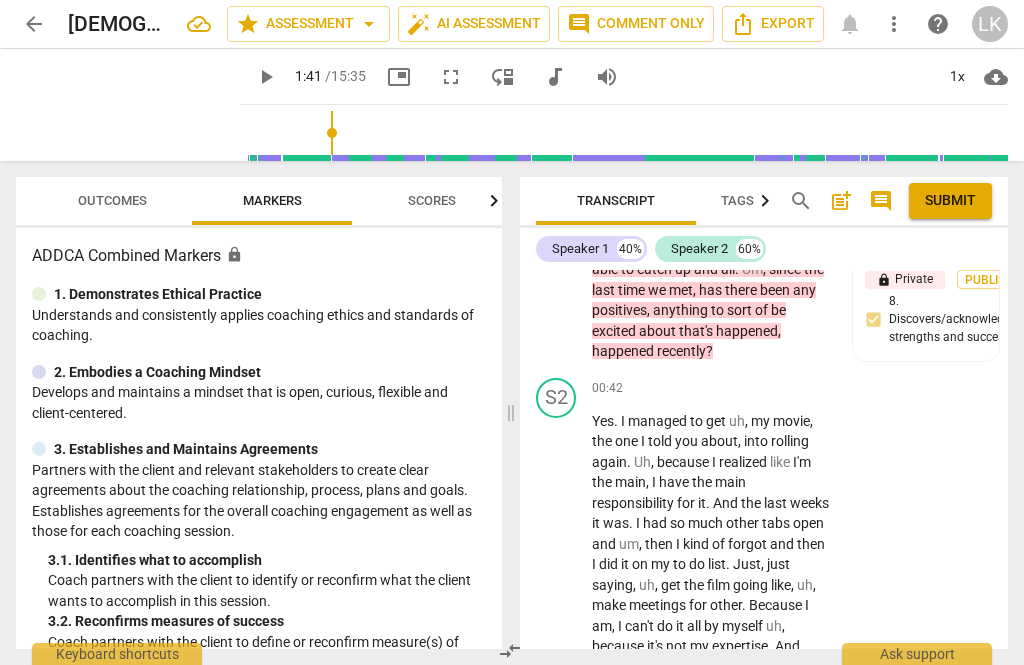 click on "Add competency" at bounding box center [769, 389] 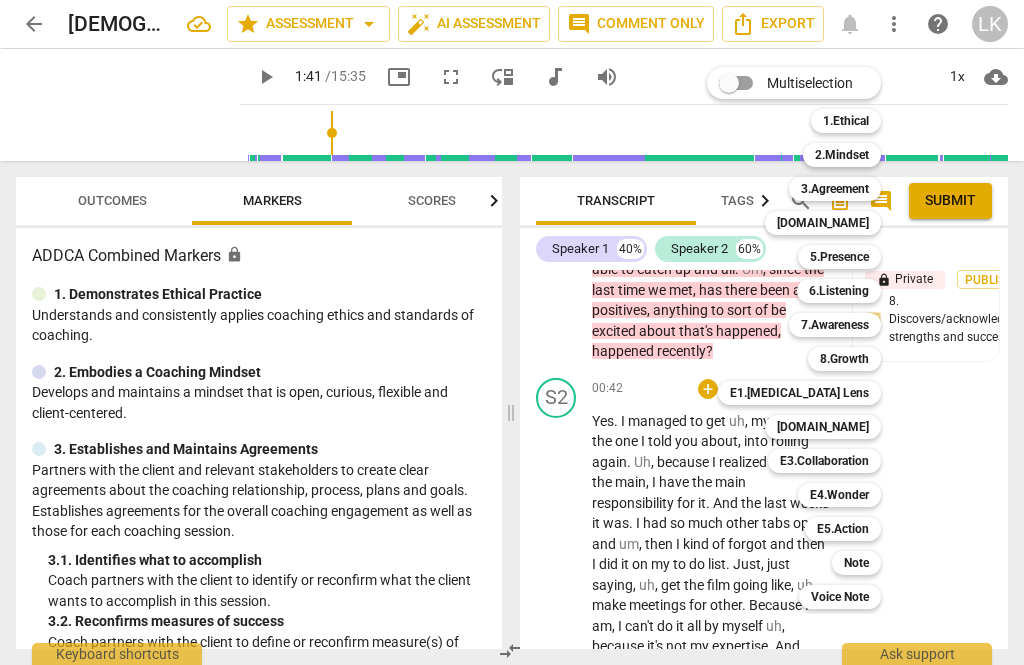 click on "6.Listening" at bounding box center (839, 291) 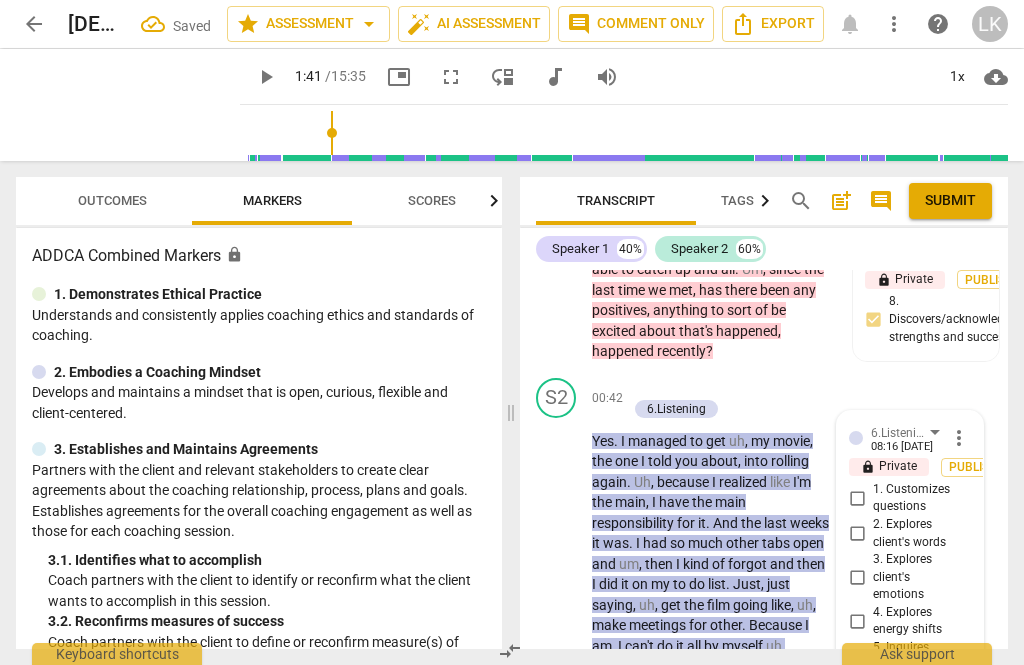 scroll, scrollTop: 626, scrollLeft: 0, axis: vertical 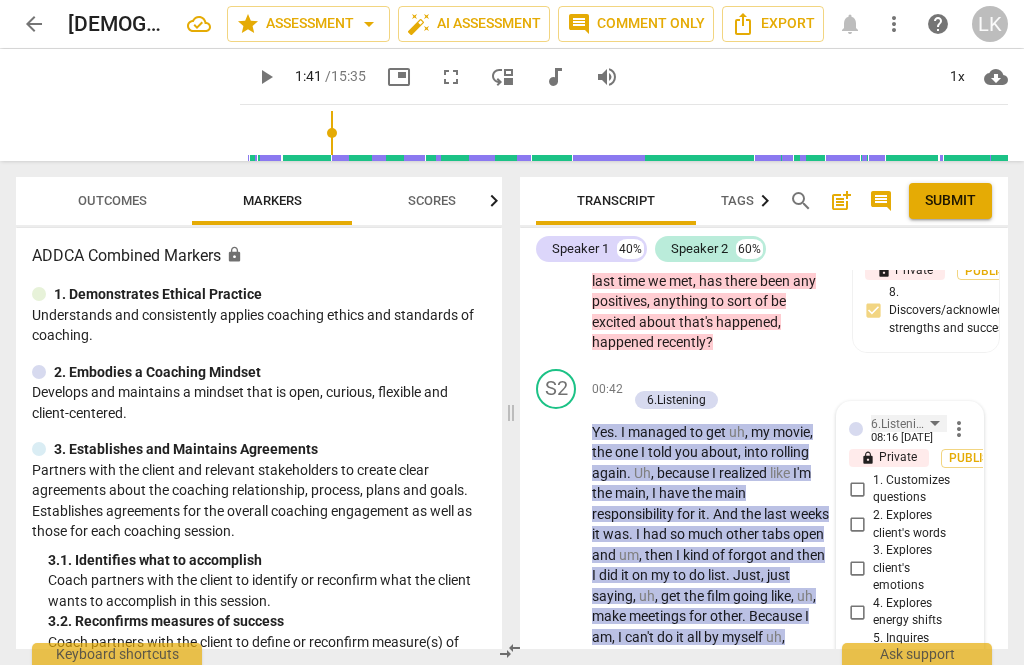 click on "6.Listening" at bounding box center [900, 424] 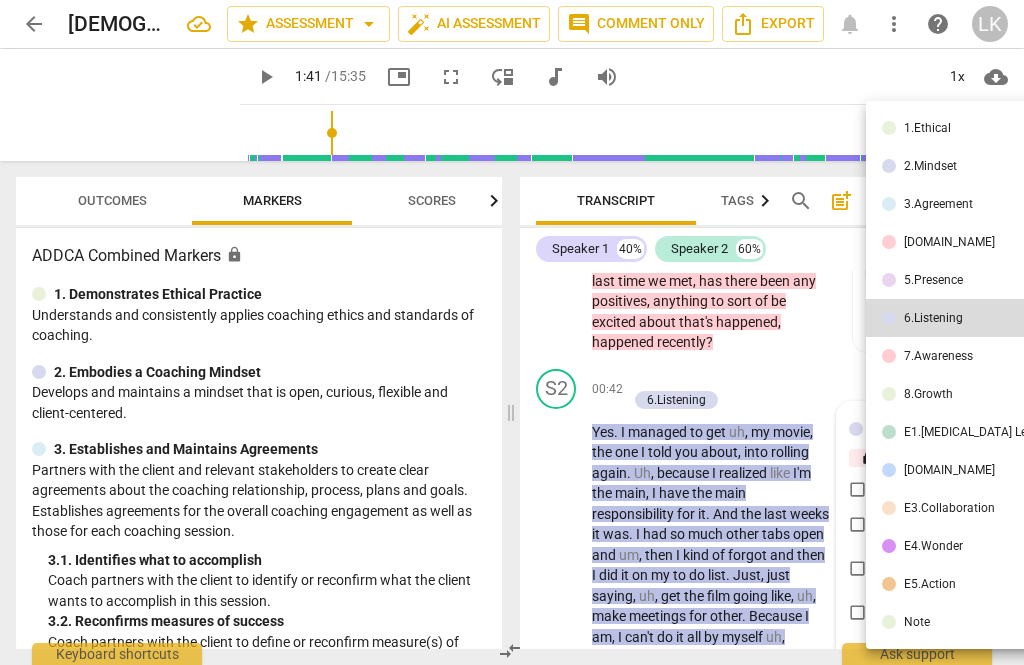 click at bounding box center [512, 332] 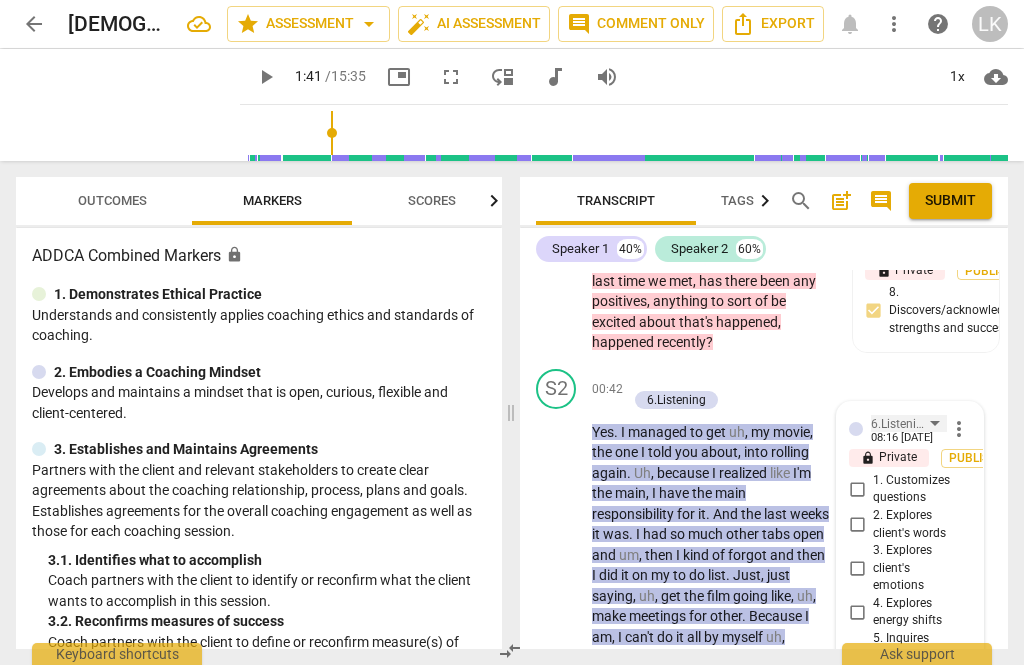 click on "6.Listening" at bounding box center [900, 424] 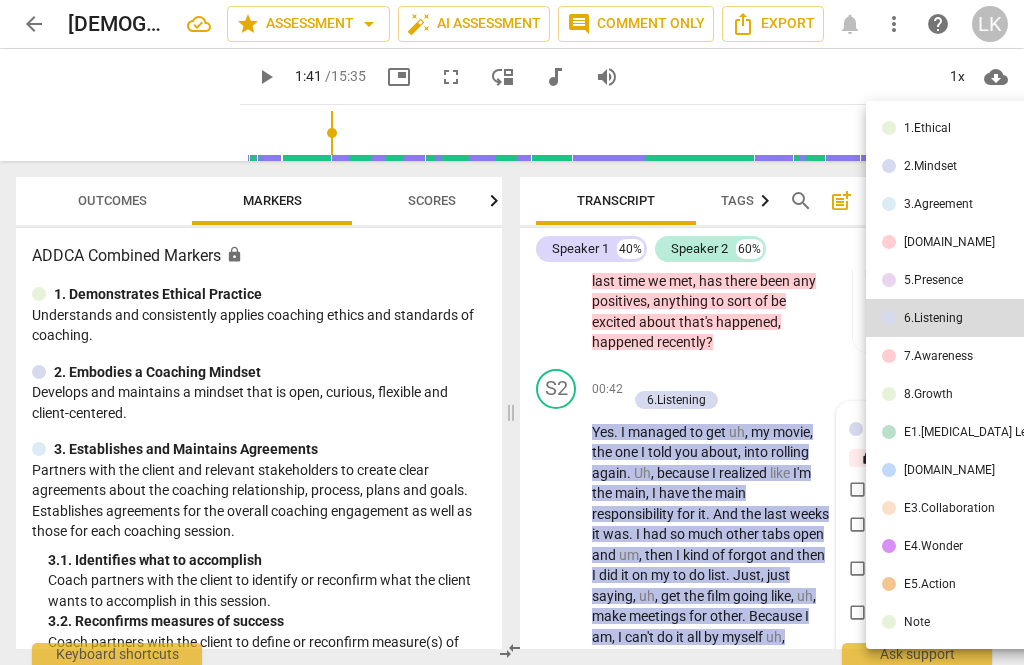 click at bounding box center [512, 332] 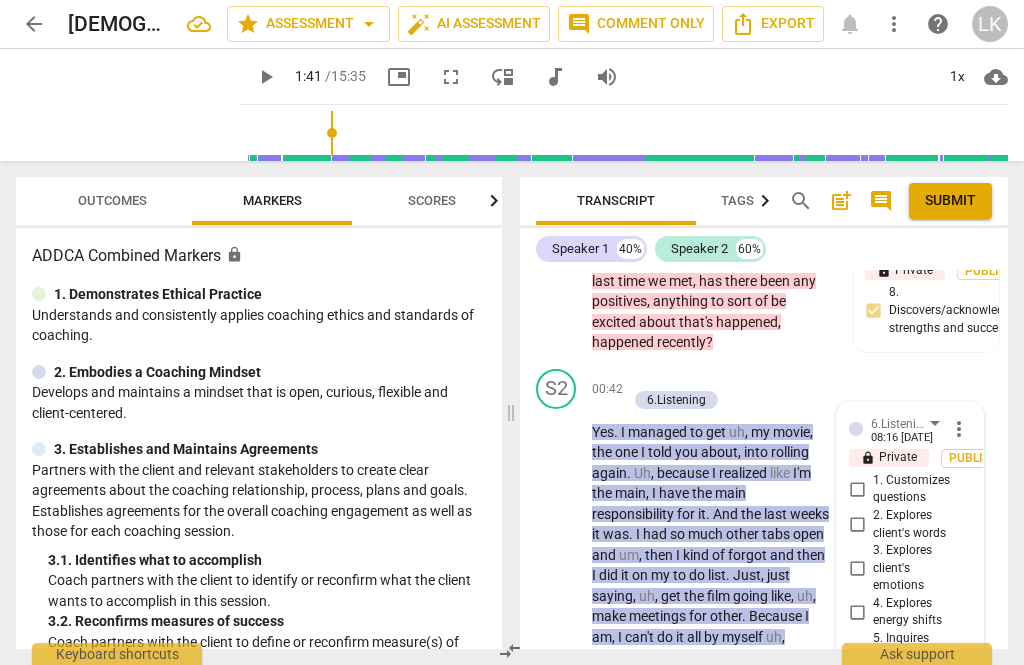 click on "6.Listening [PERSON_NAME] 08:16 [DATE] more_vert lock Private Publish 1. Customizes questions 2. Explores client's words 3. Explores client's emotions 4. Explores energy shifts 5. Inquires about perception 6. Does not interrupt 7. Summarizes what communicated mic" at bounding box center (910, 619) 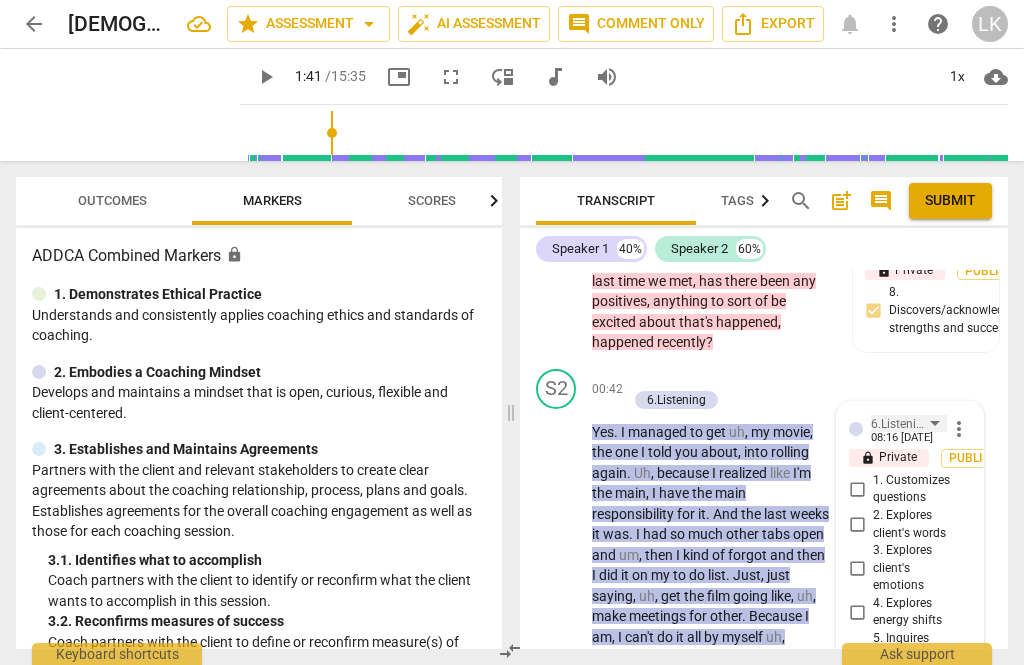 click on "6.Listening" at bounding box center [900, 424] 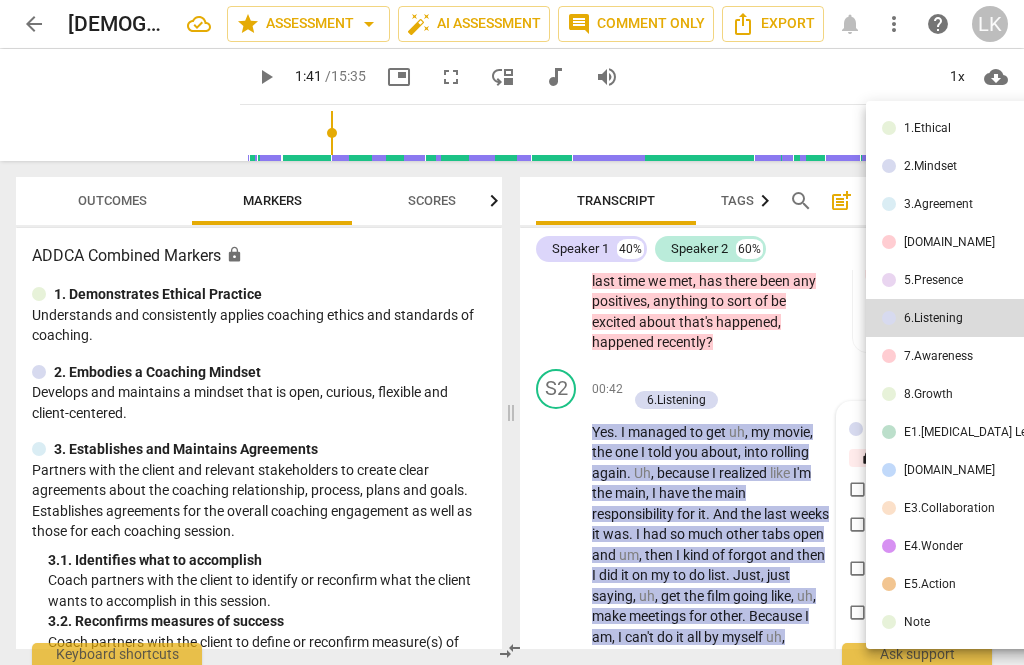 click on "7.Awareness" at bounding box center [961, 356] 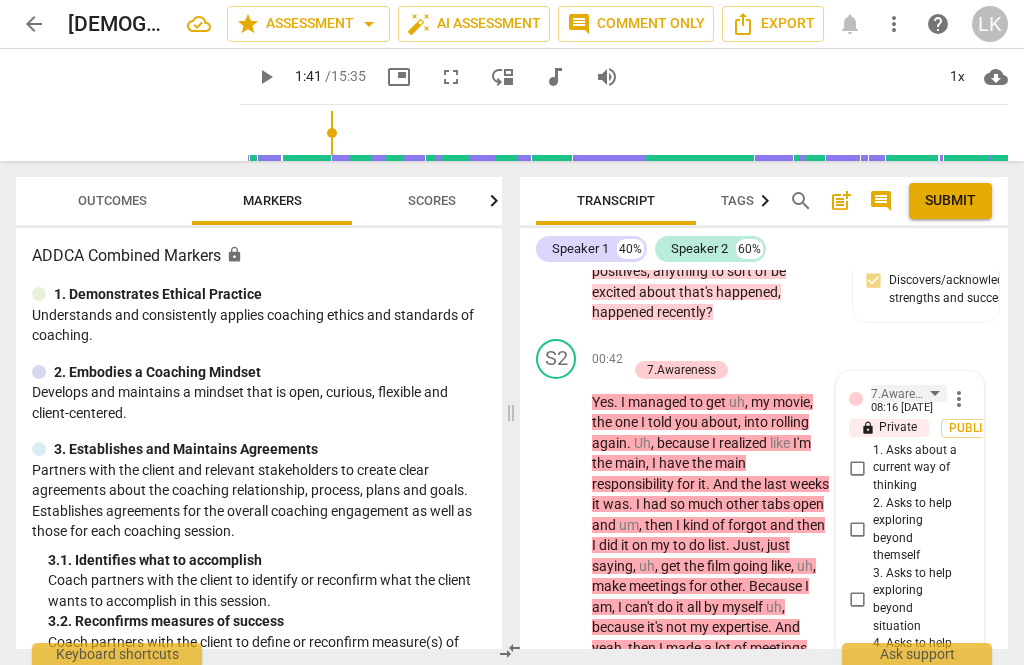 scroll, scrollTop: 655, scrollLeft: 0, axis: vertical 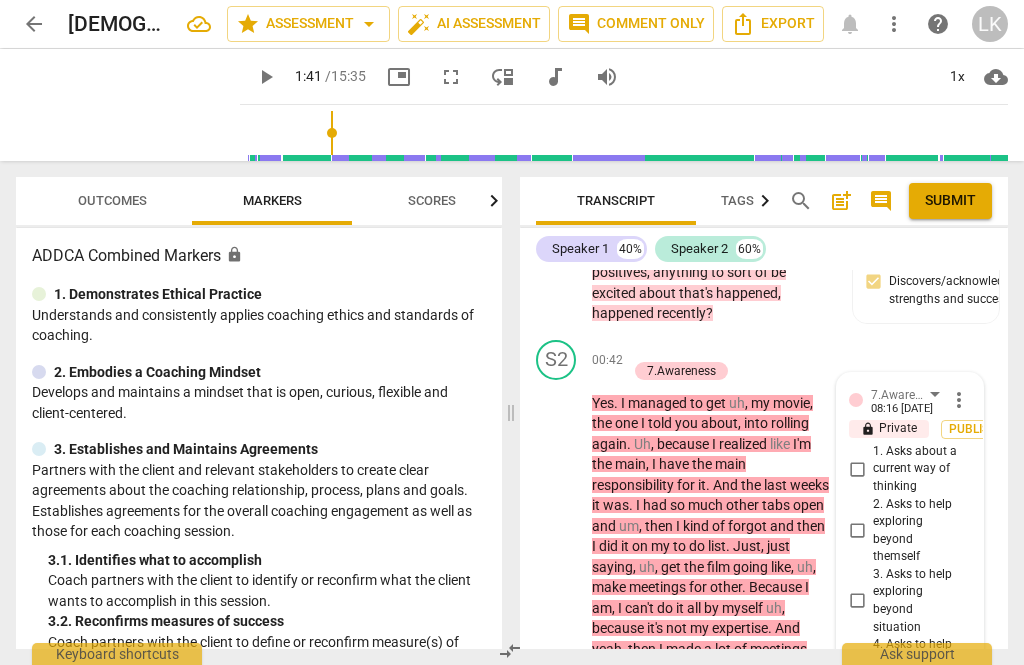 click on "more_vert" at bounding box center (959, 400) 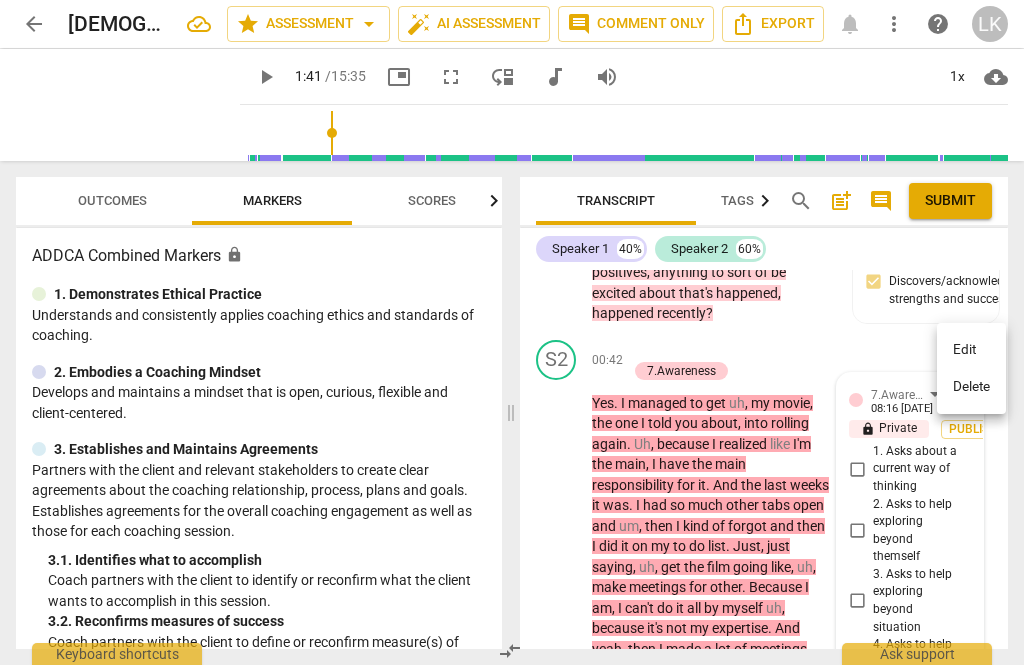 click on "Delete" at bounding box center (971, 387) 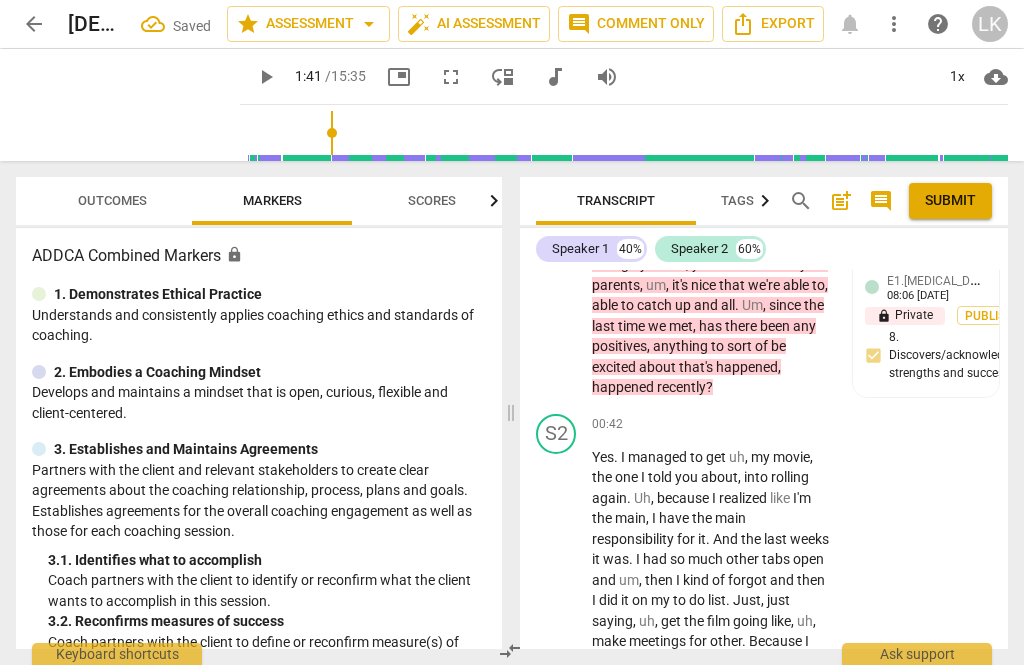scroll, scrollTop: 582, scrollLeft: 0, axis: vertical 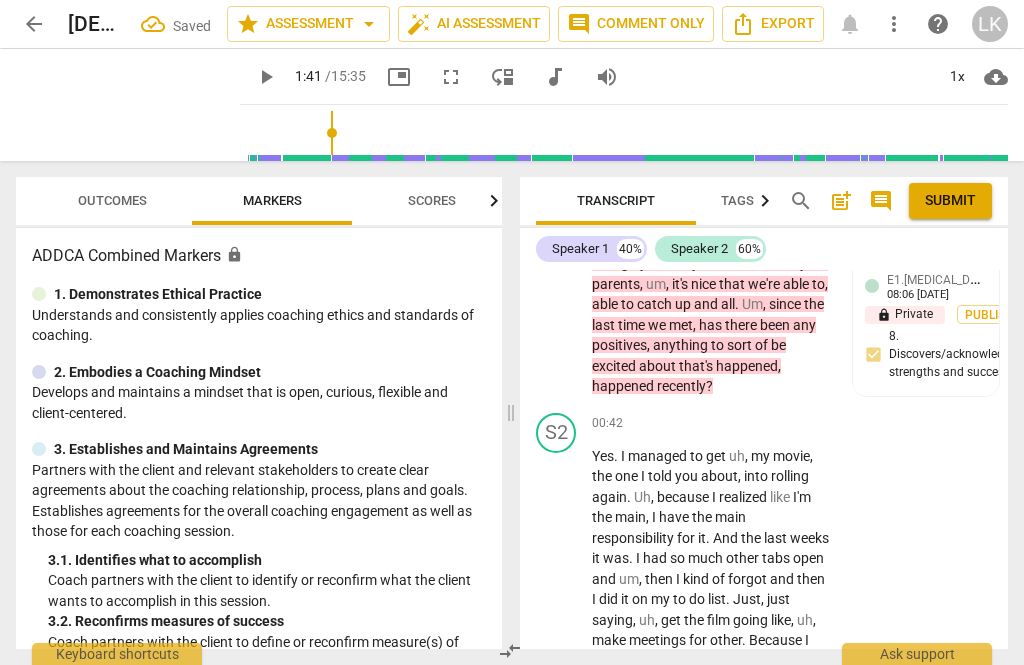 click on "+ Add competency" at bounding box center [757, 424] 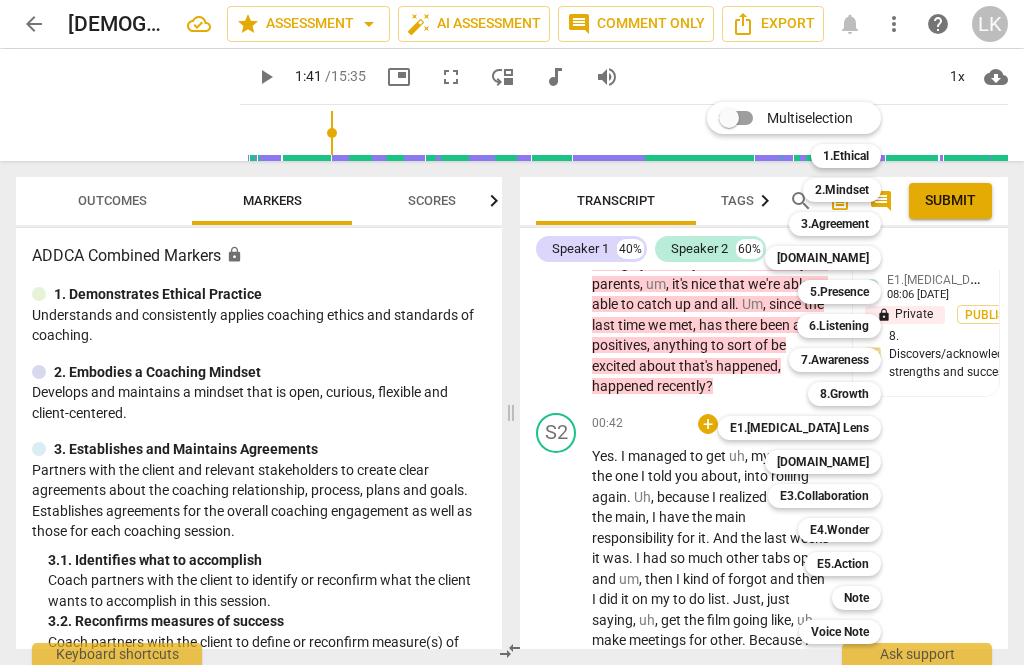 click on "6.Listening" at bounding box center [839, 326] 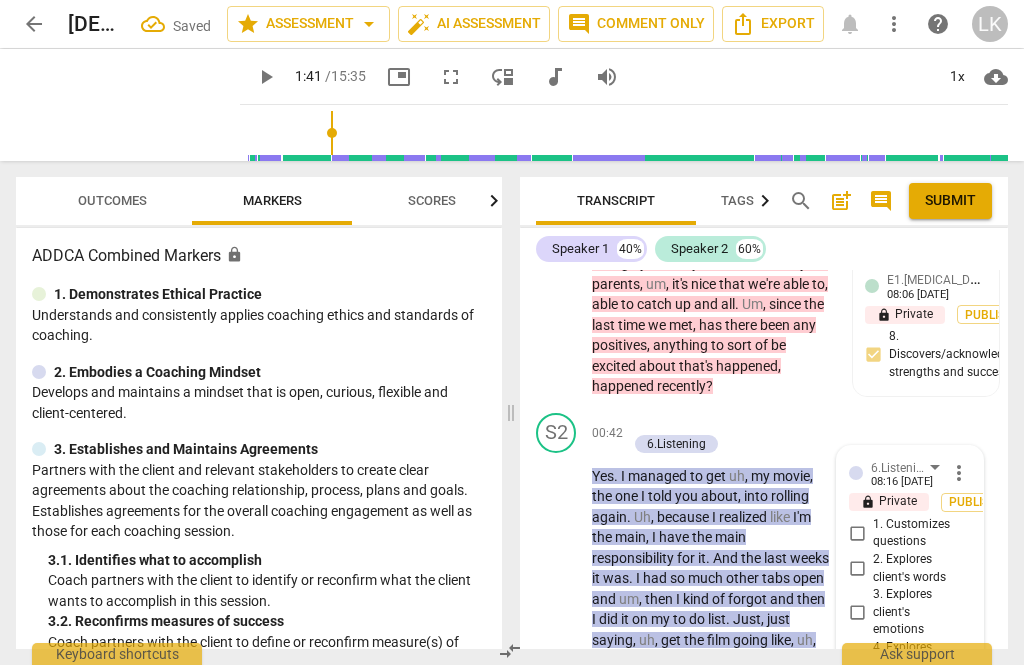 scroll, scrollTop: 711, scrollLeft: 0, axis: vertical 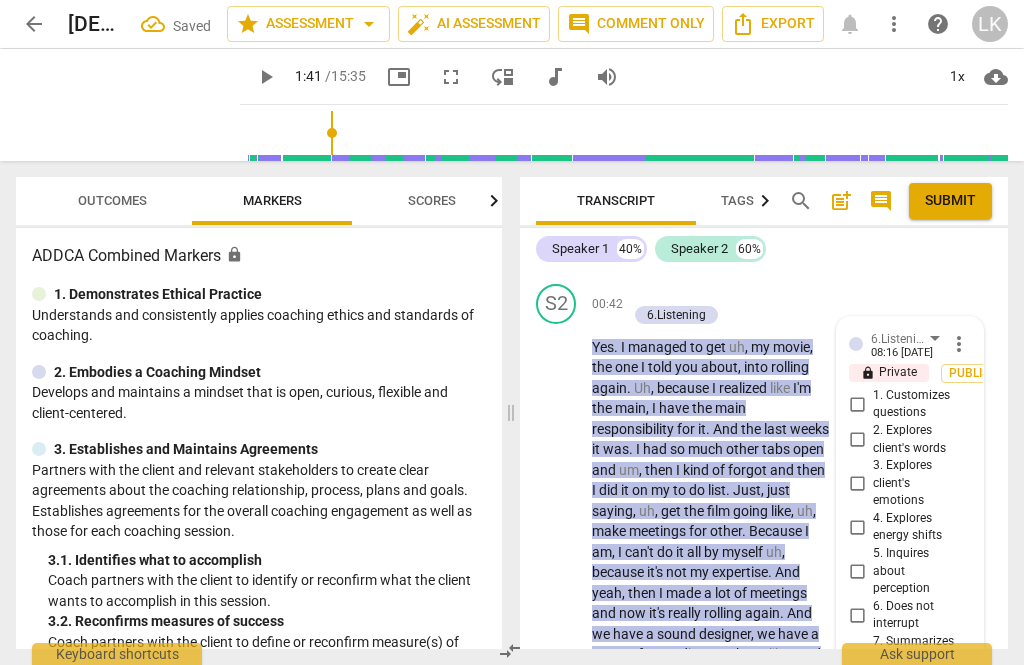 click on "6. Does not interrupt" at bounding box center [857, 615] 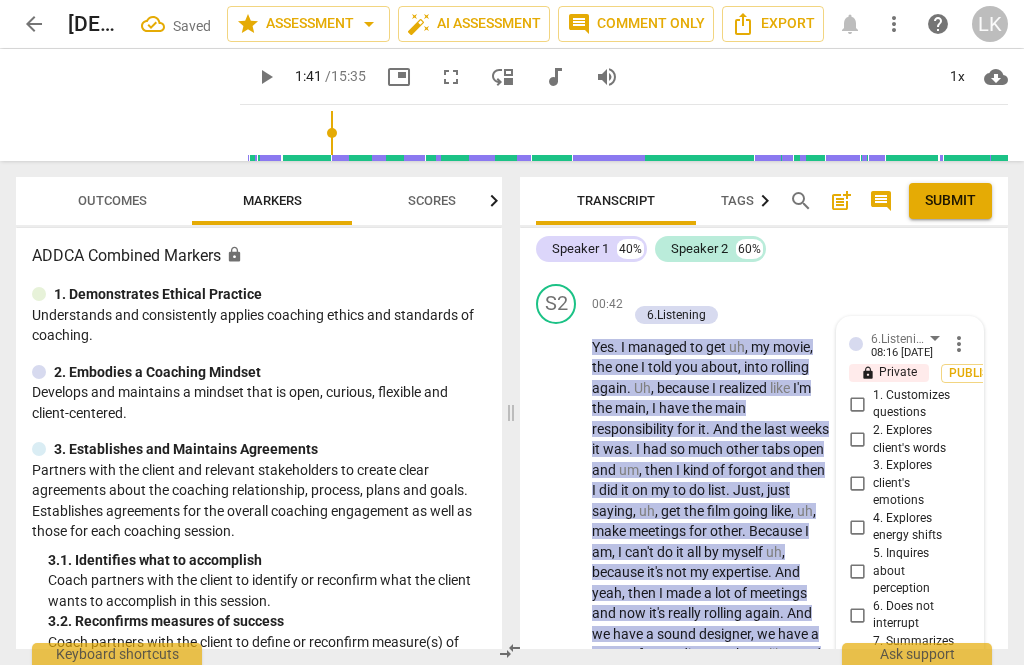 checkbox on "true" 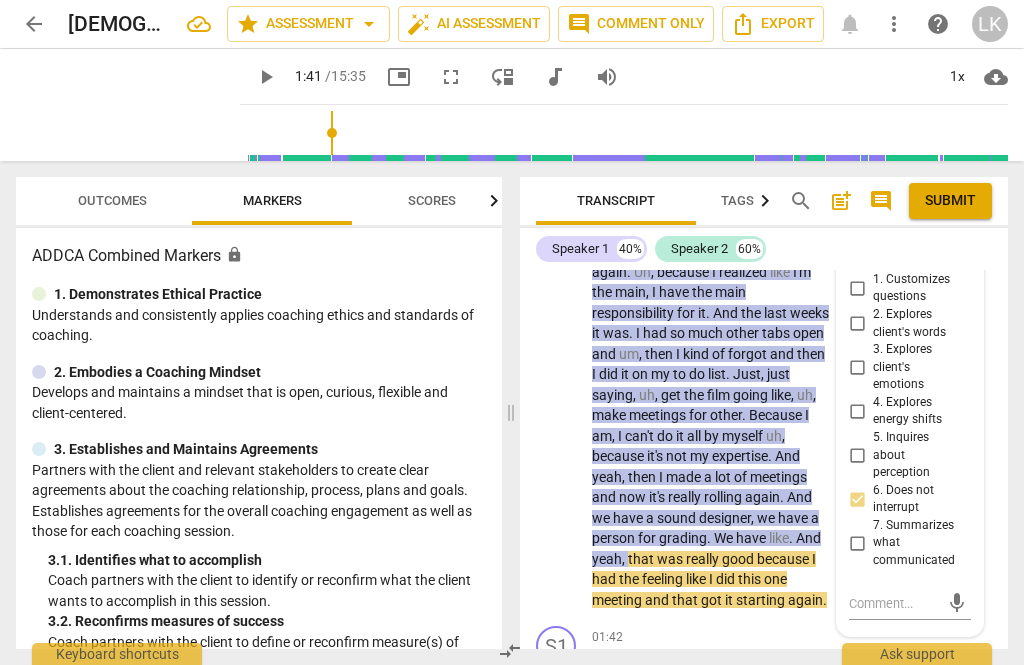 scroll, scrollTop: 874, scrollLeft: 0, axis: vertical 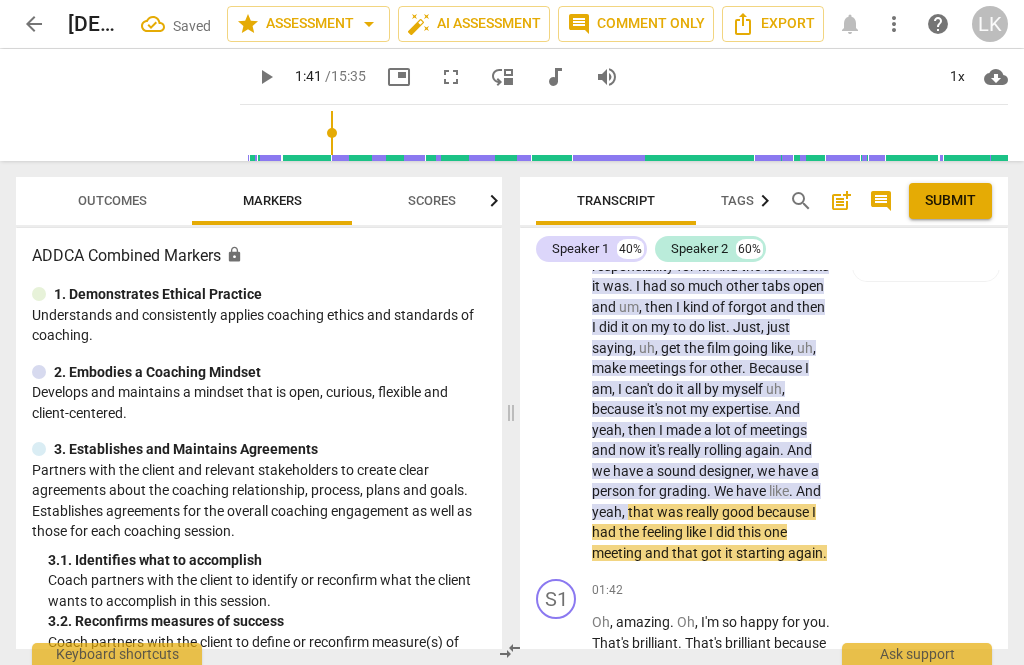 click on "play_arrow pause" at bounding box center (566, 725) 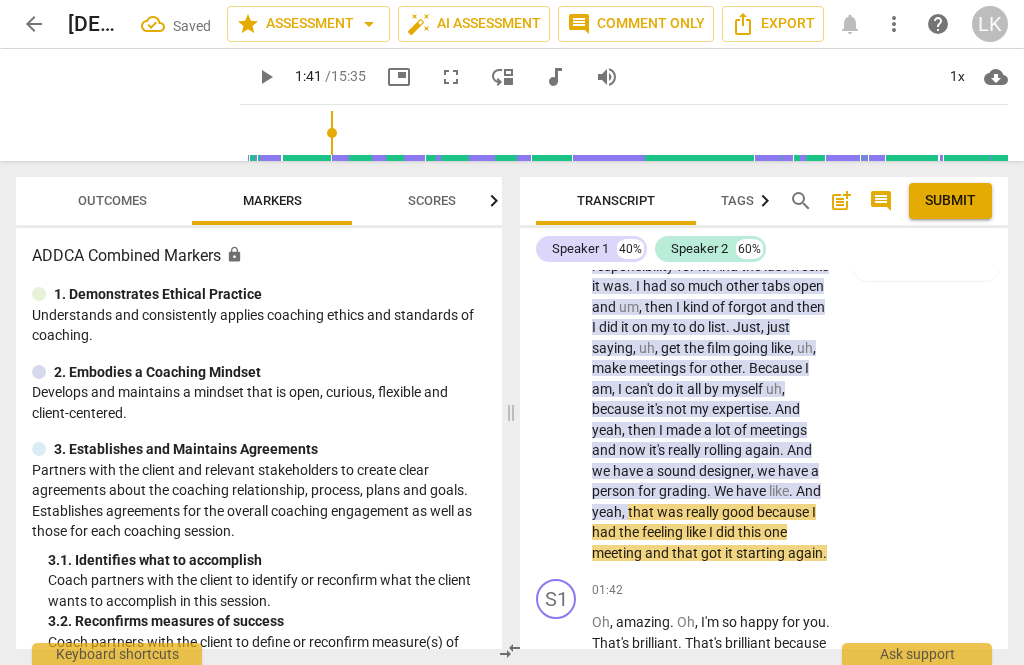click on "play_arrow" at bounding box center [557, 725] 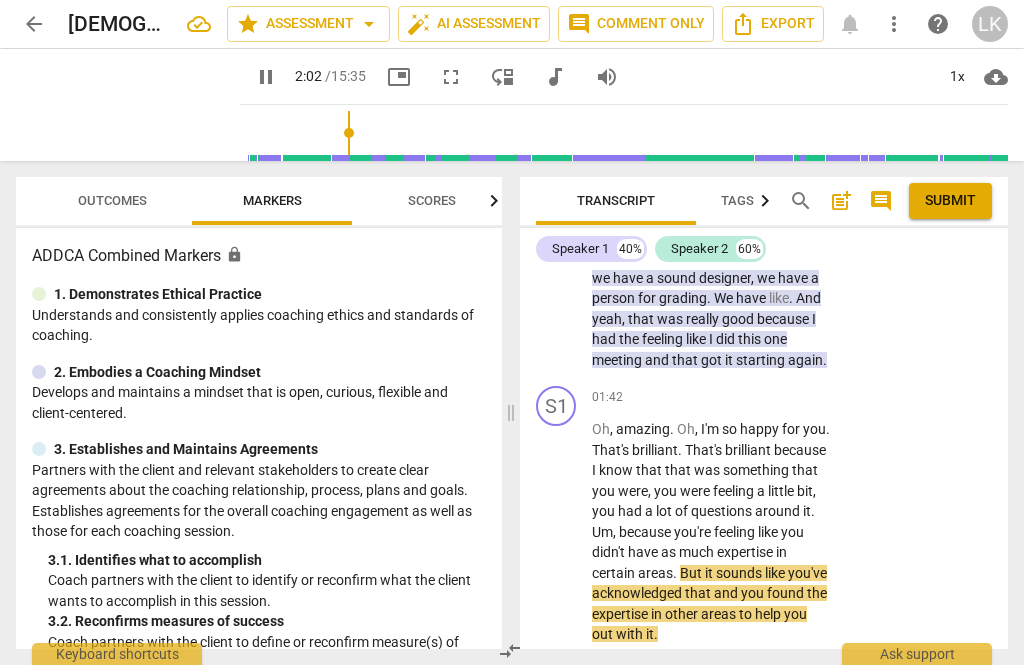 scroll, scrollTop: 1115, scrollLeft: 0, axis: vertical 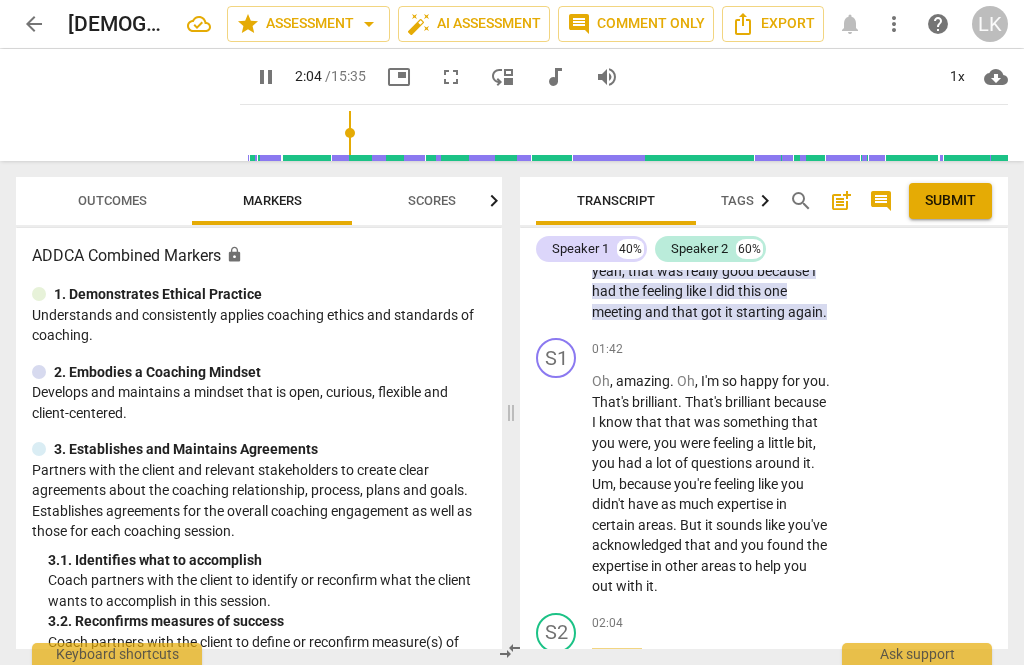 click on "pause" at bounding box center [557, 484] 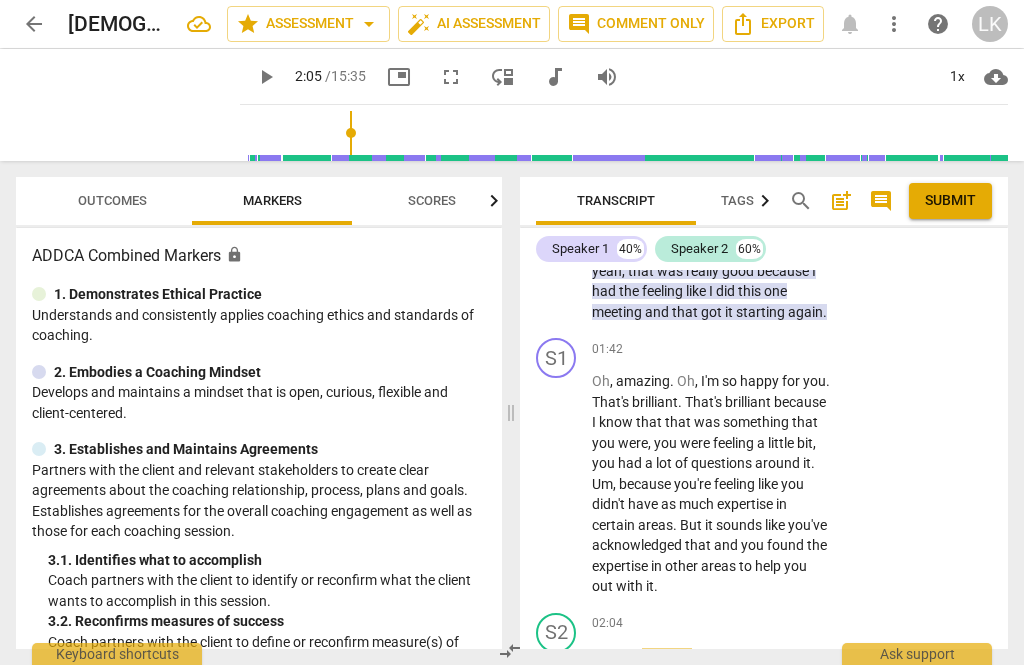 click on "+ Add competency" at bounding box center [757, 349] 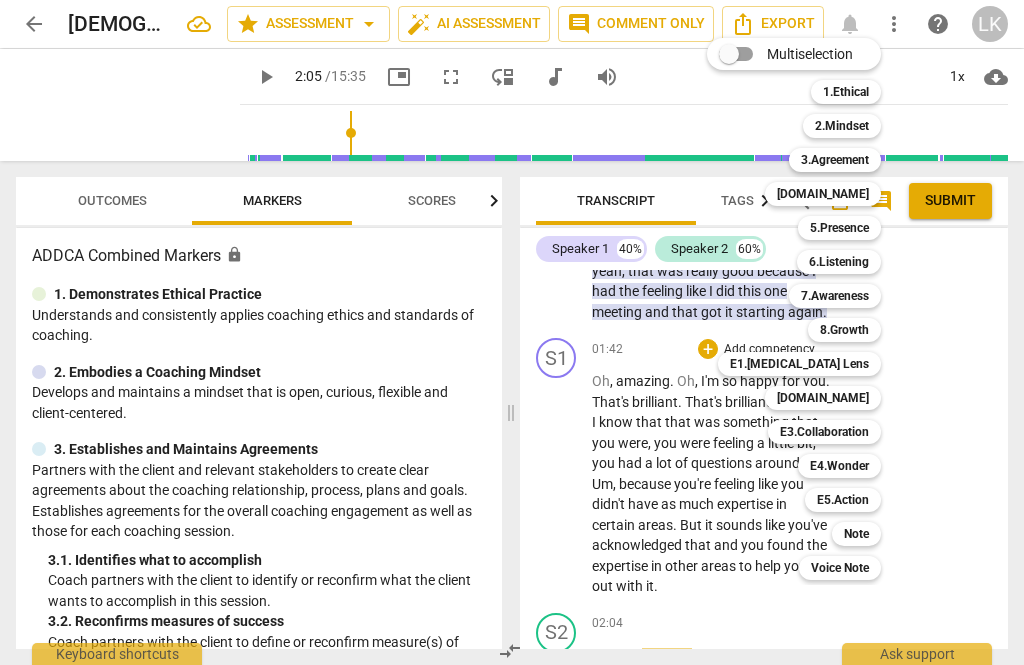 click on "6.Listening" at bounding box center [839, 262] 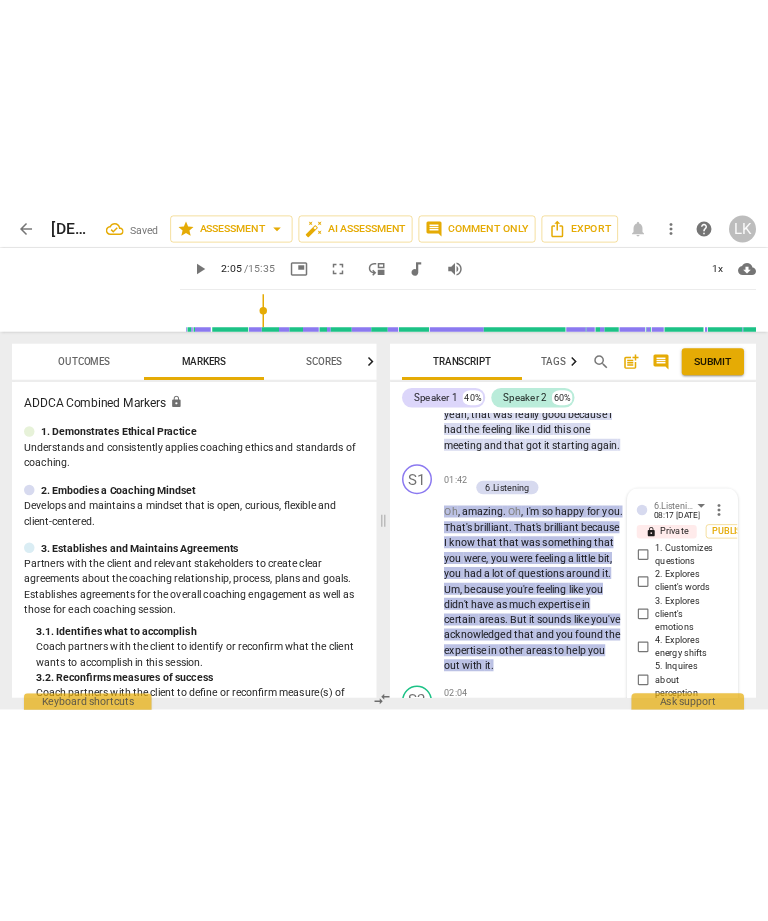 scroll, scrollTop: 1361, scrollLeft: 0, axis: vertical 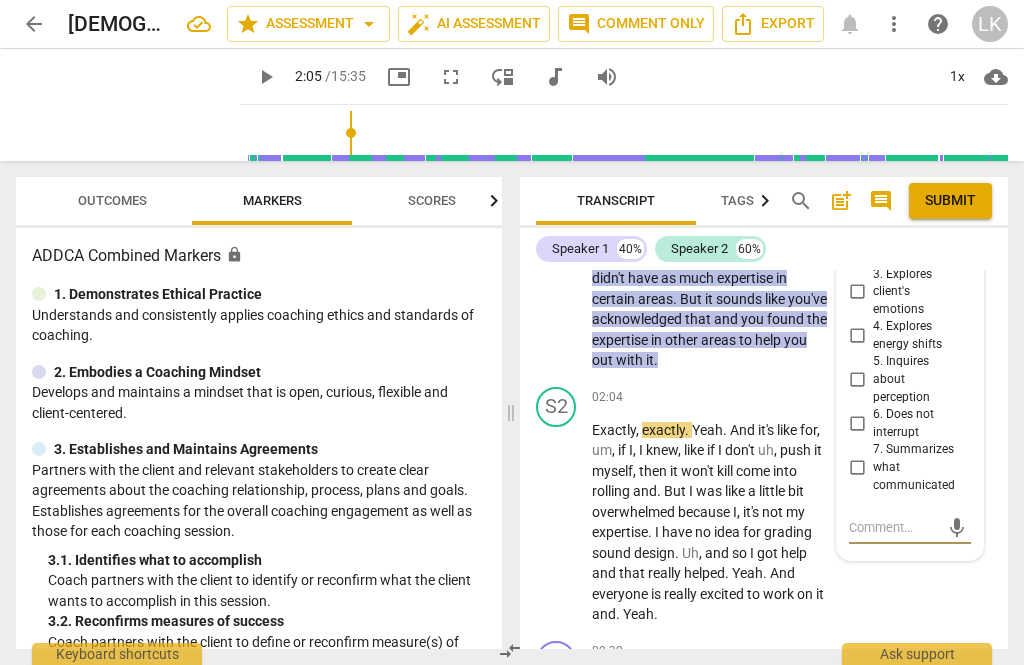 click on "7. Summarizes what communicated" at bounding box center [918, 467] 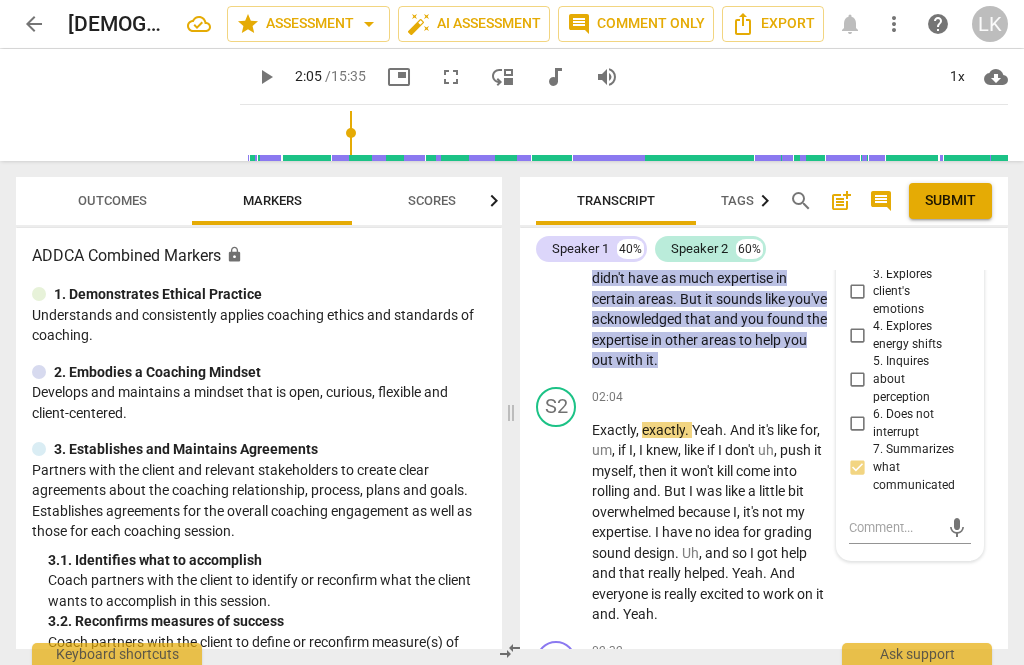 click on "7. Summarizes what communicated" at bounding box center (918, 467) 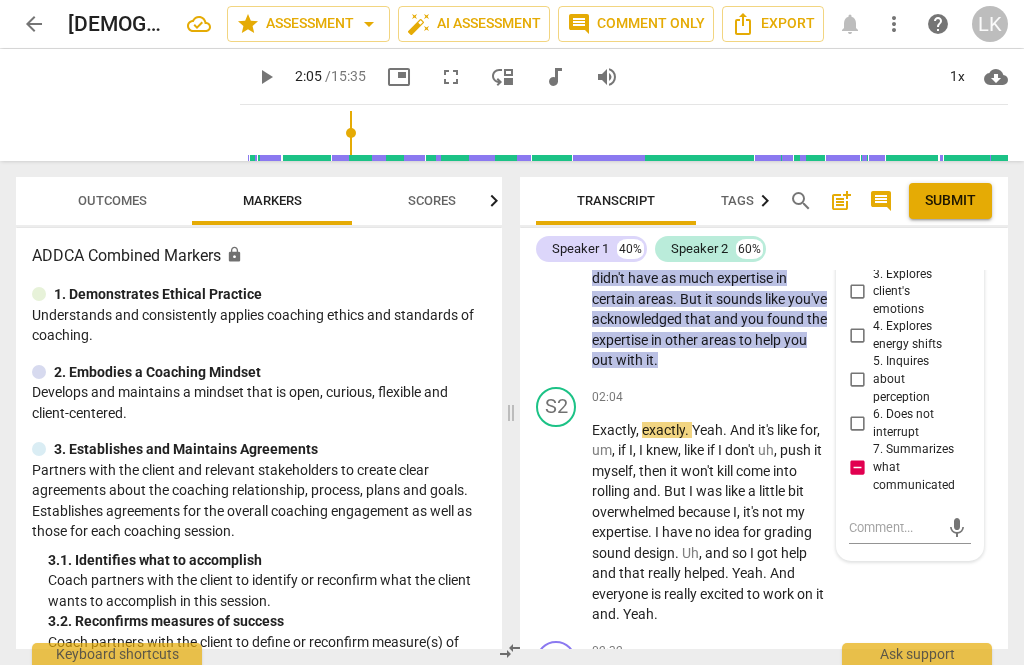 click on "7. Summarizes what communicated" at bounding box center [857, 468] 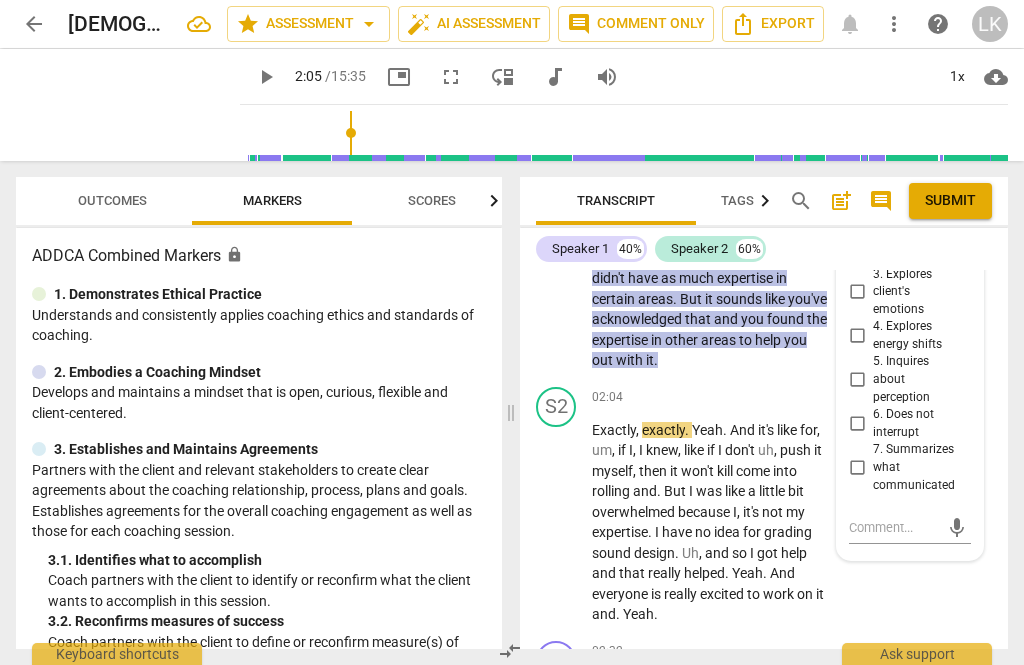 click on "7. Summarizes what communicated" at bounding box center (857, 468) 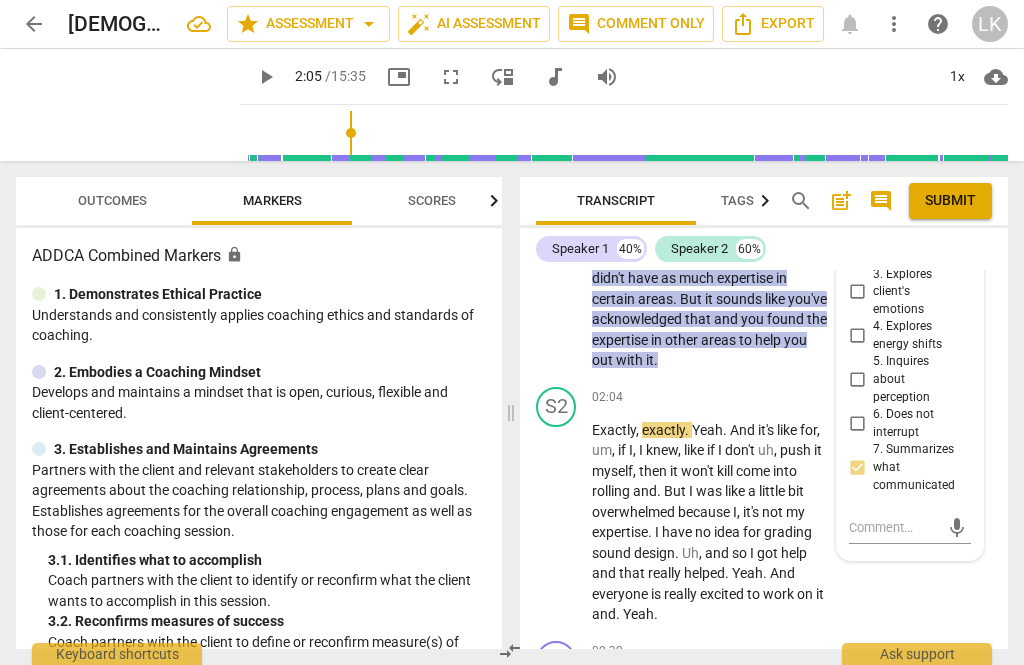 click on "Outcomes Markers Scores ADDCA Combined Markers lock 1. Demonstrates Ethical Practice Understands and consistently applies coaching ethics and standards of coaching. 2. Embodies a Coaching Mindset Develops and maintains a mindset that is open, curious, flexible and client-centered. 3. Establishes and Maintains Agreements Partners with the client and relevant stakeholders to create clear agreements about the coaching relationship, process, plans and goals. Establishes agreements for the overall coaching engagement as well as those for each coaching session. 3. 1. Identifies what to accomplish Coach partners with the client to identify or reconfirm what the client wants to accomplish in this session. 3. 2. Reconfirms measures of success Coach partners with the client to define or reconfirm measure(s) of success for what the client wants to accomplish in this session. 3. 3. Explores what is important 3. 4. Defines what to address 4. Cultivates Trust and Safety 4. 1. Respects talents and insights 4. 4. 4. 5. 5. 5." at bounding box center [255, 413] 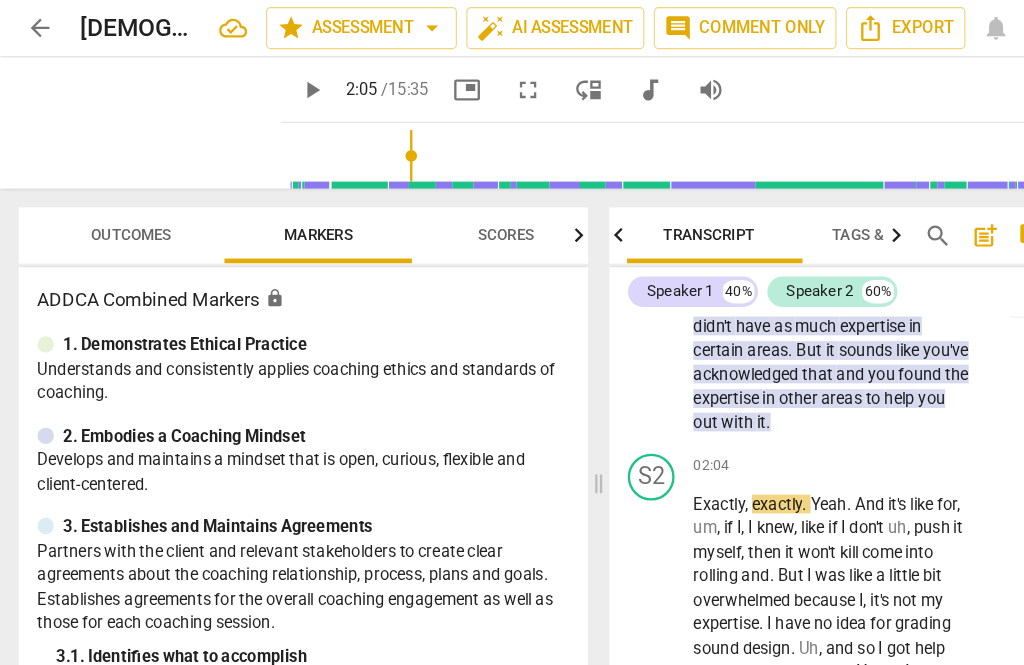 scroll, scrollTop: 0, scrollLeft: 0, axis: both 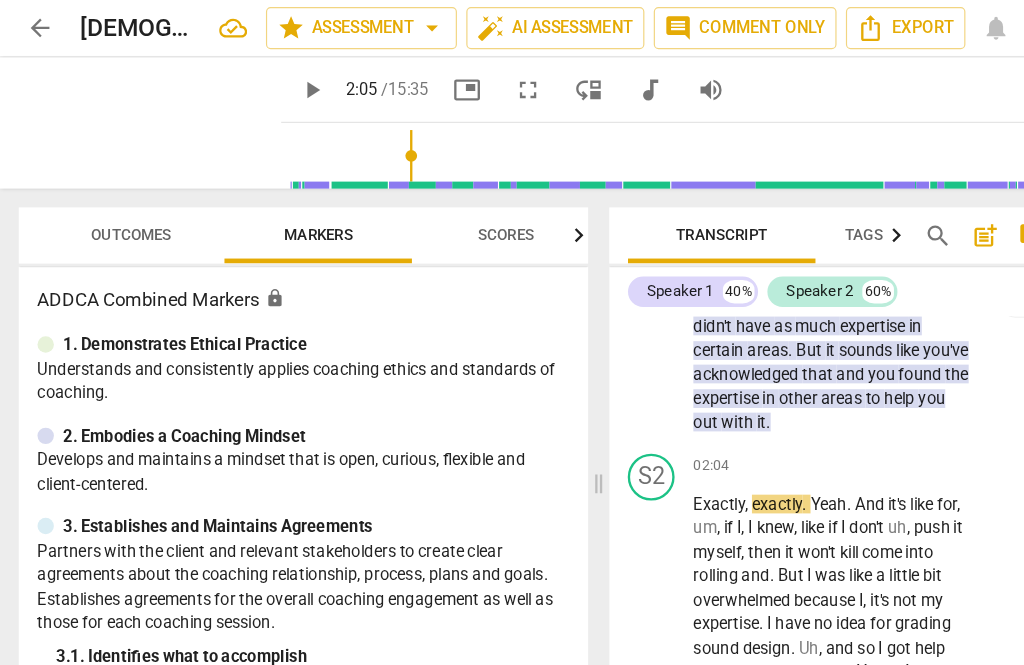 click on "3. 1. Identifies what to accomplish" at bounding box center (267, 560) 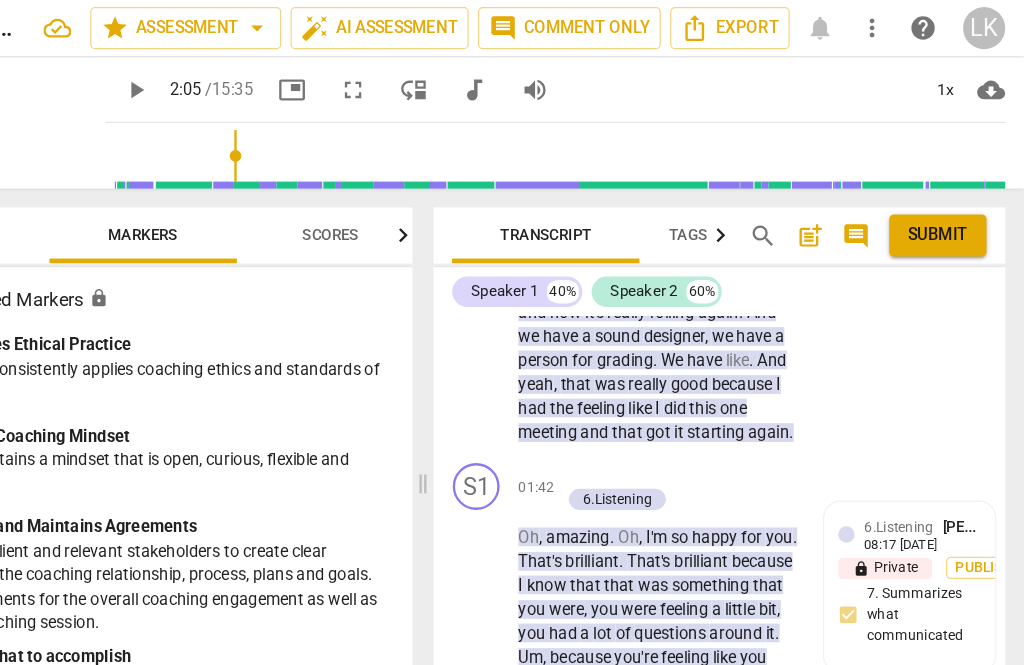 scroll, scrollTop: 1065, scrollLeft: 0, axis: vertical 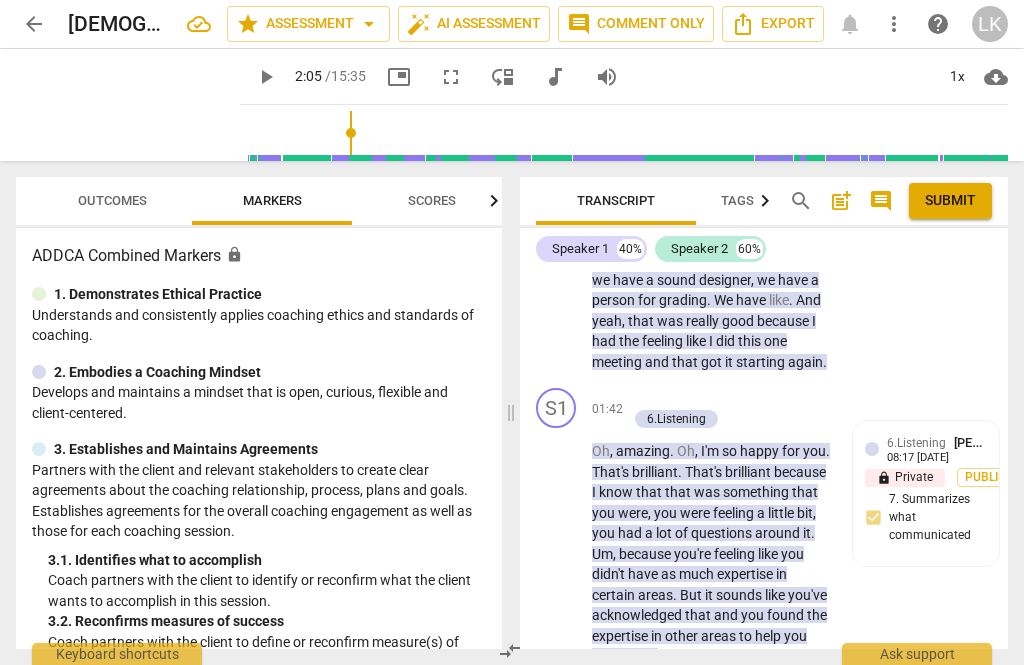 click on "+ Add competency 6.Listening" at bounding box center [722, 409] 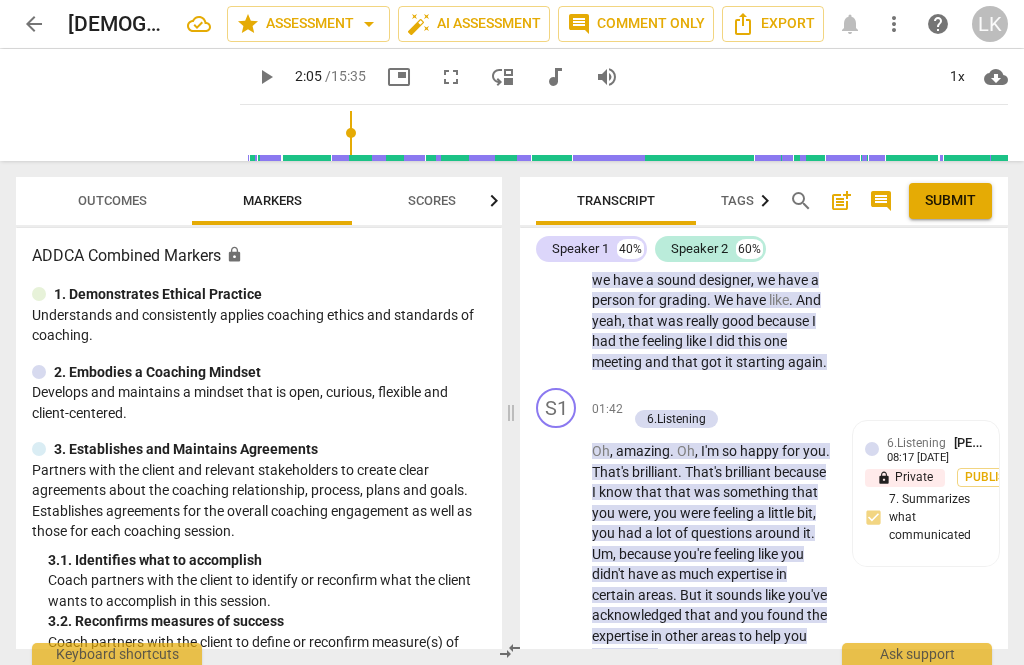 click on "+" at bounding box center (637, 398) 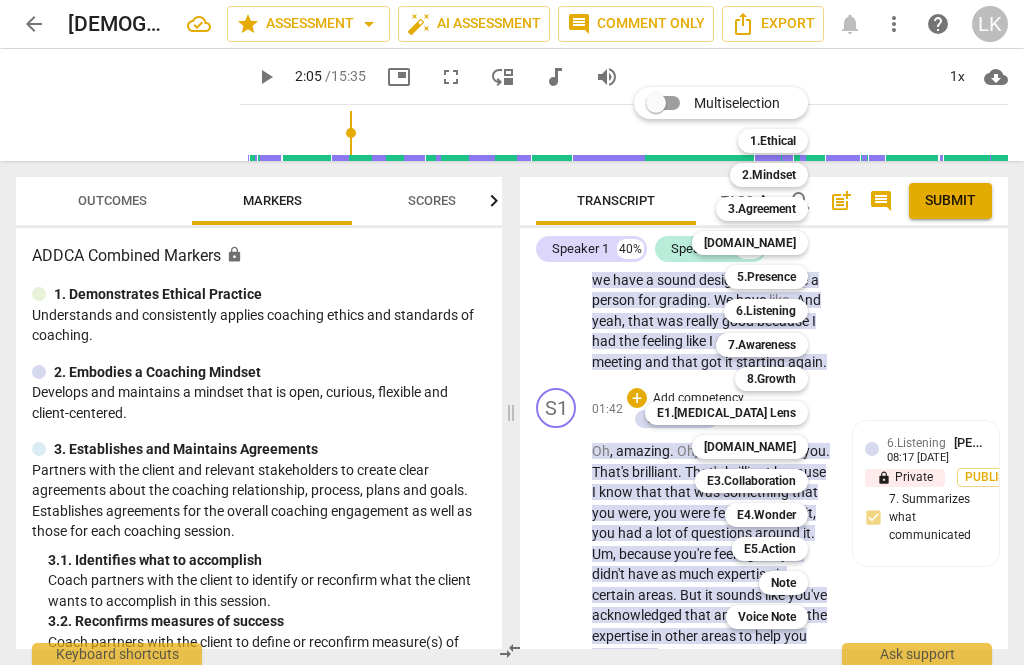 click on "[DOMAIN_NAME]" at bounding box center [750, 447] 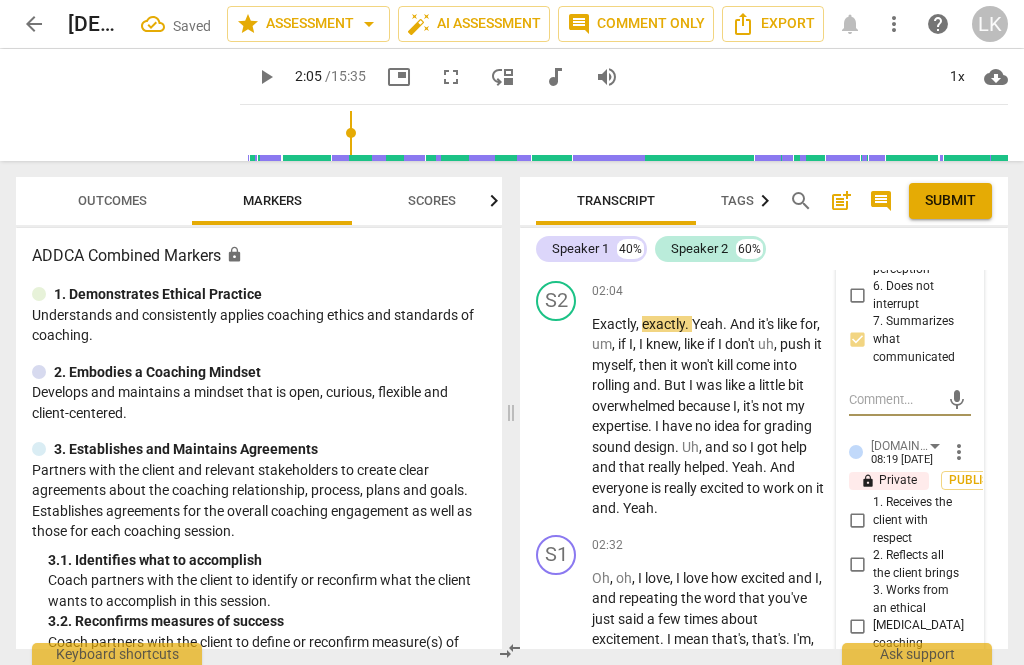 scroll, scrollTop: 1489, scrollLeft: 0, axis: vertical 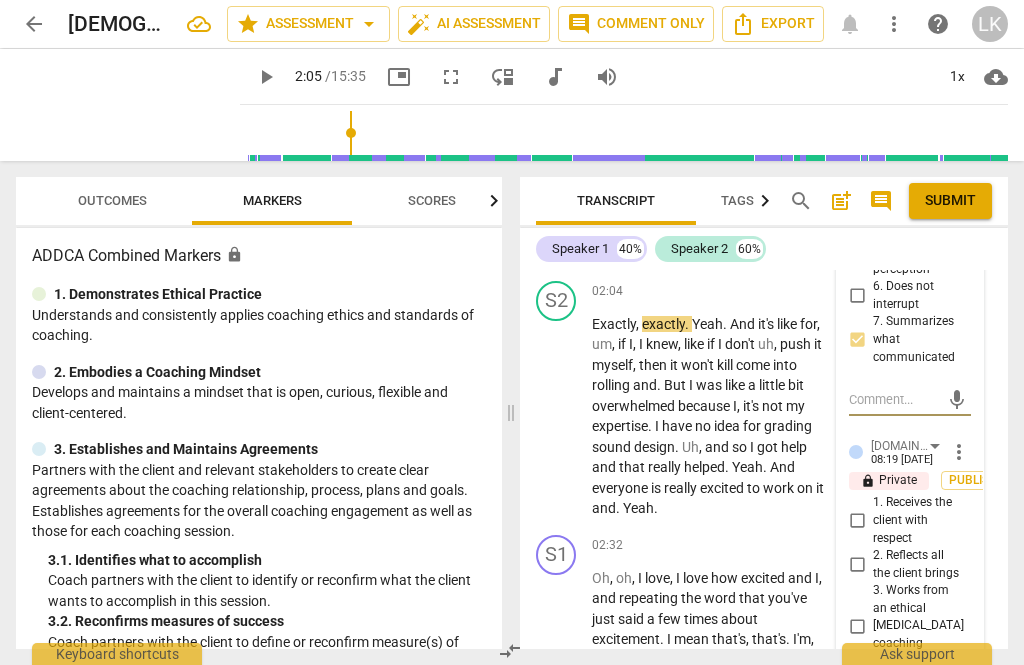 click on "2. Reflects all the client brings" at bounding box center [857, 565] 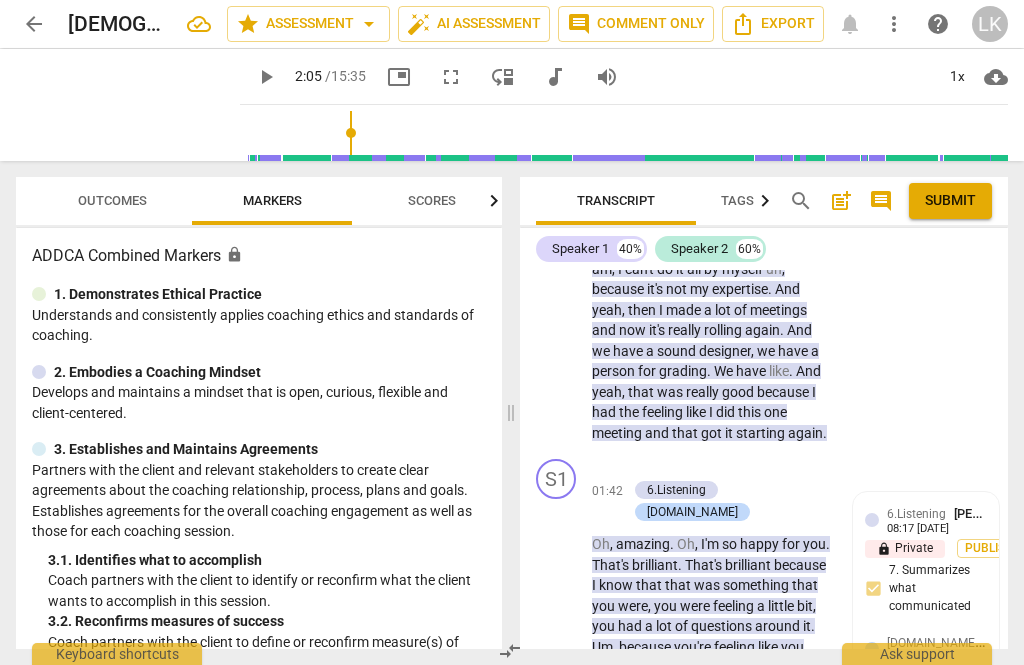 scroll, scrollTop: 983, scrollLeft: 0, axis: vertical 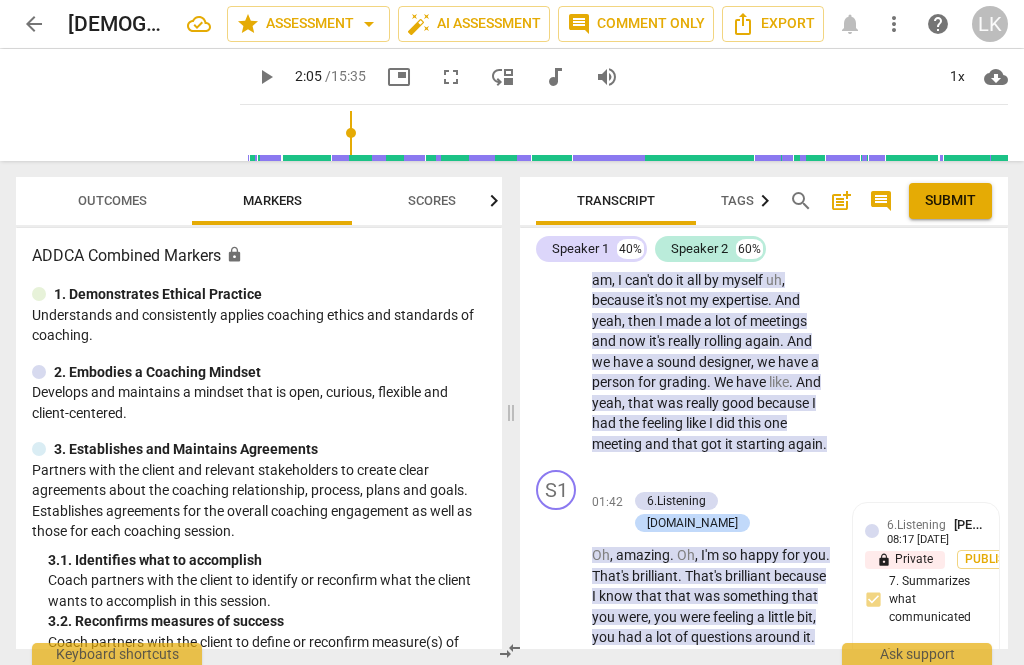 click on "+" at bounding box center (637, 480) 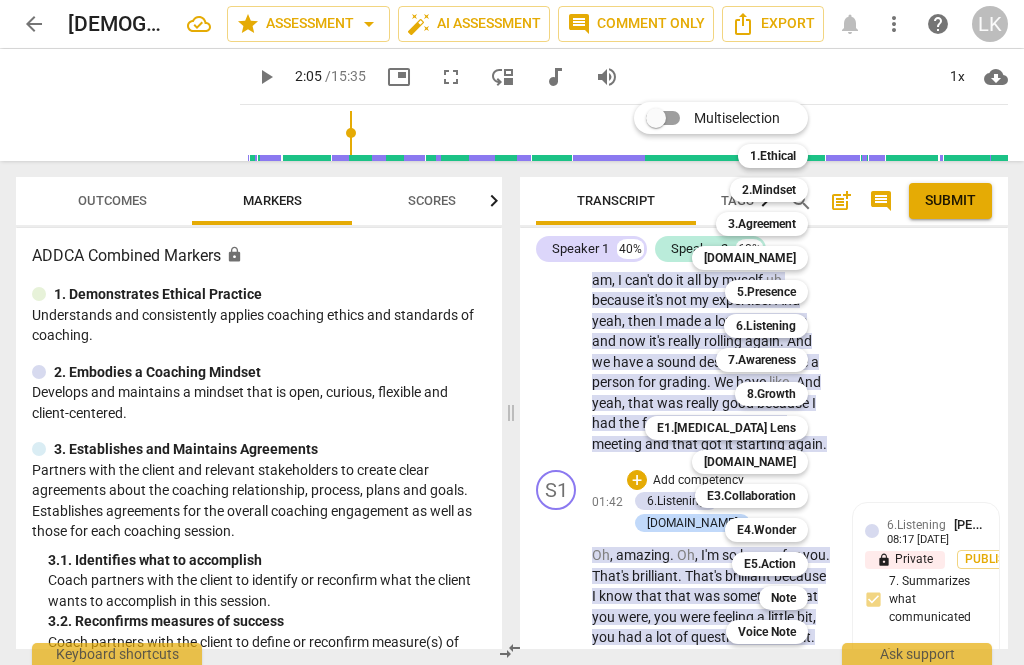 click on "Note" at bounding box center [783, 598] 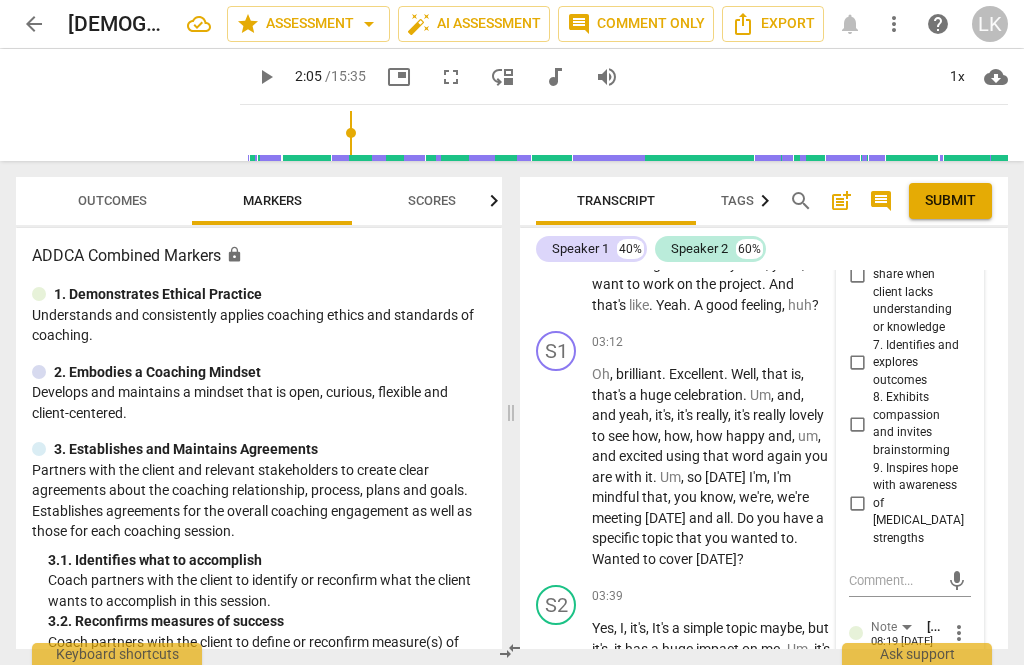 scroll, scrollTop: 2139, scrollLeft: 0, axis: vertical 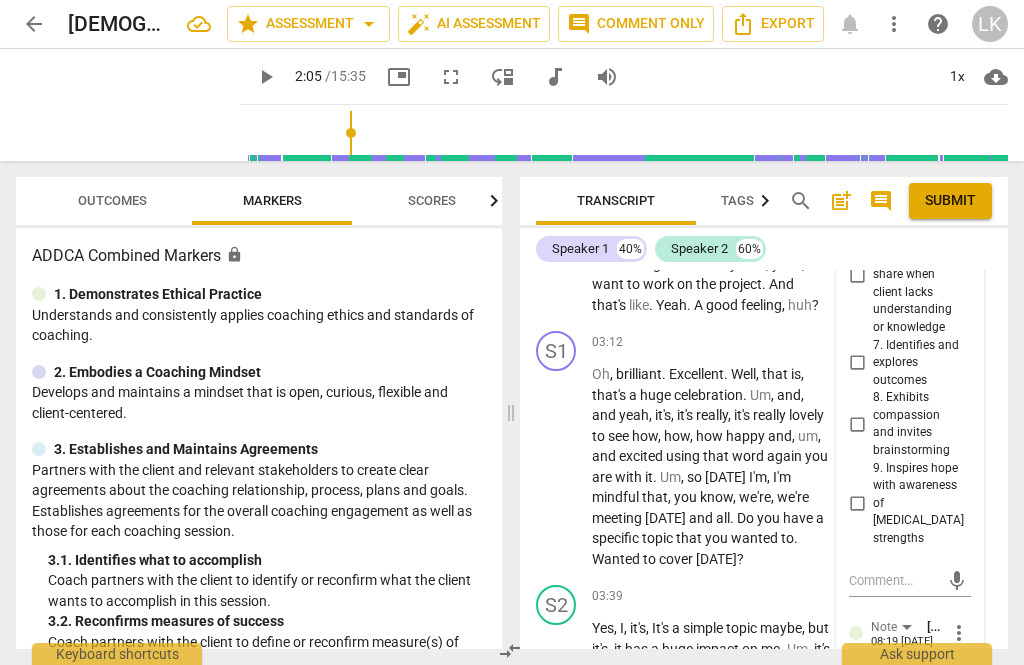 click at bounding box center (894, 703) 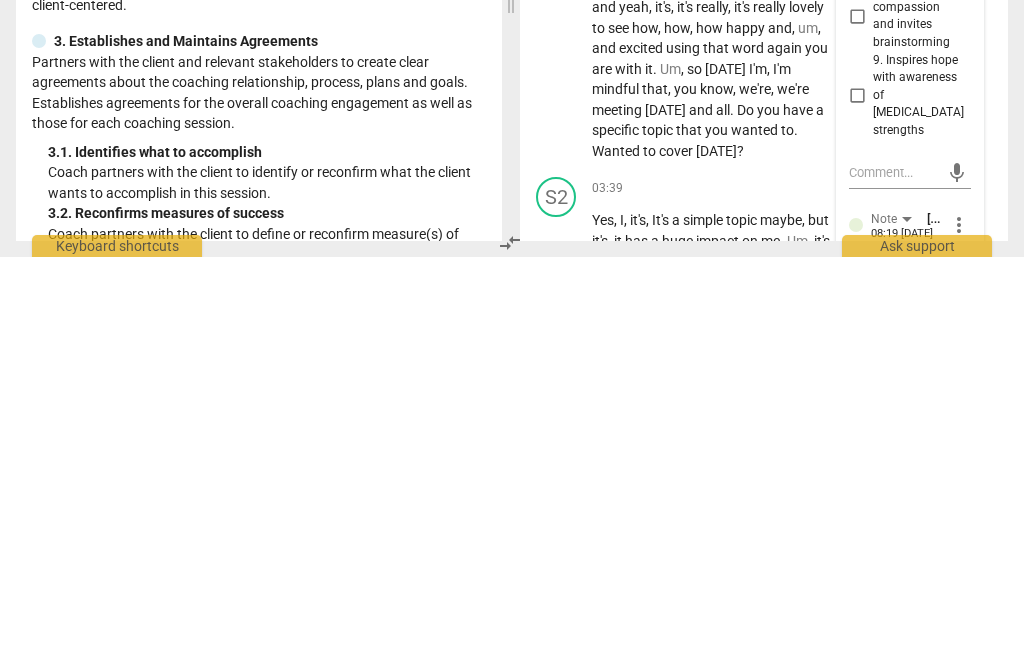 type on "N" 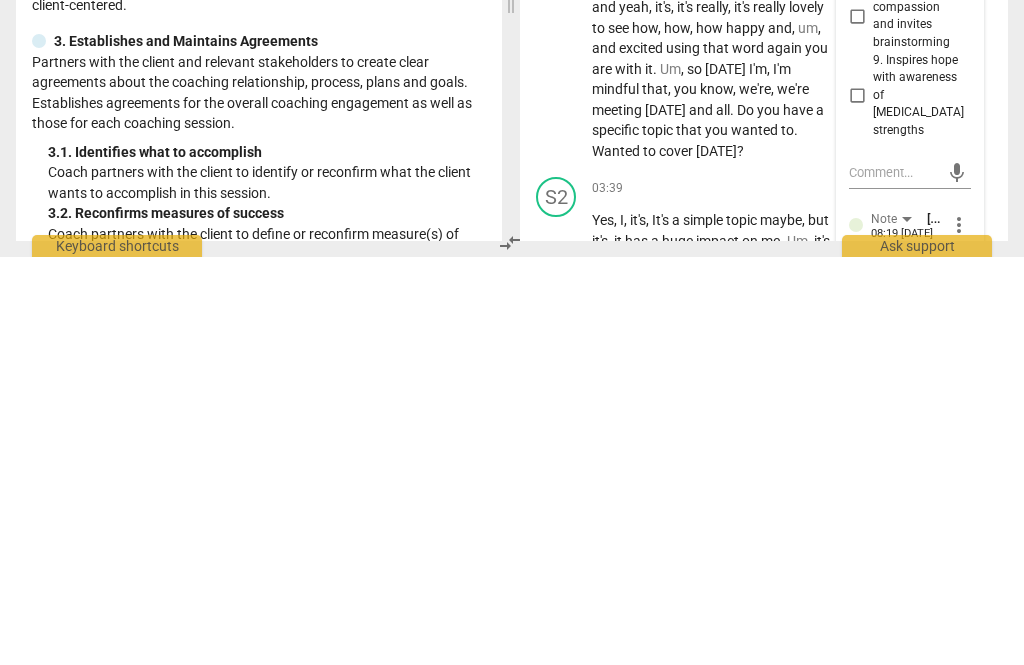 type on "Ni" 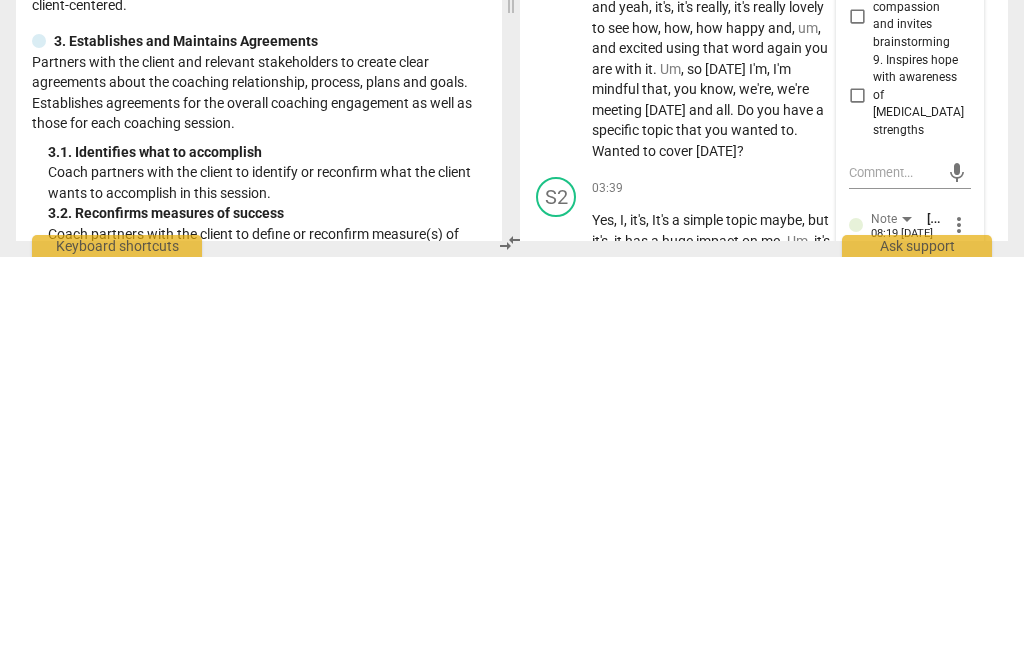 type on "Nicely" 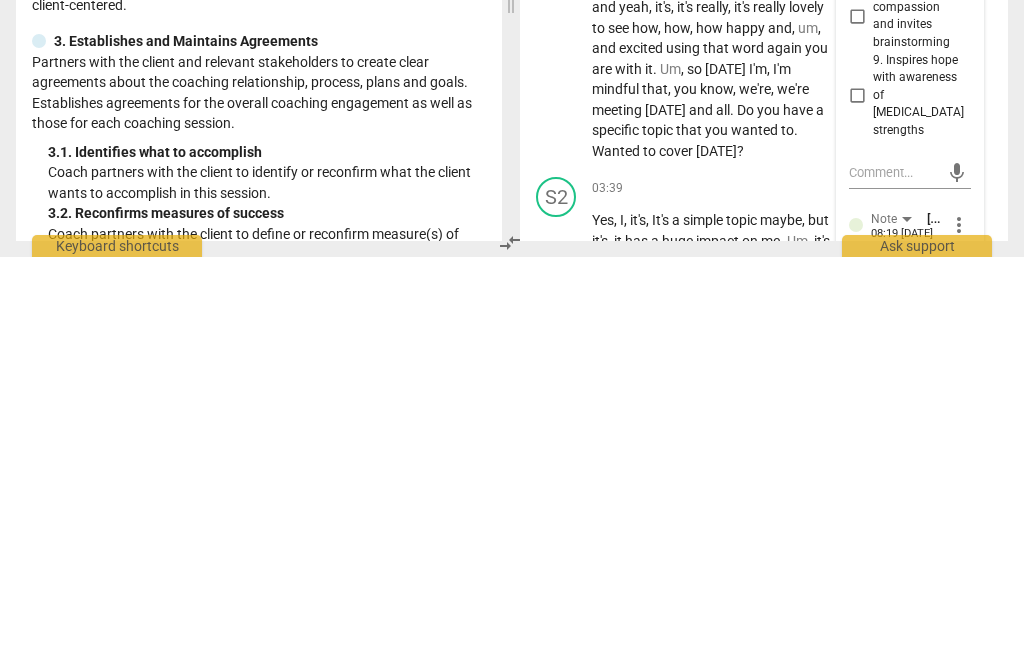 type on "Nicely c" 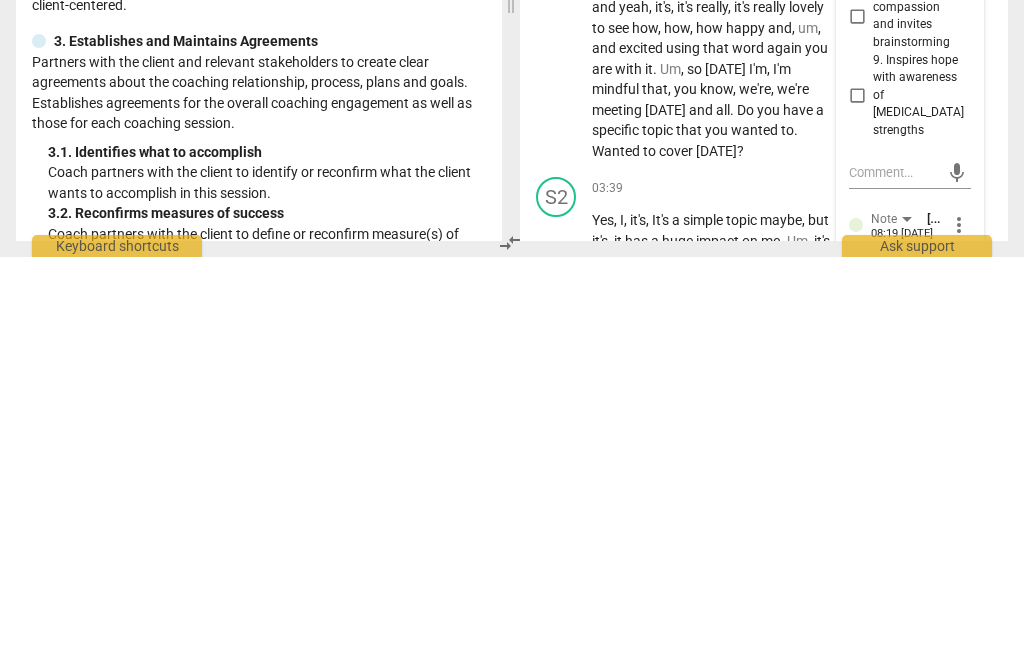type on "Nicely celebrate" 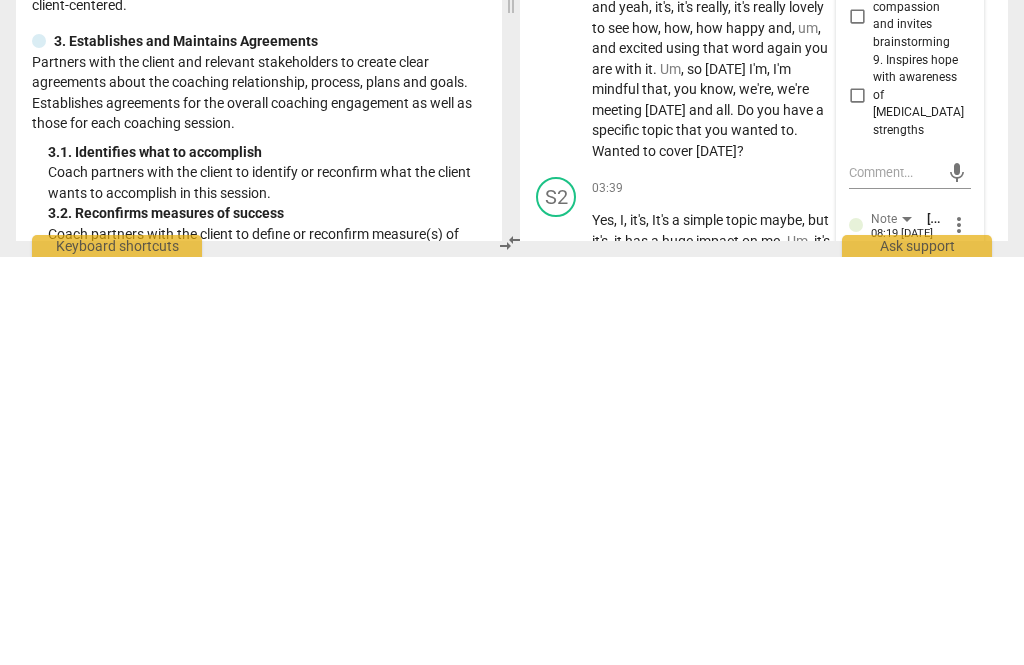 type on "Nicely celebrate" 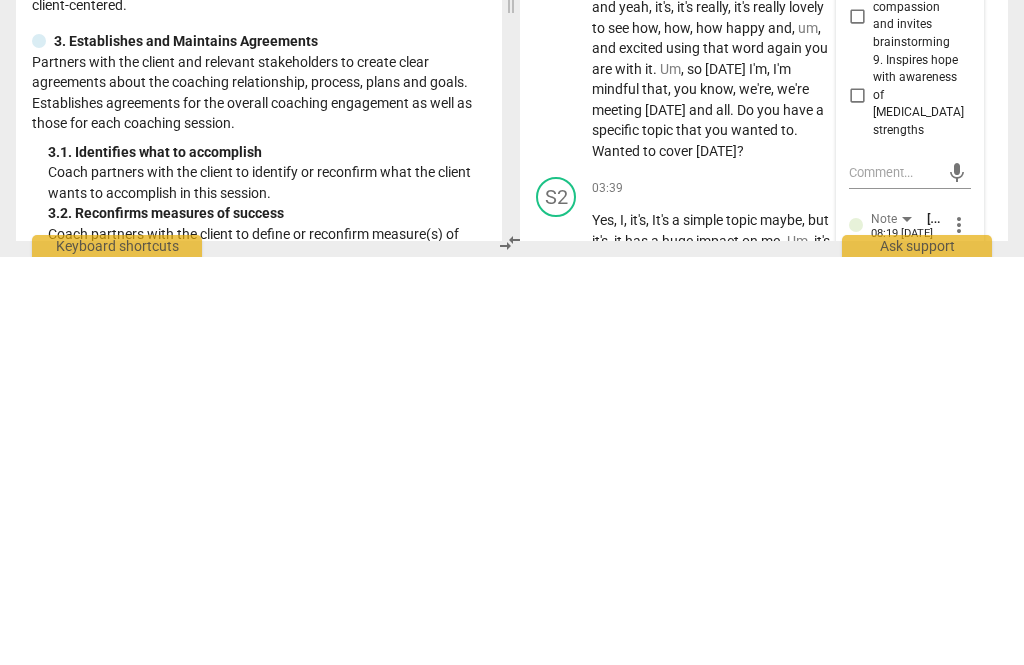 type on "Nicely celebrated." 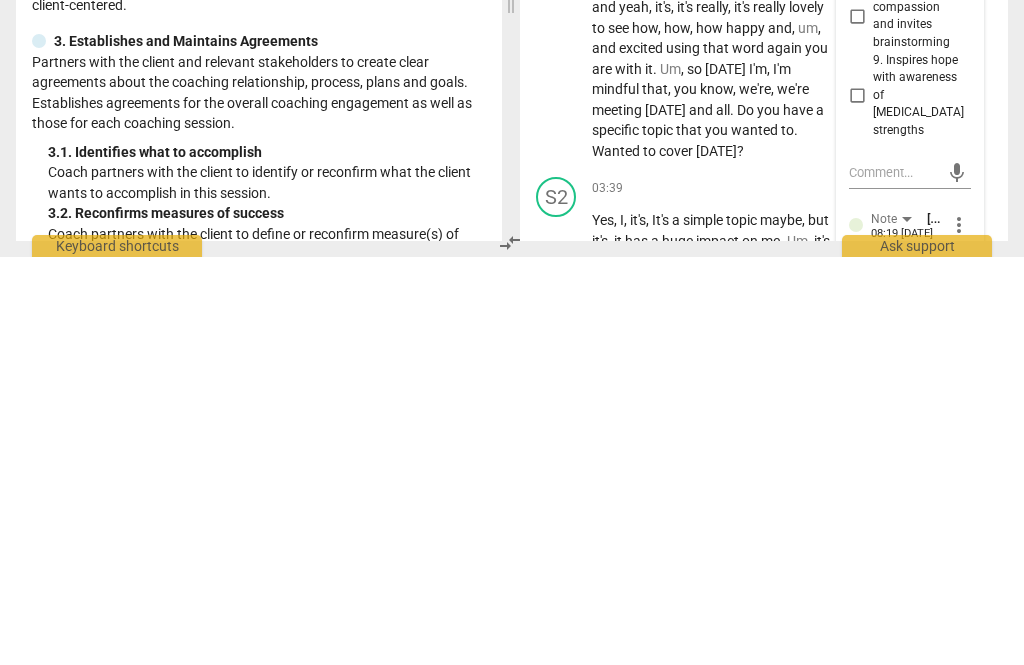type on "Nicely celebrated." 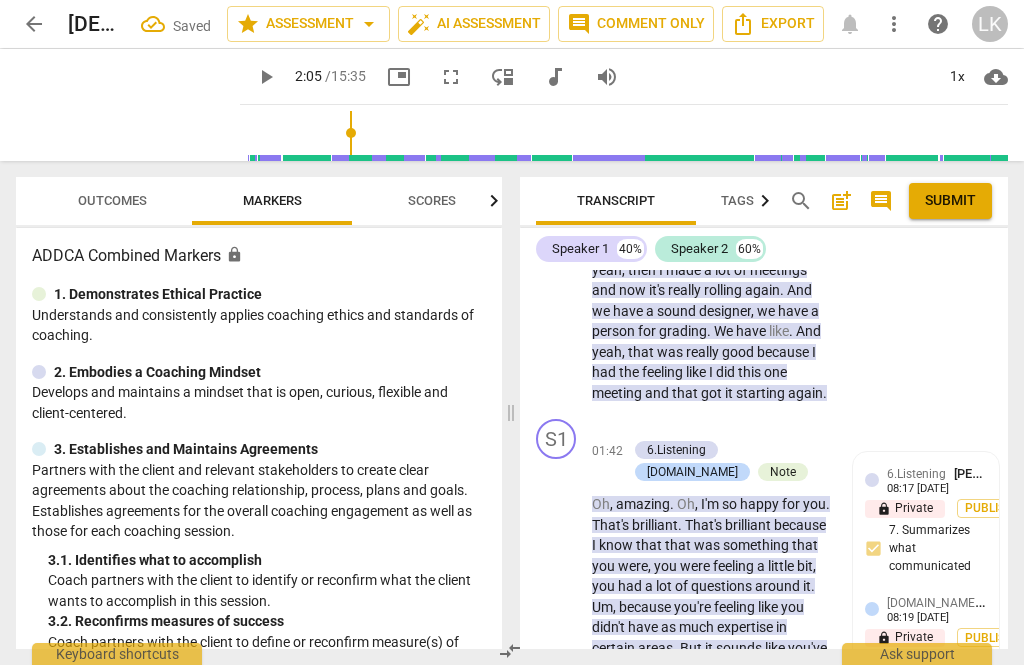scroll, scrollTop: 1015, scrollLeft: 0, axis: vertical 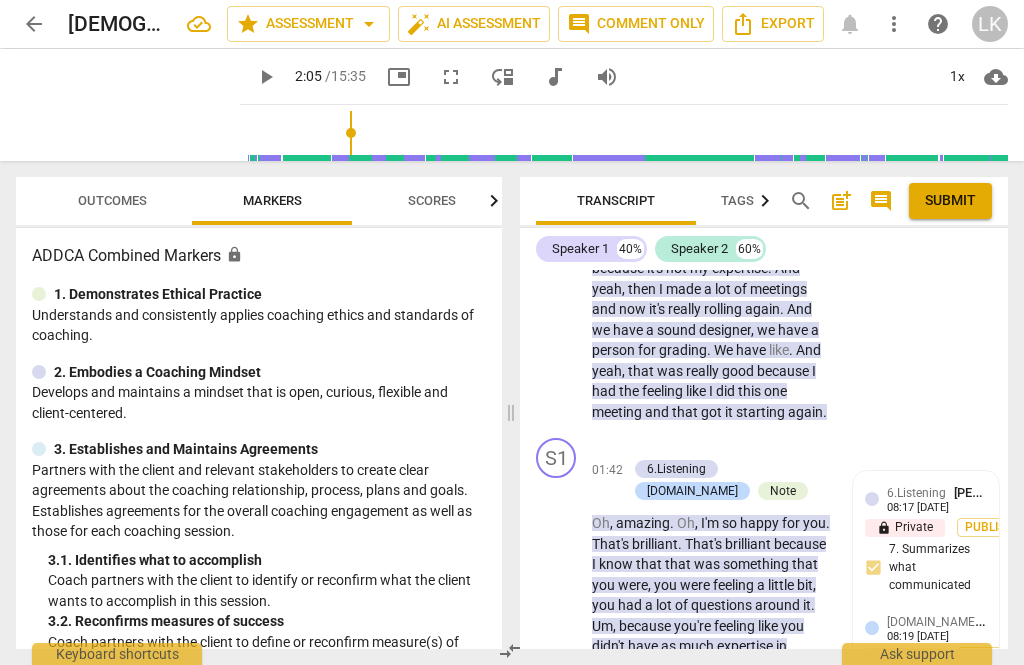 click on "+ Add competency" at bounding box center [686, 448] 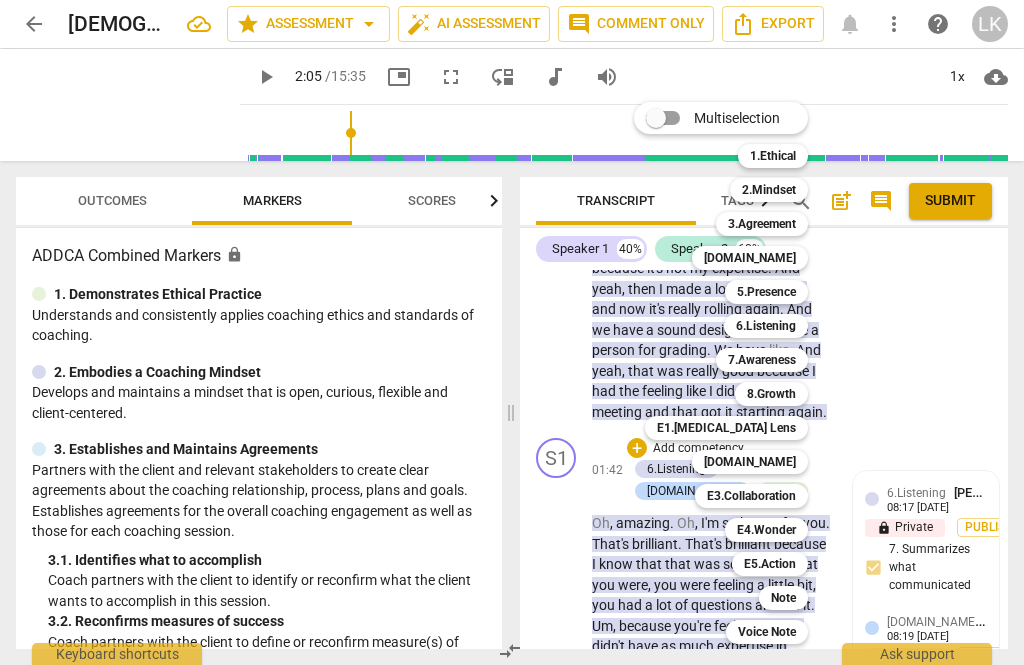 click on "[DOMAIN_NAME]" at bounding box center [750, 258] 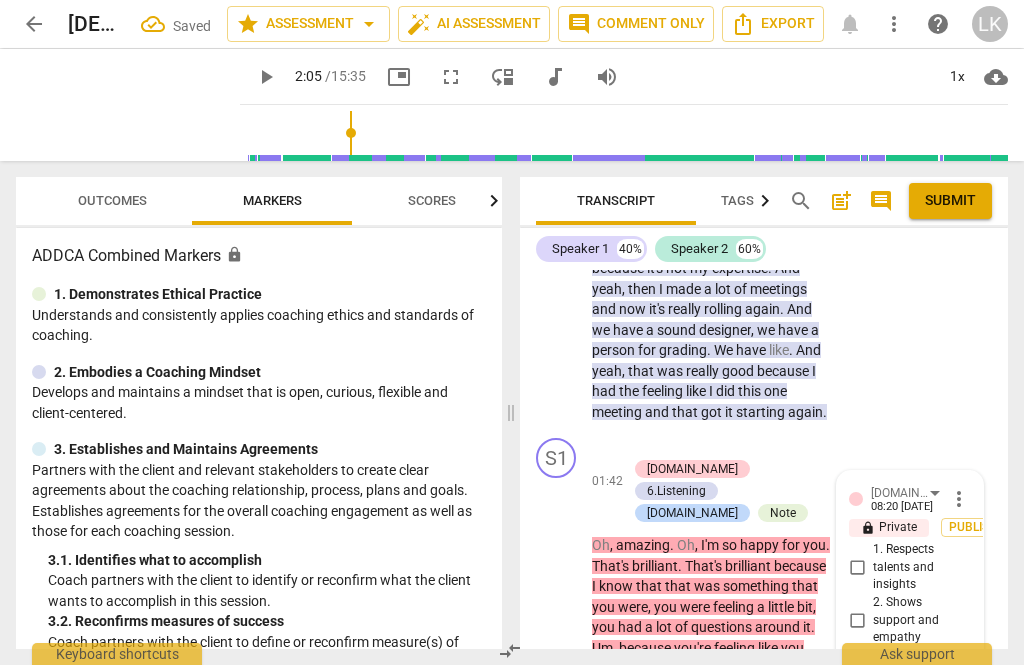 scroll, scrollTop: 1112, scrollLeft: 0, axis: vertical 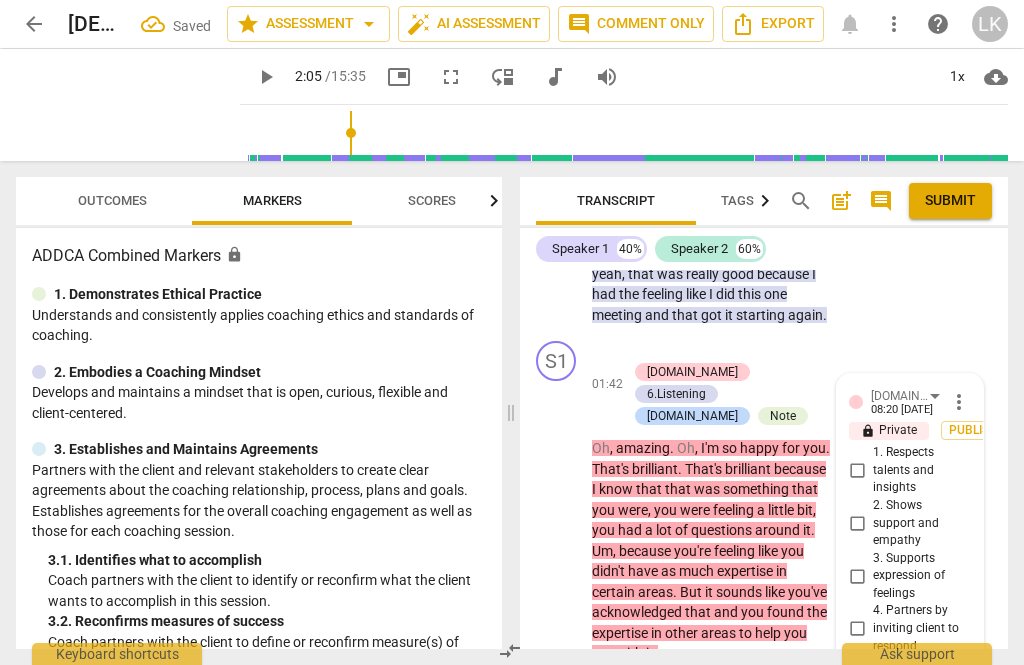 click on "2. Shows support and empathy" at bounding box center [857, 523] 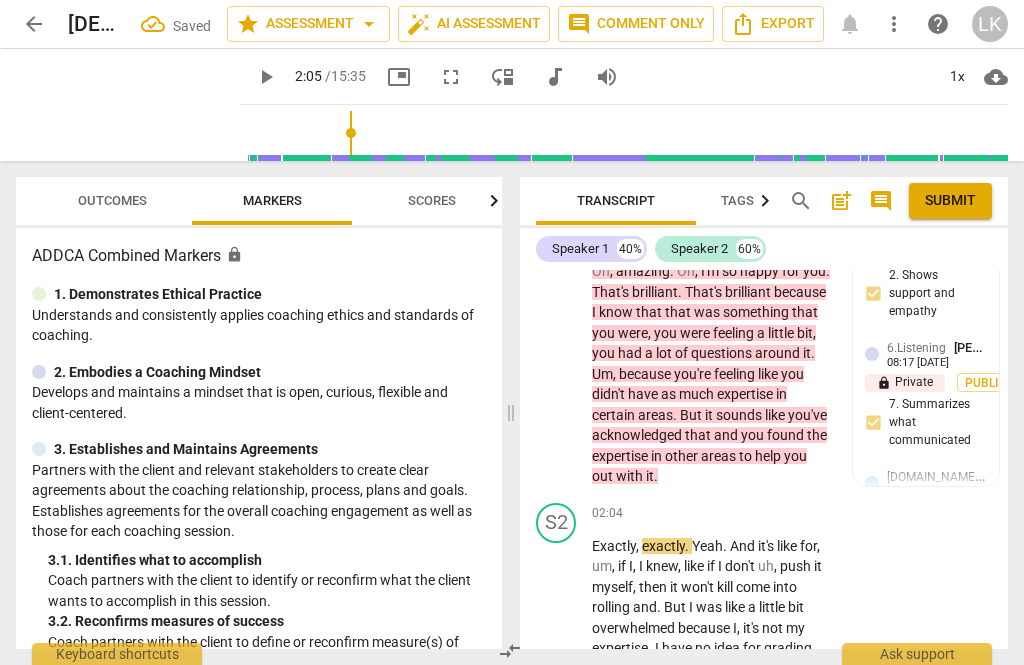 scroll, scrollTop: 1396, scrollLeft: 0, axis: vertical 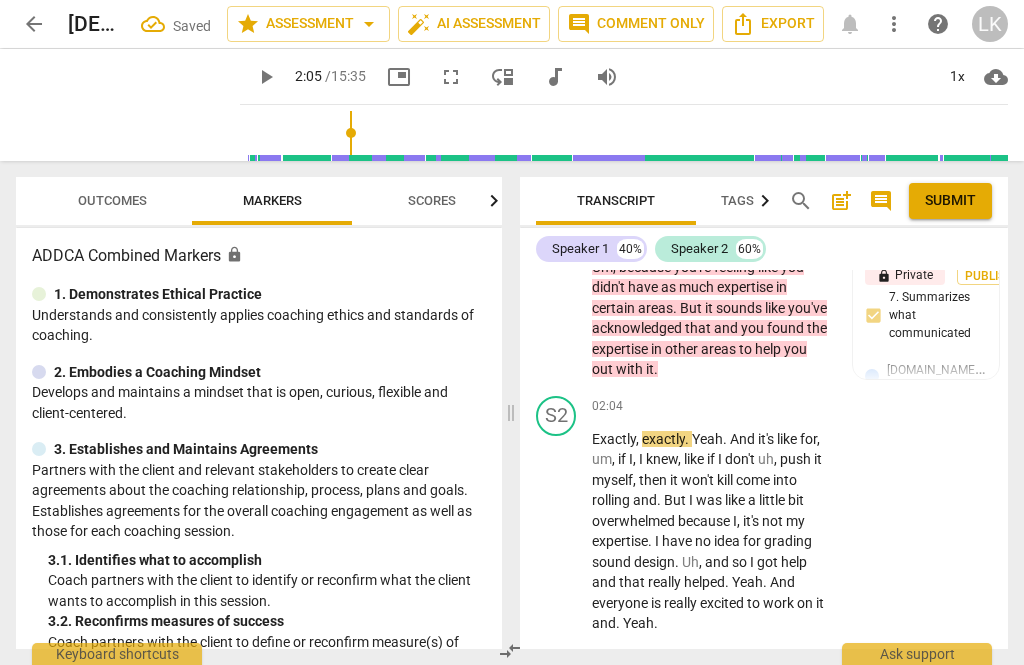 click on "play_arrow pause" at bounding box center [566, 532] 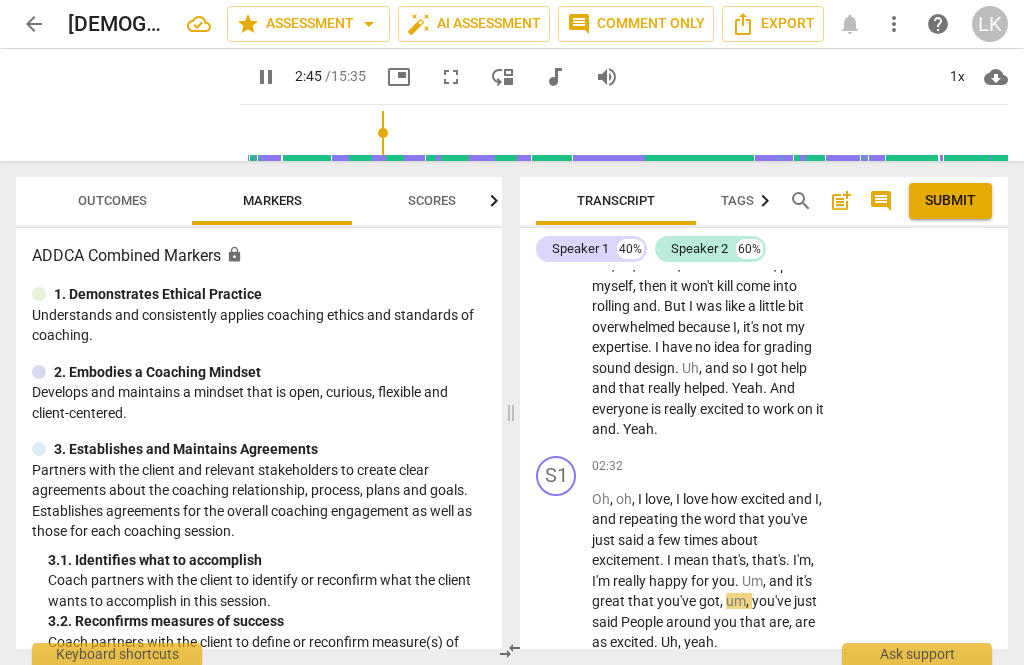 scroll, scrollTop: 1599, scrollLeft: 0, axis: vertical 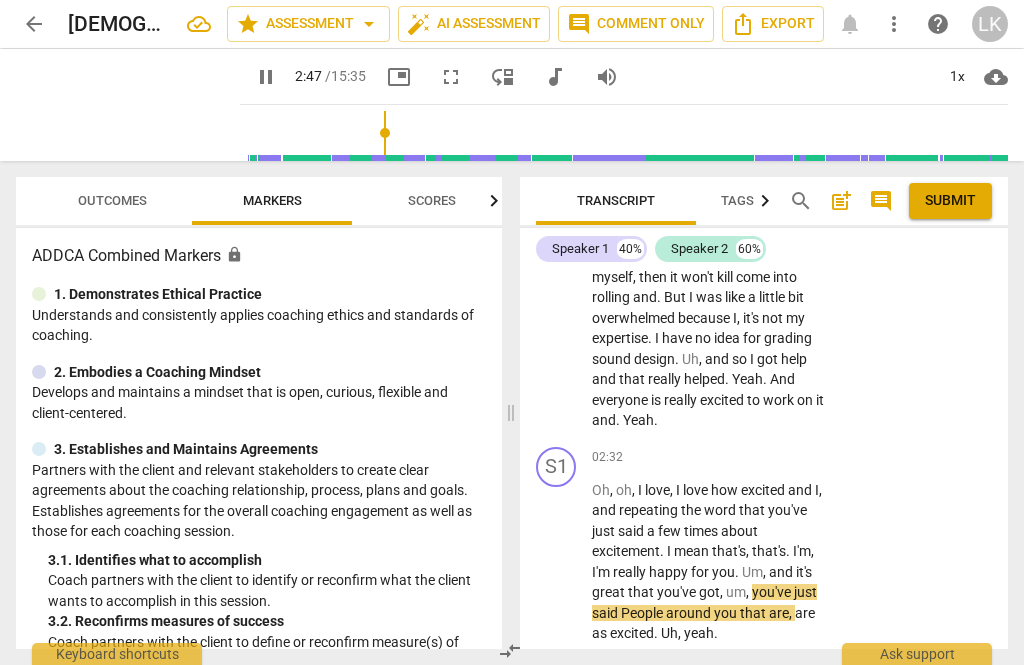 click on "pause" at bounding box center [557, 562] 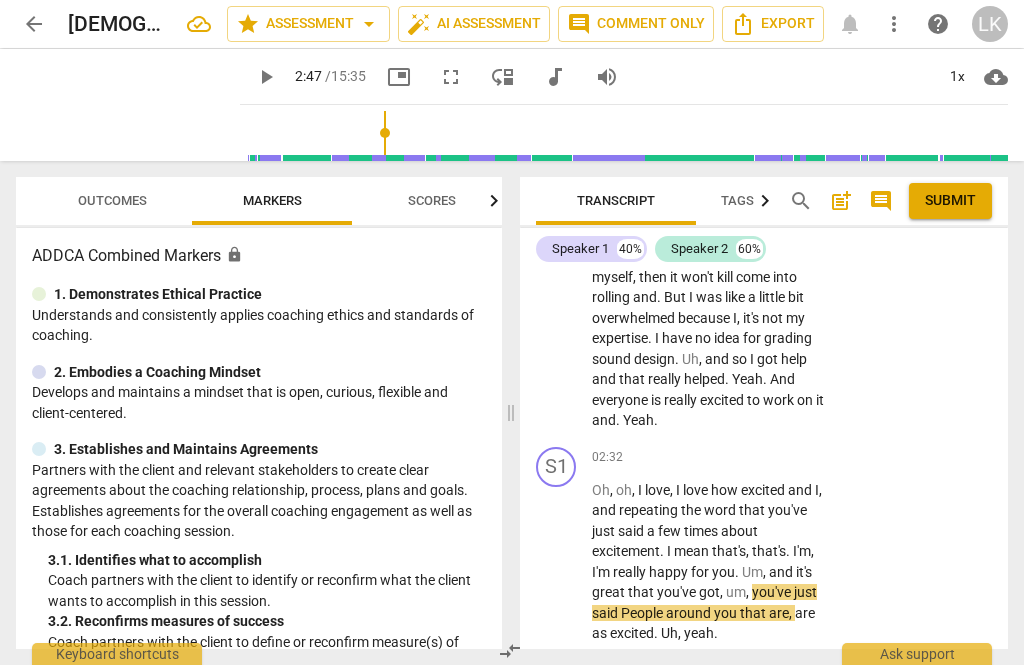click on "Add competency" at bounding box center [769, 458] 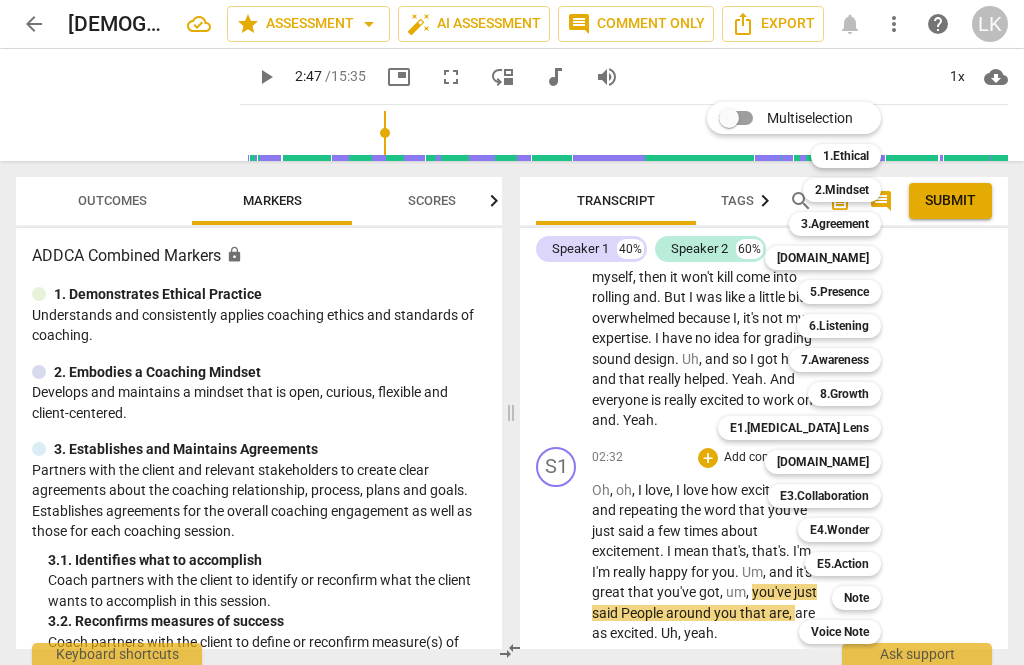 click on "Note" at bounding box center [856, 598] 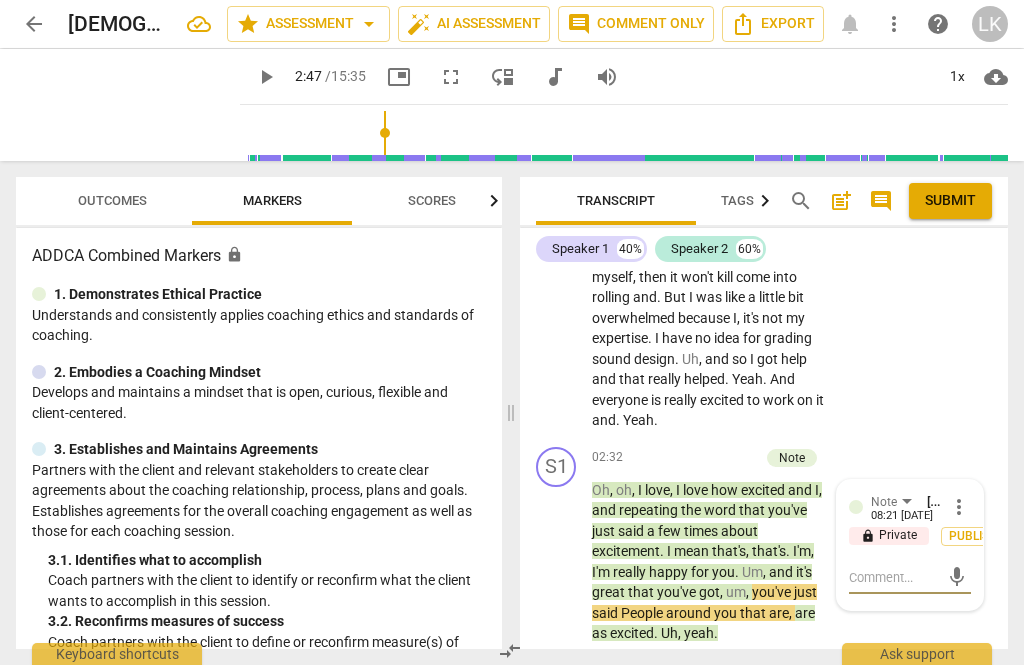 click at bounding box center (894, 577) 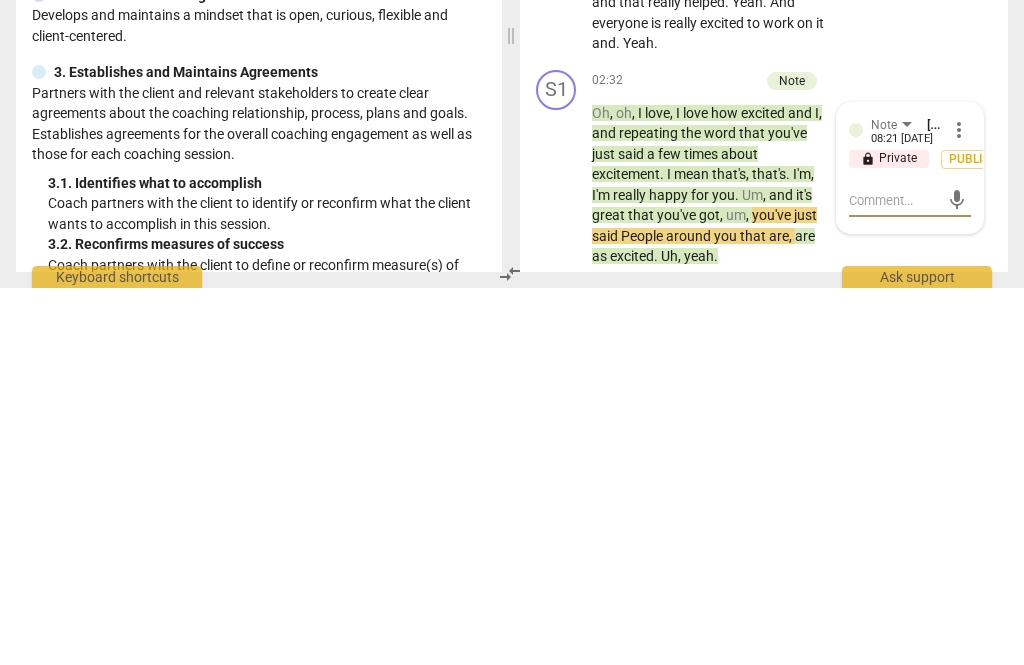 type on "❤️" 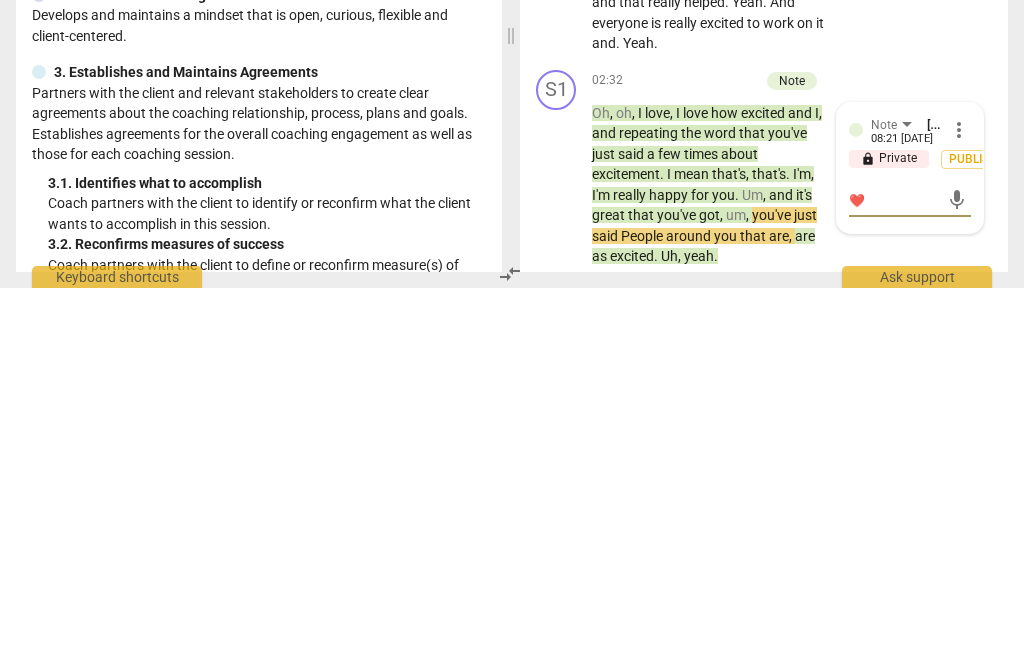 type on "❤️" 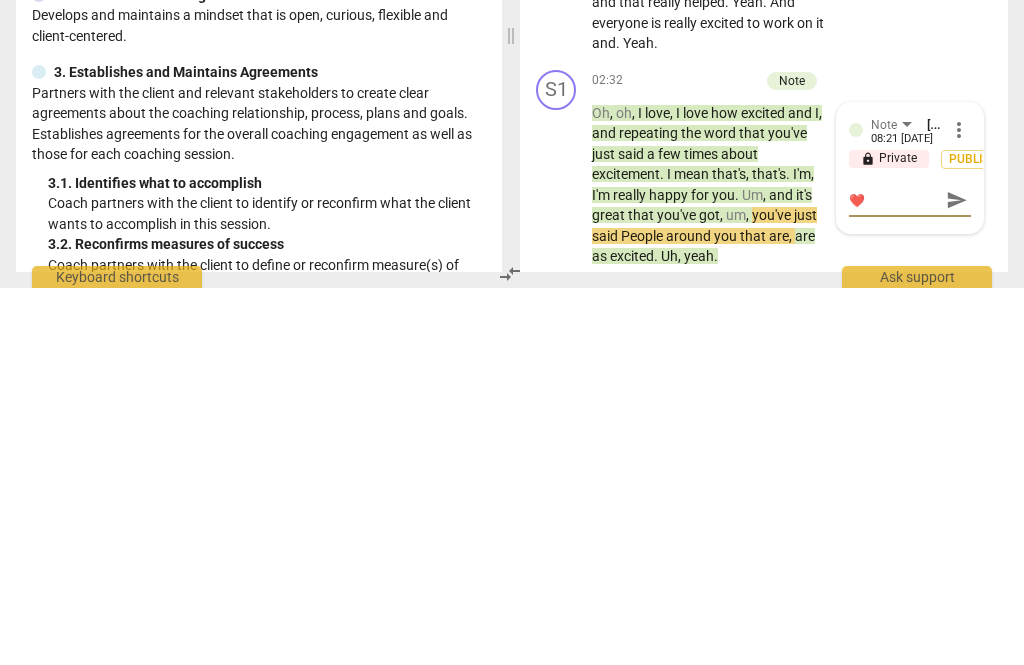 type on "❤️❤️" 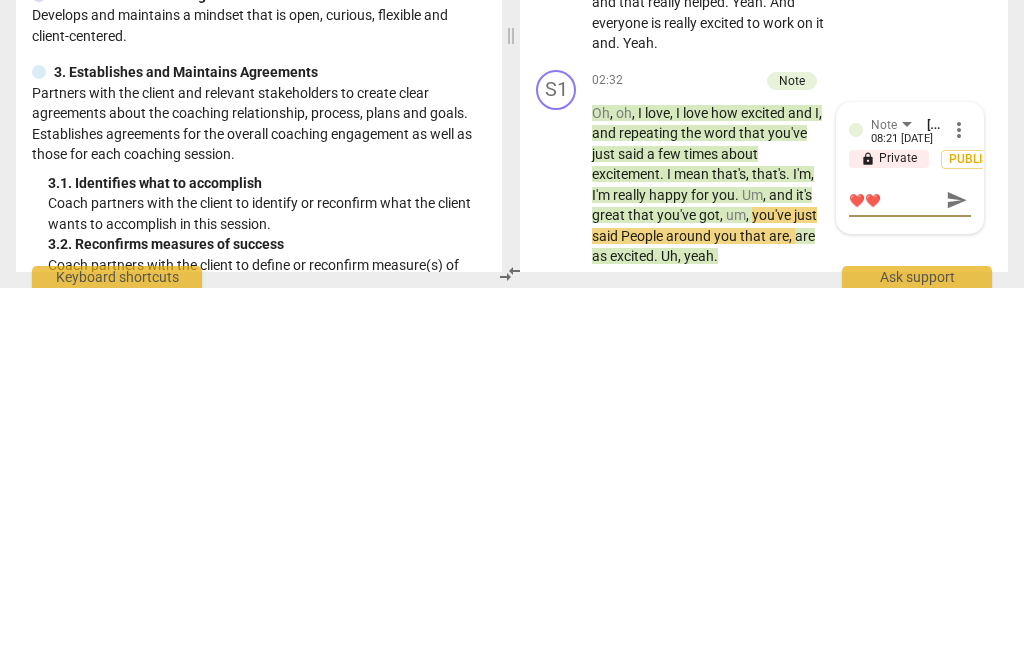 type on "❤️❤️" 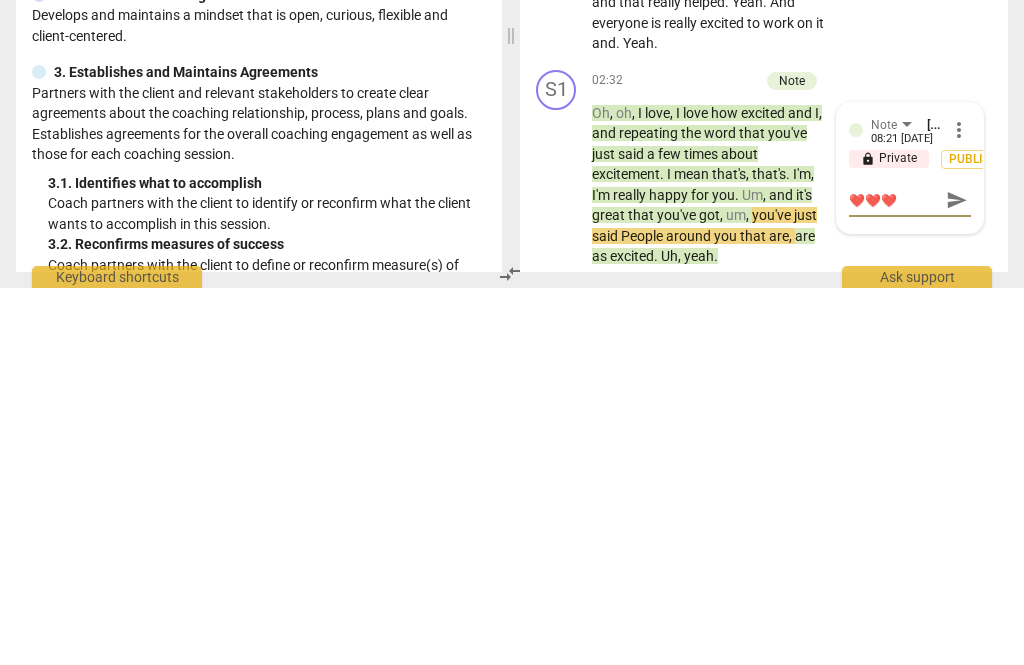 type on "❤️❤️❤️" 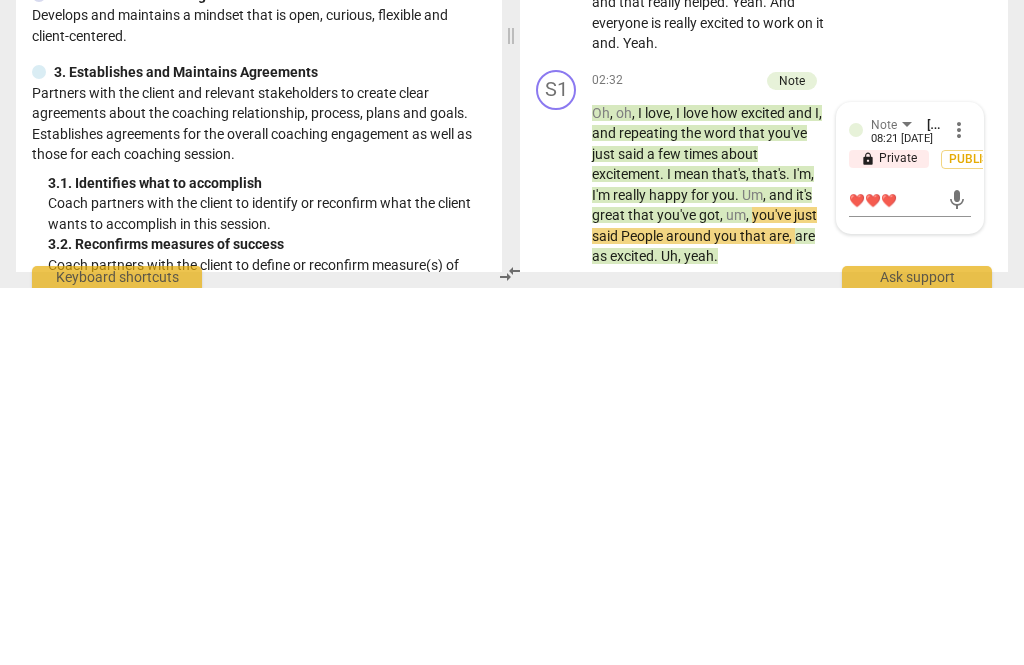type 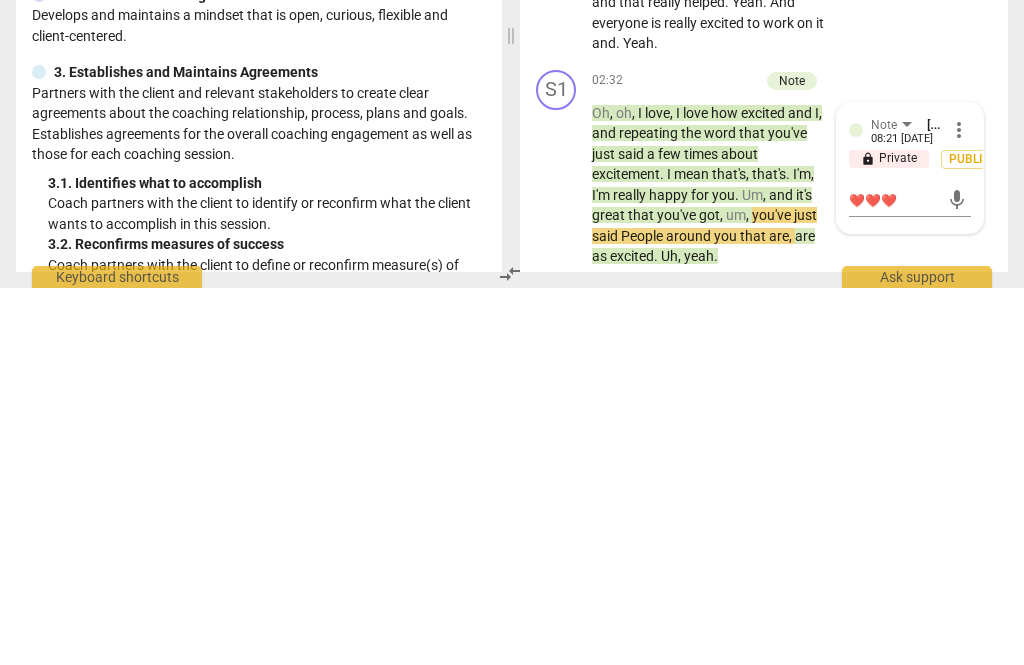 type 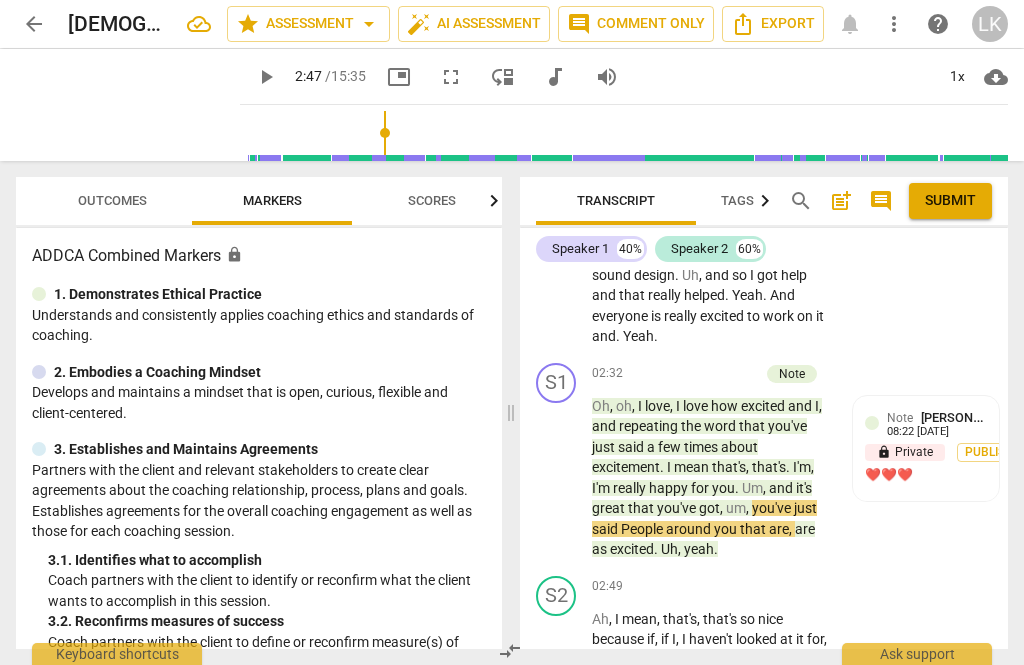 scroll, scrollTop: 1683, scrollLeft: 0, axis: vertical 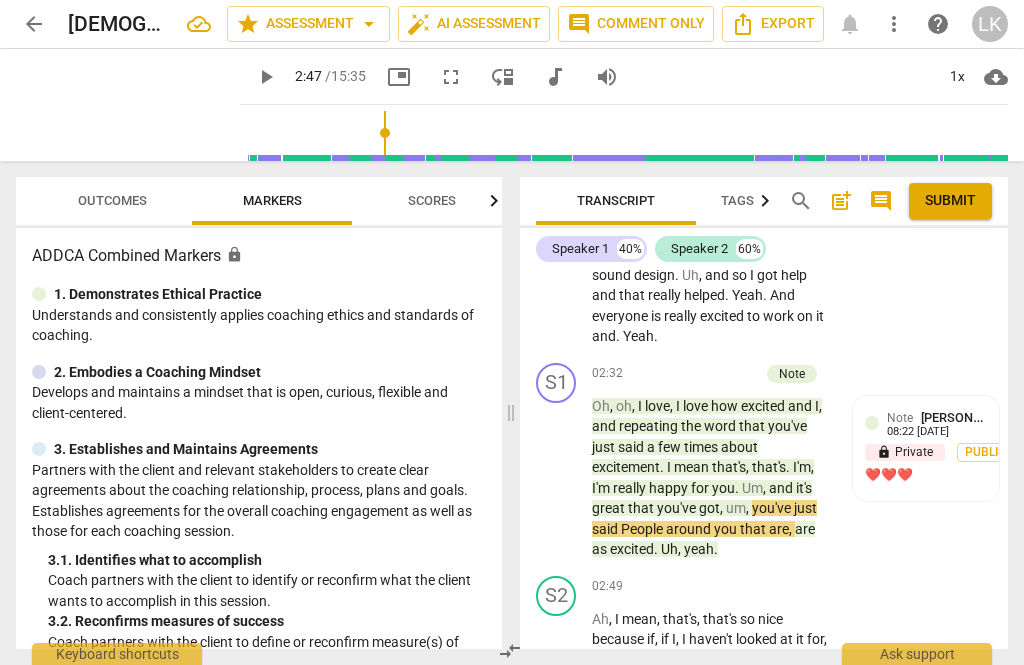 click on "play_arrow" at bounding box center (557, 478) 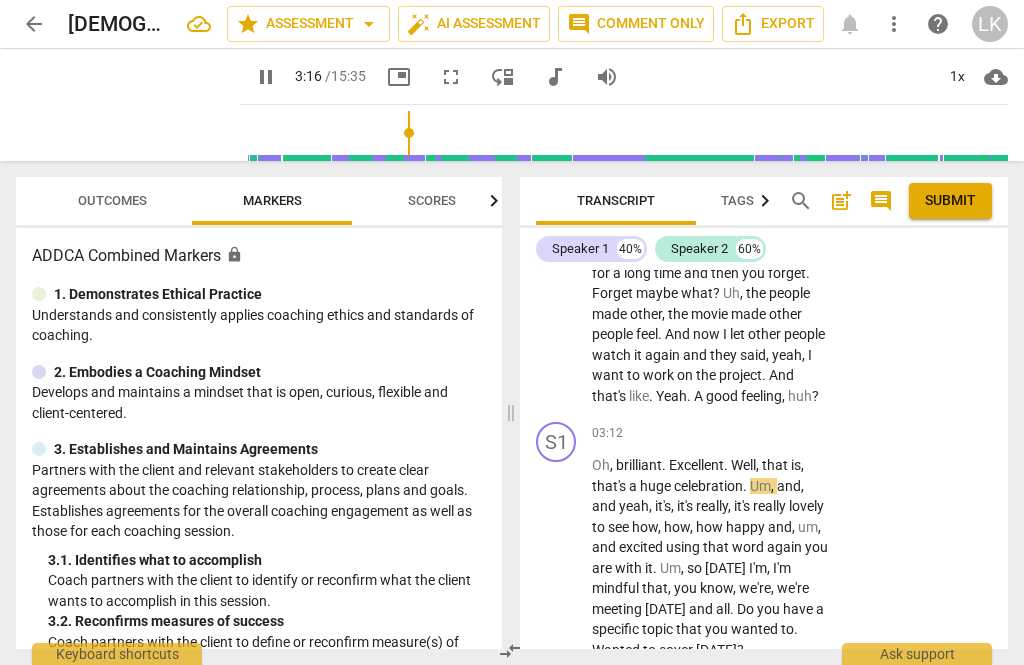 scroll, scrollTop: 2071, scrollLeft: 0, axis: vertical 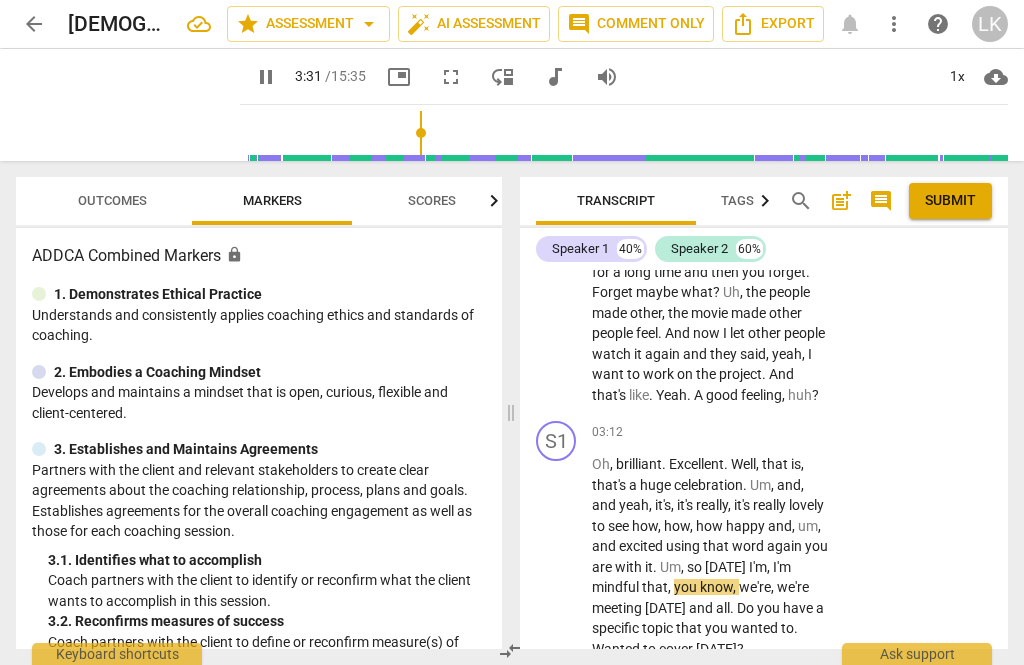 click on "pause" at bounding box center (557, 557) 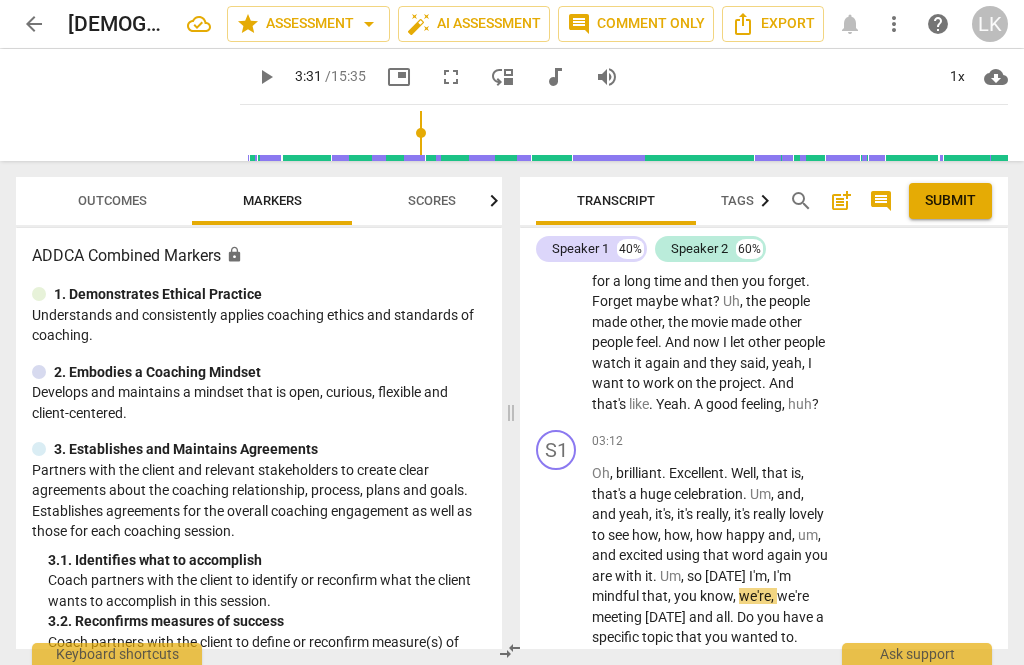 scroll, scrollTop: 2063, scrollLeft: 0, axis: vertical 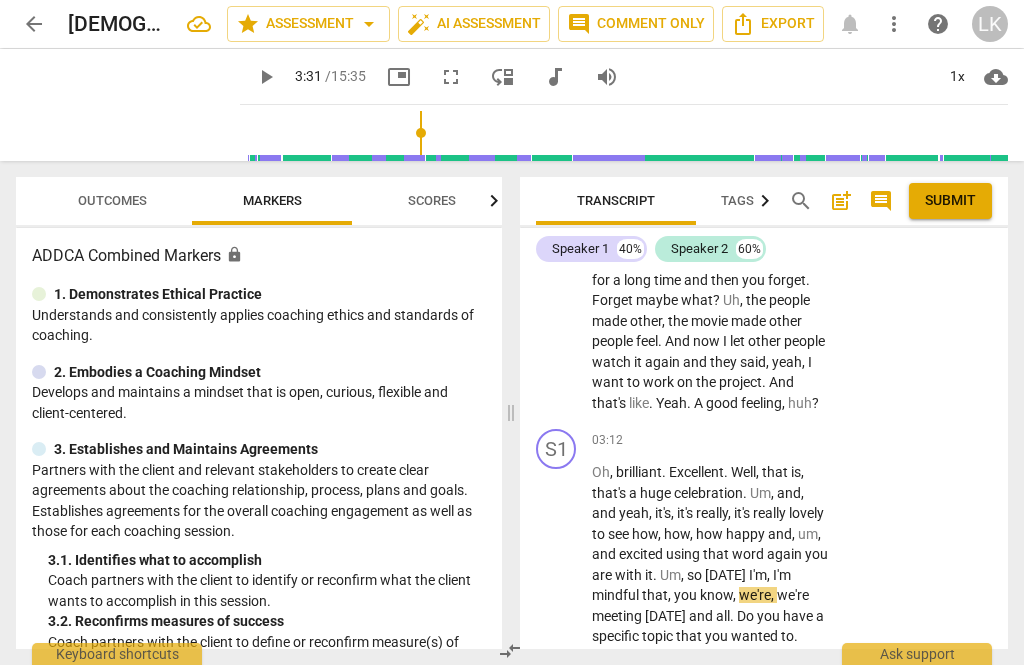 click on "play_arrow pause" at bounding box center (566, 565) 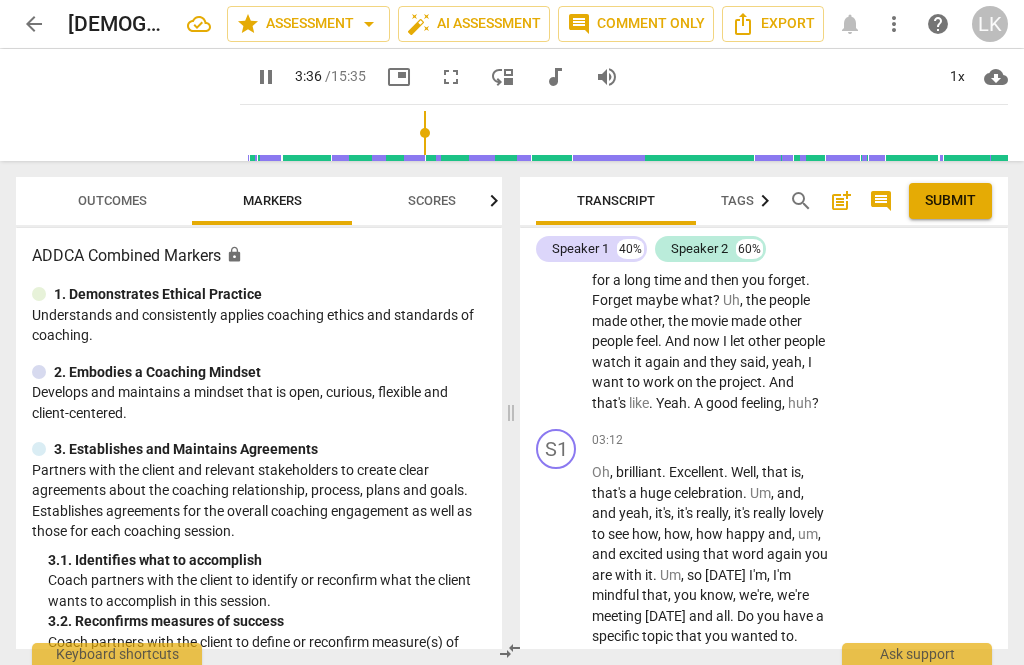 click on "pause" at bounding box center (557, 565) 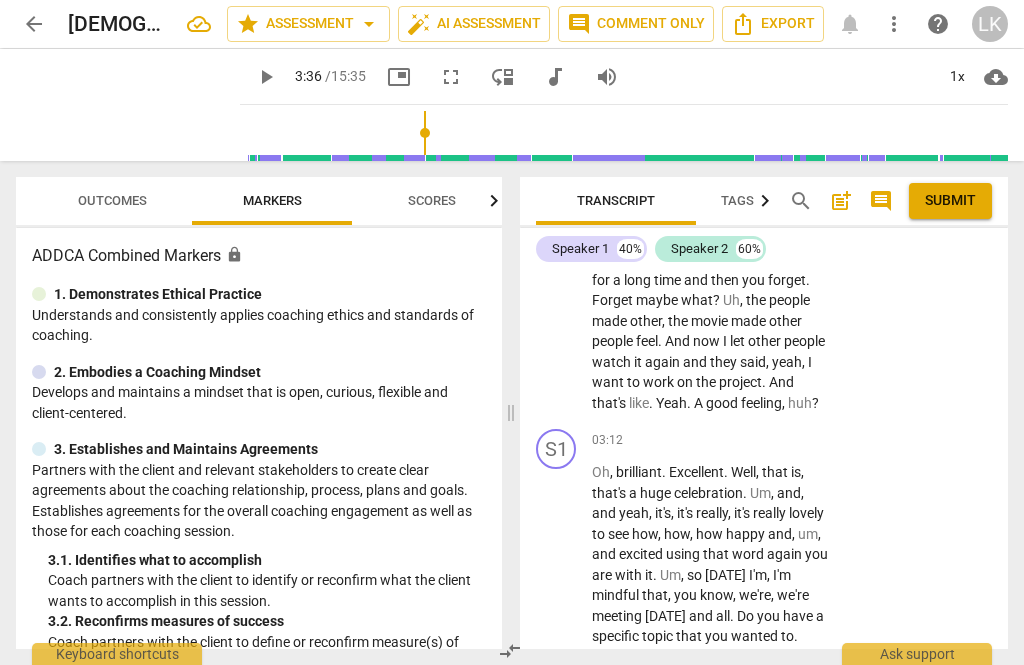 click on "+ Add competency" at bounding box center [757, 440] 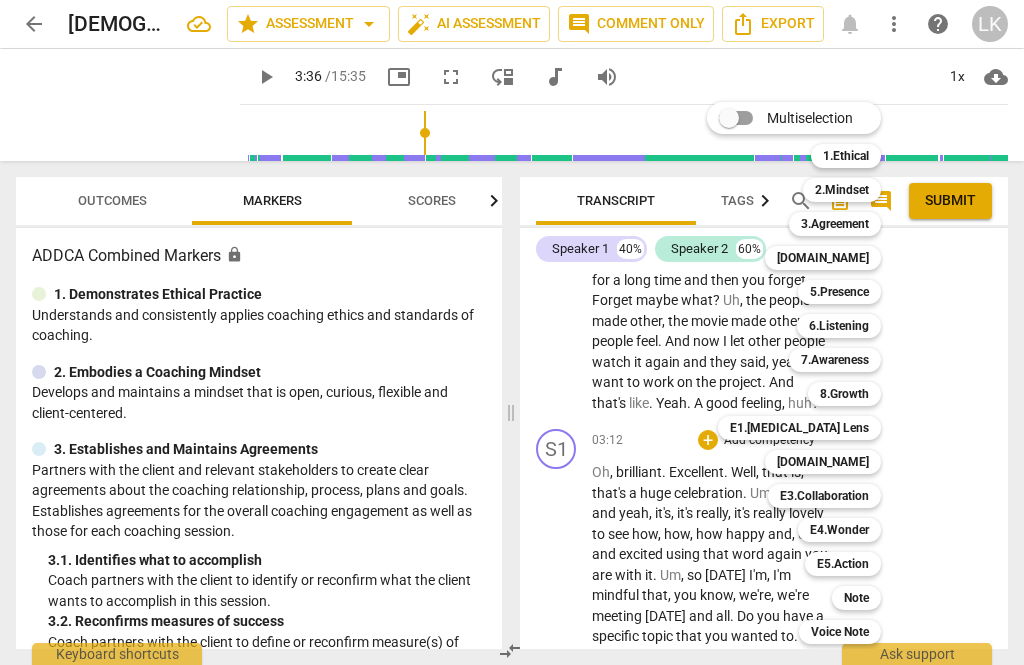 click on "3.Agreement" at bounding box center (835, 224) 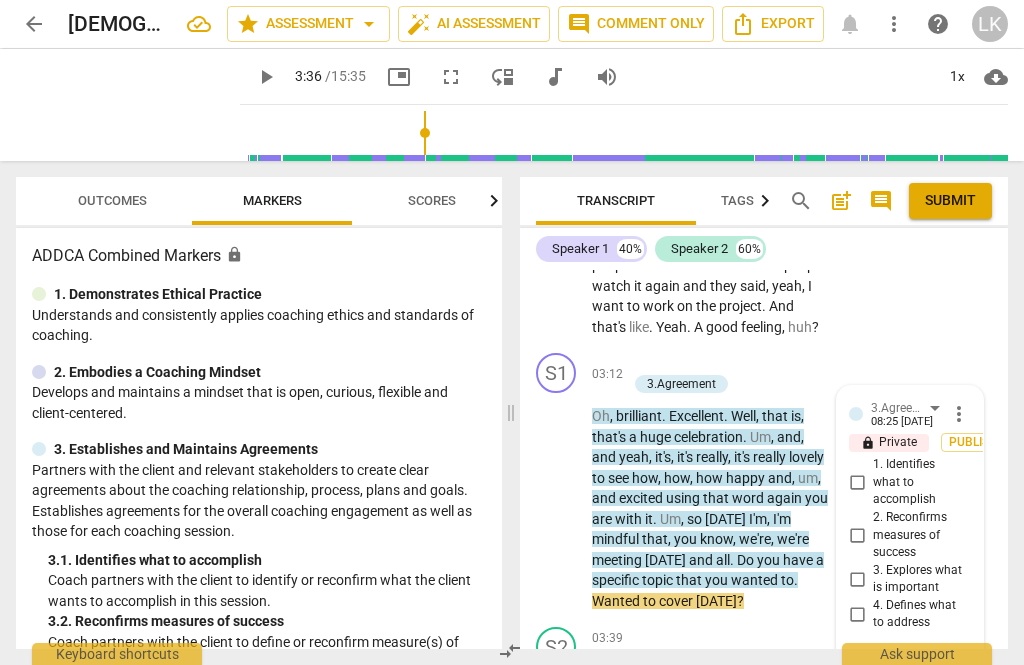 scroll, scrollTop: 2138, scrollLeft: 0, axis: vertical 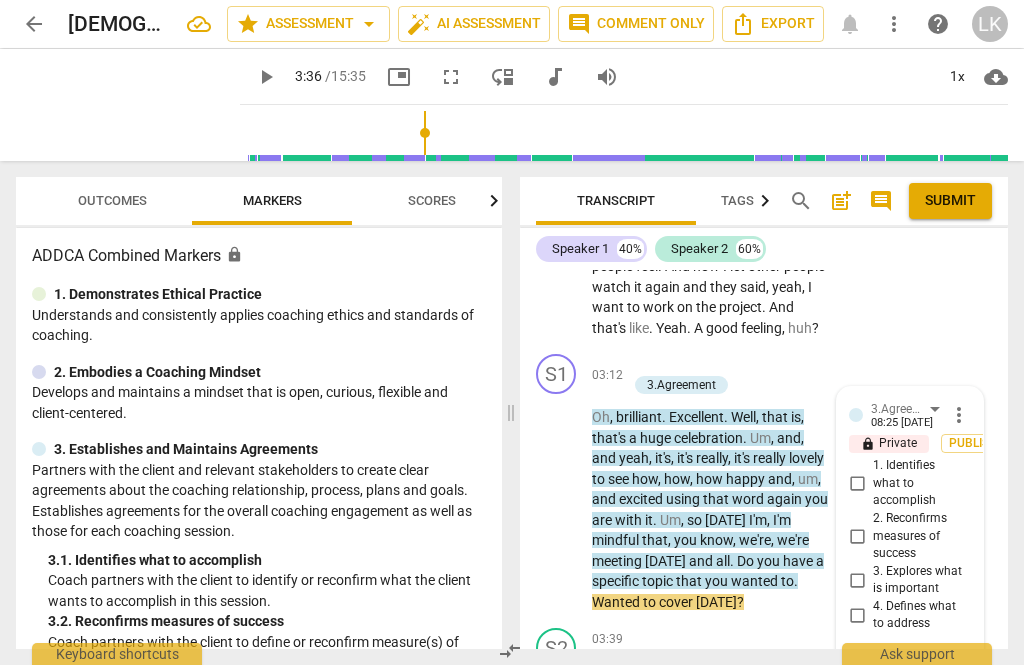 click on "1. Identifies what to accomplish" at bounding box center [857, 484] 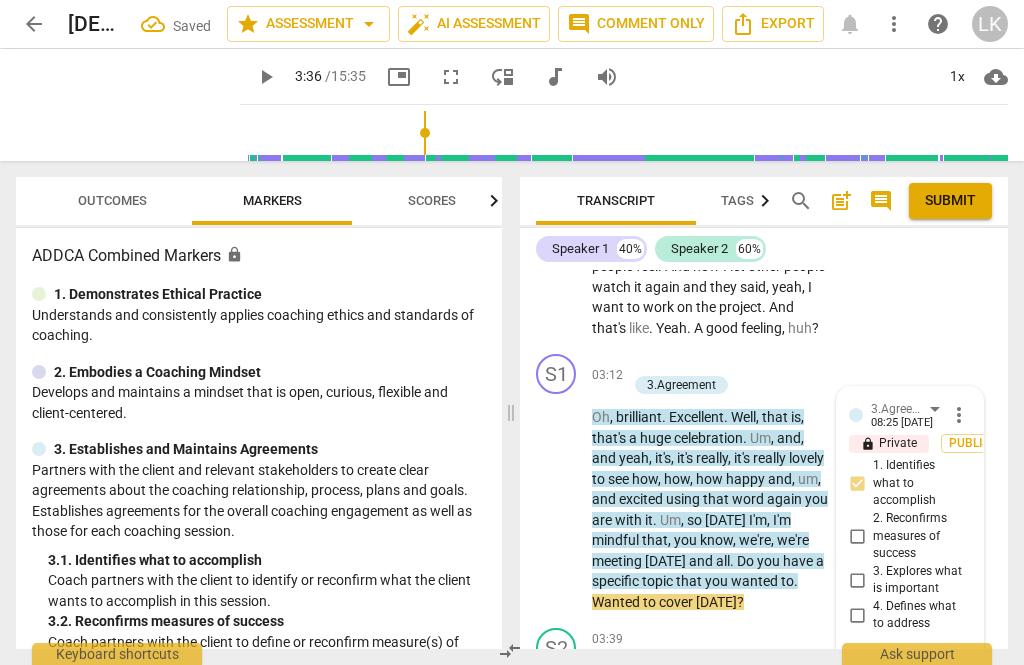 click on "play_arrow" at bounding box center (557, 500) 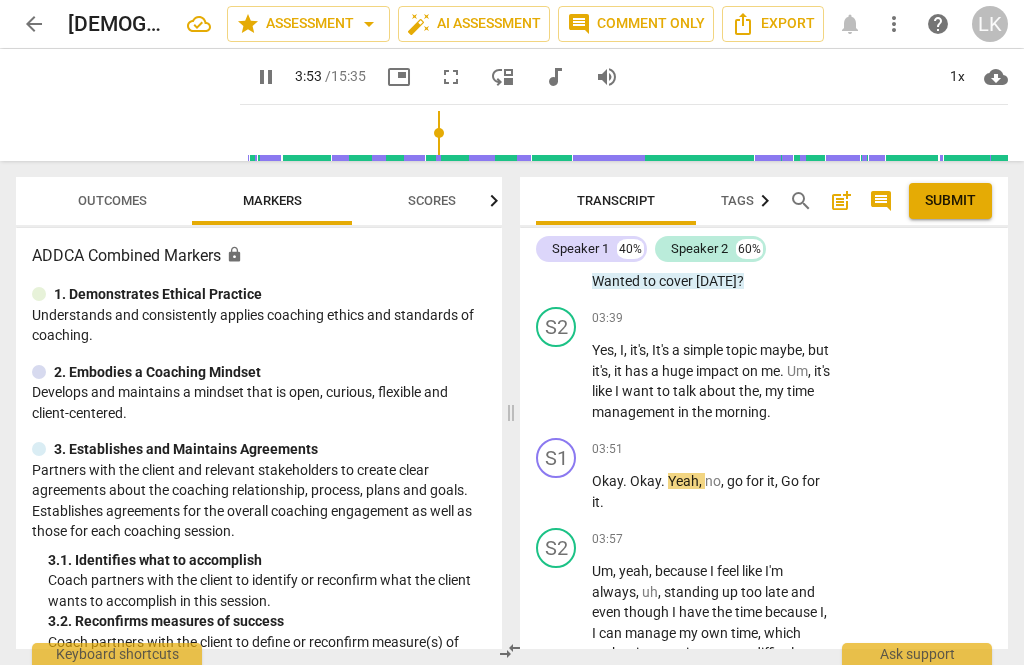 scroll, scrollTop: 2476, scrollLeft: 0, axis: vertical 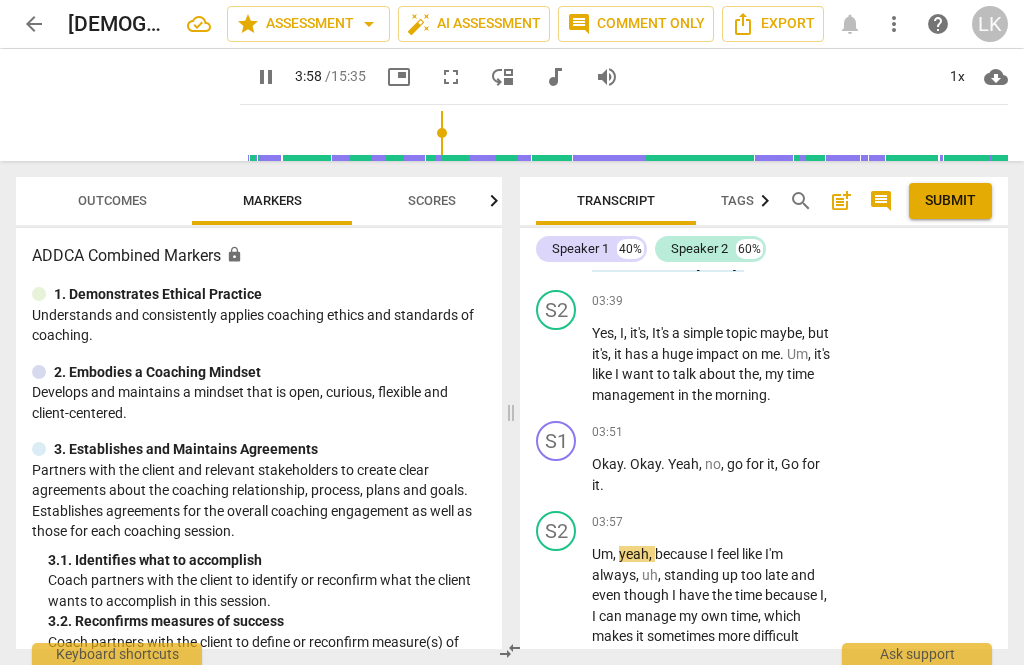 click on "pause" at bounding box center [557, 475] 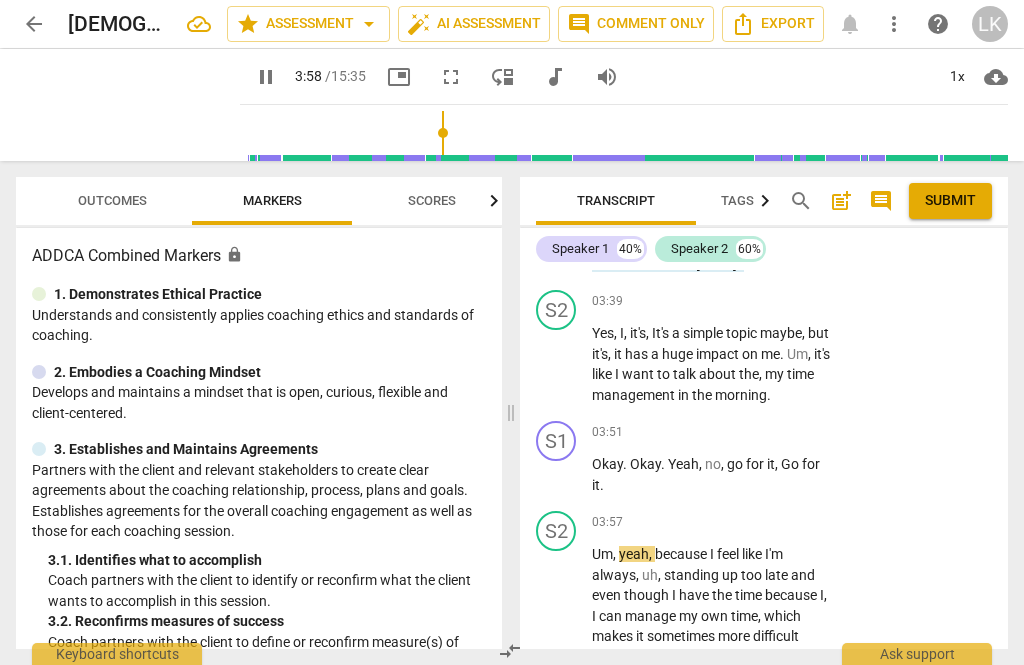 type on "239" 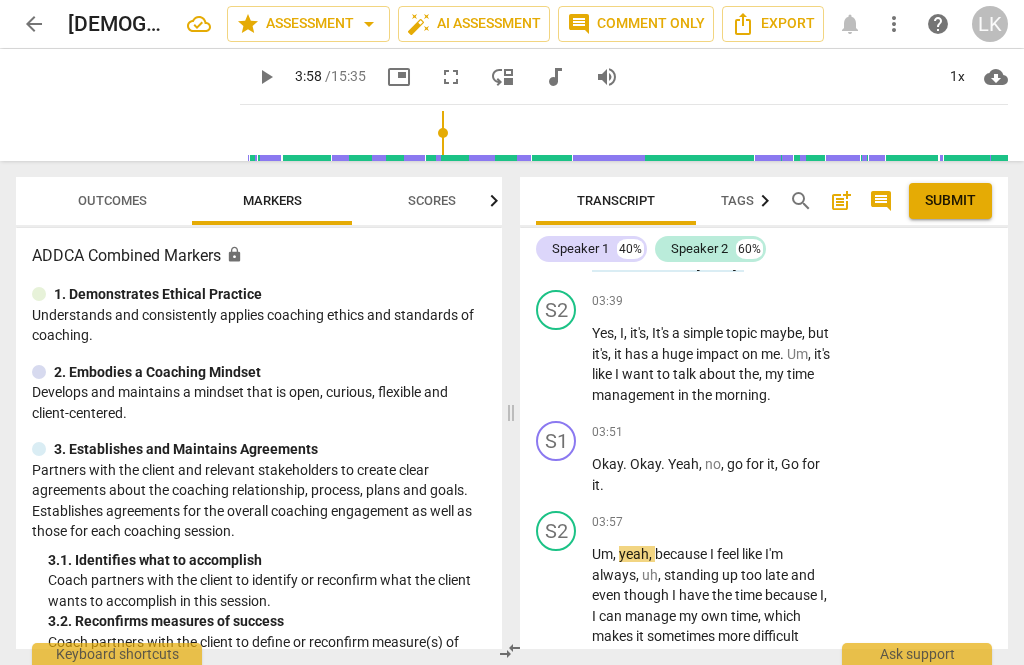 click on "+ Add competency" at bounding box center [757, 432] 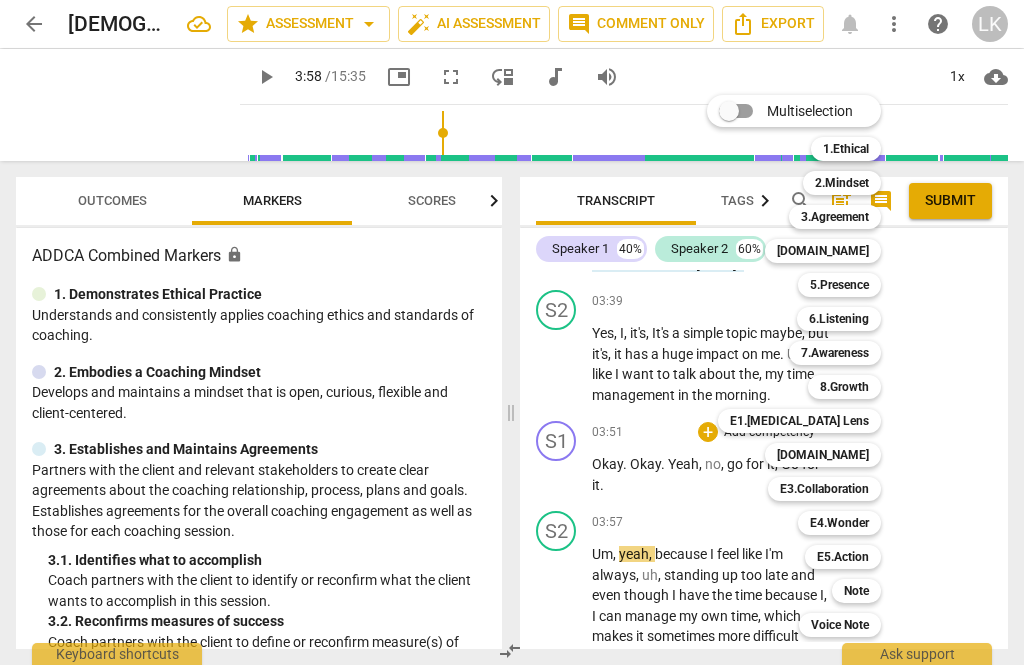 click on "Note" at bounding box center (856, 591) 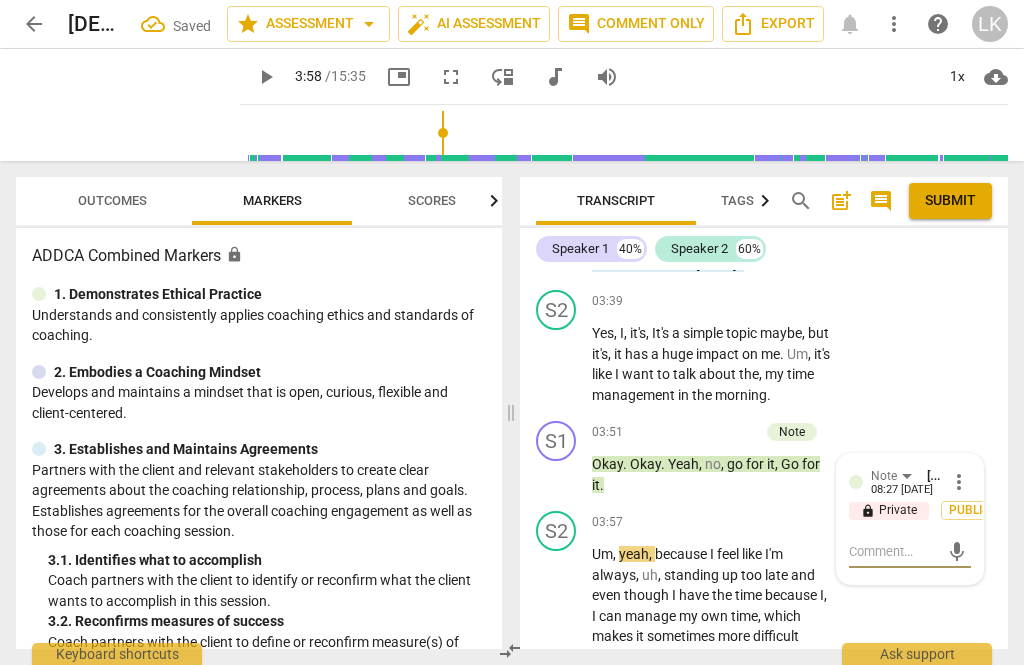 click at bounding box center [894, 551] 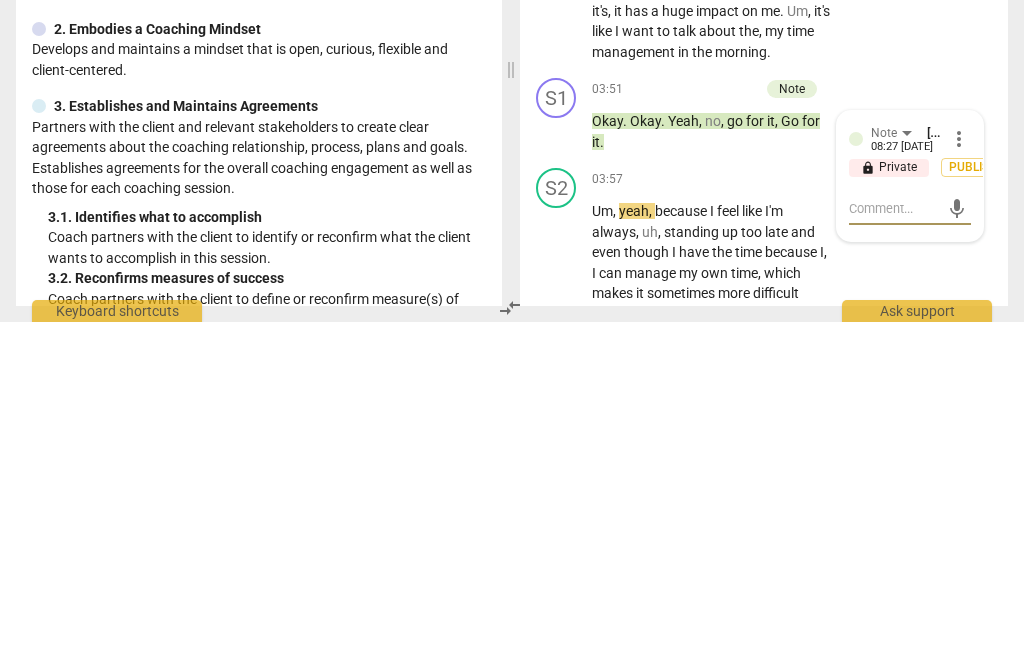 type on "Good" 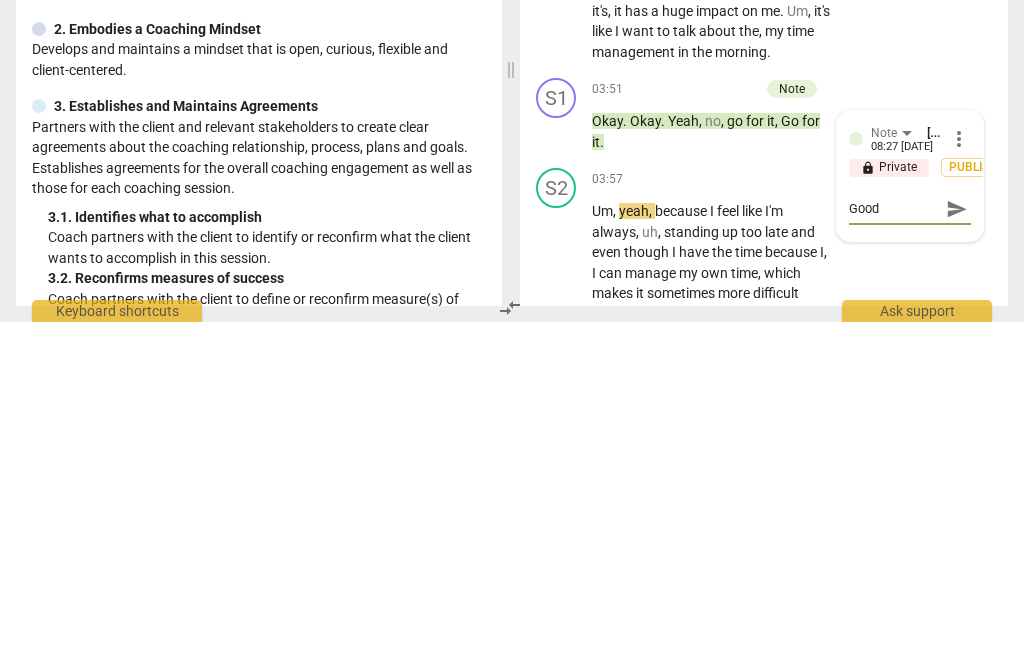 type on "Good job" 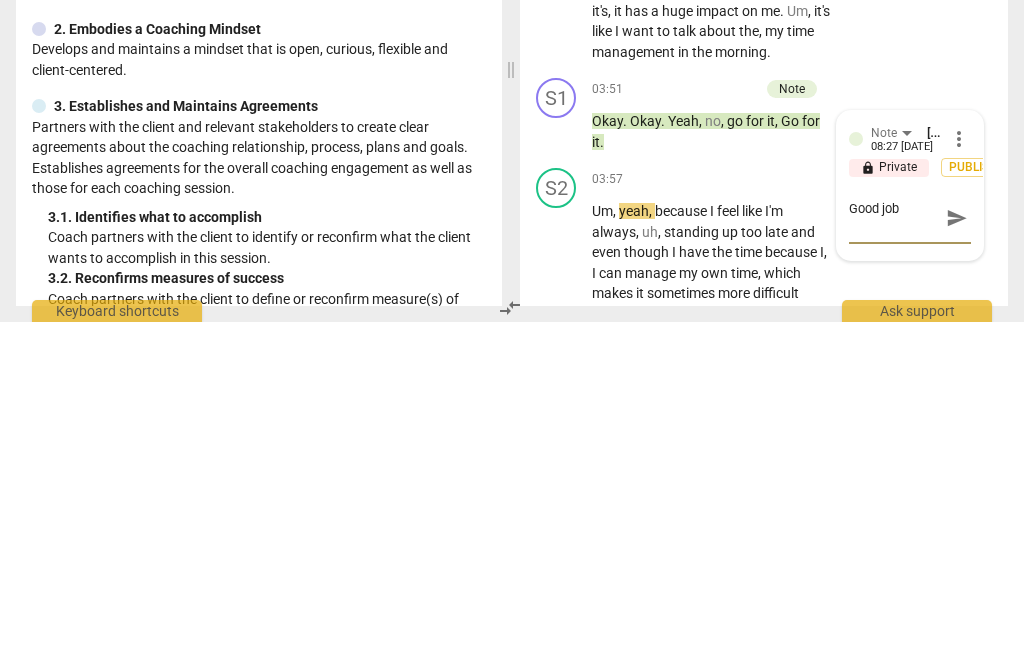 type 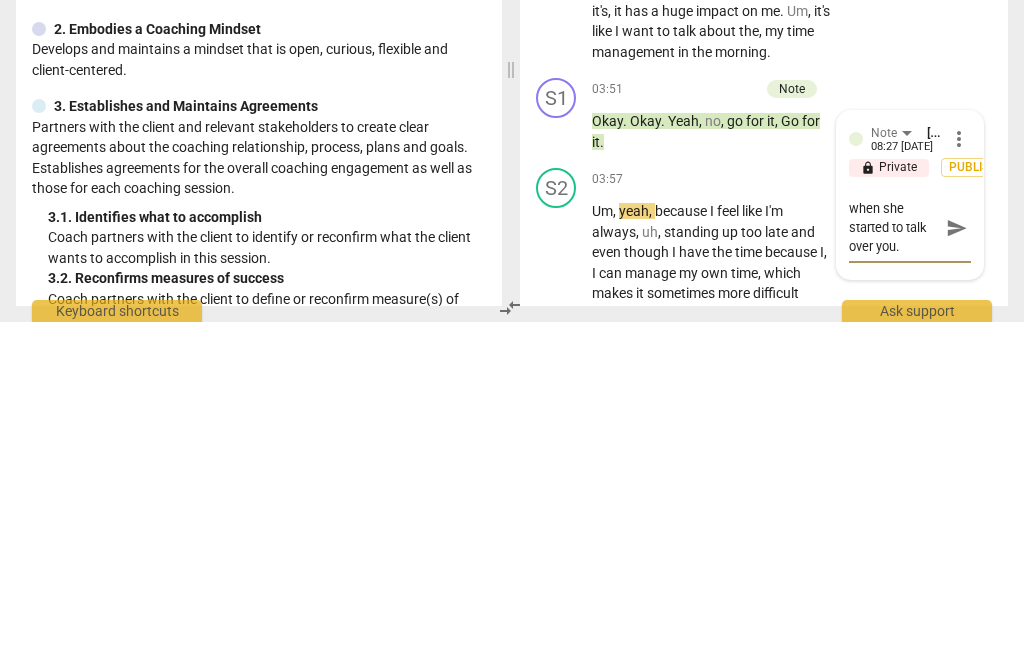 scroll, scrollTop: 38, scrollLeft: 0, axis: vertical 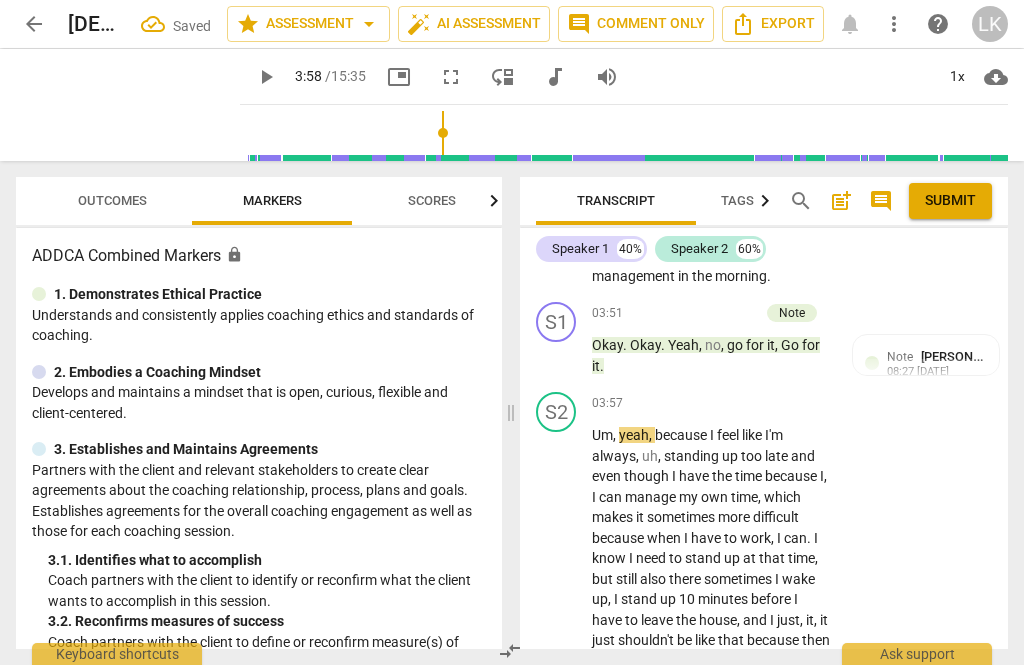 click on "play_arrow" at bounding box center [557, 569] 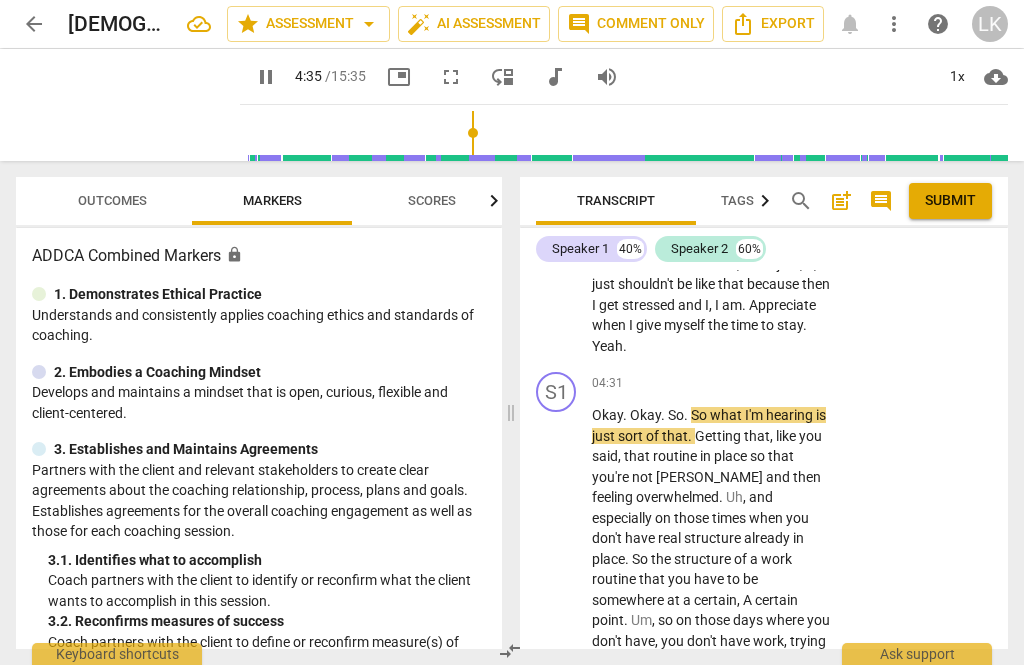 scroll, scrollTop: 2951, scrollLeft: 0, axis: vertical 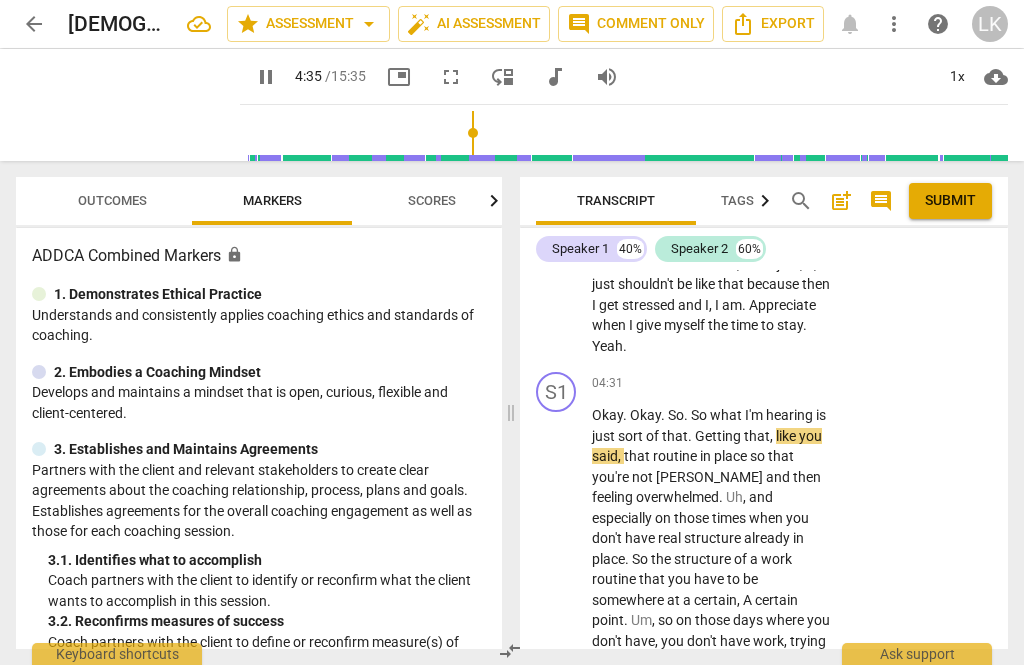 click on "pause" at bounding box center [557, 559] 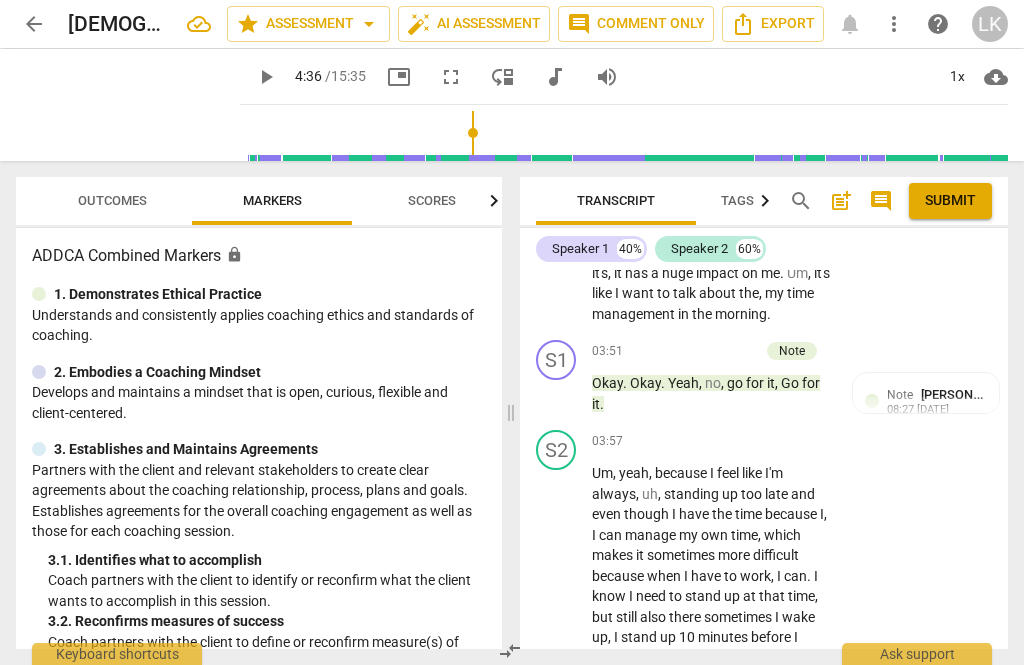 scroll, scrollTop: 2560, scrollLeft: 0, axis: vertical 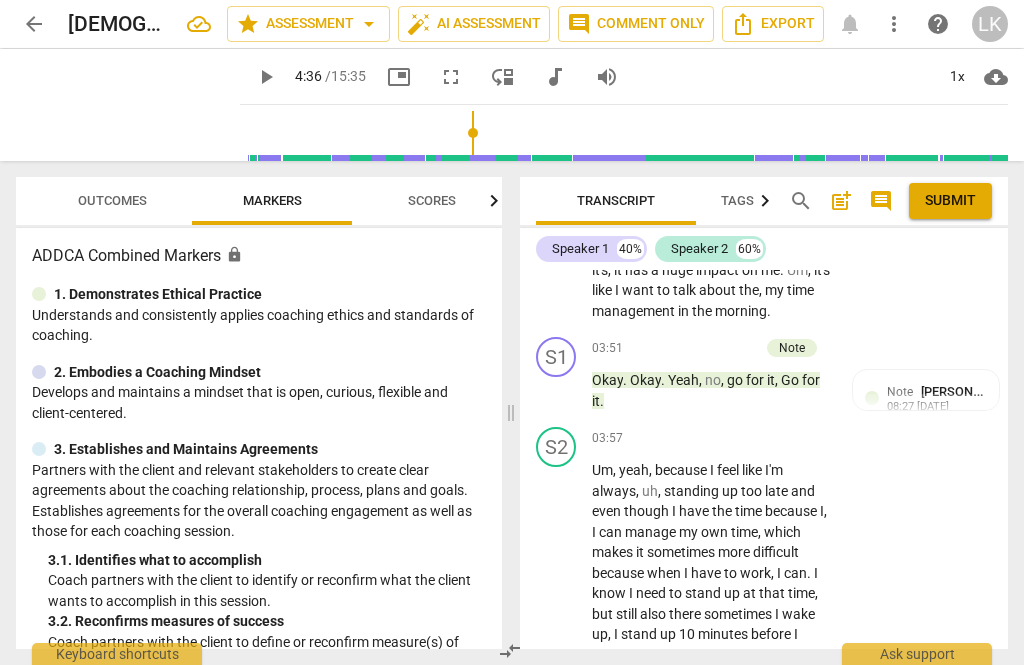 click on "+ Add competency" at bounding box center (757, 438) 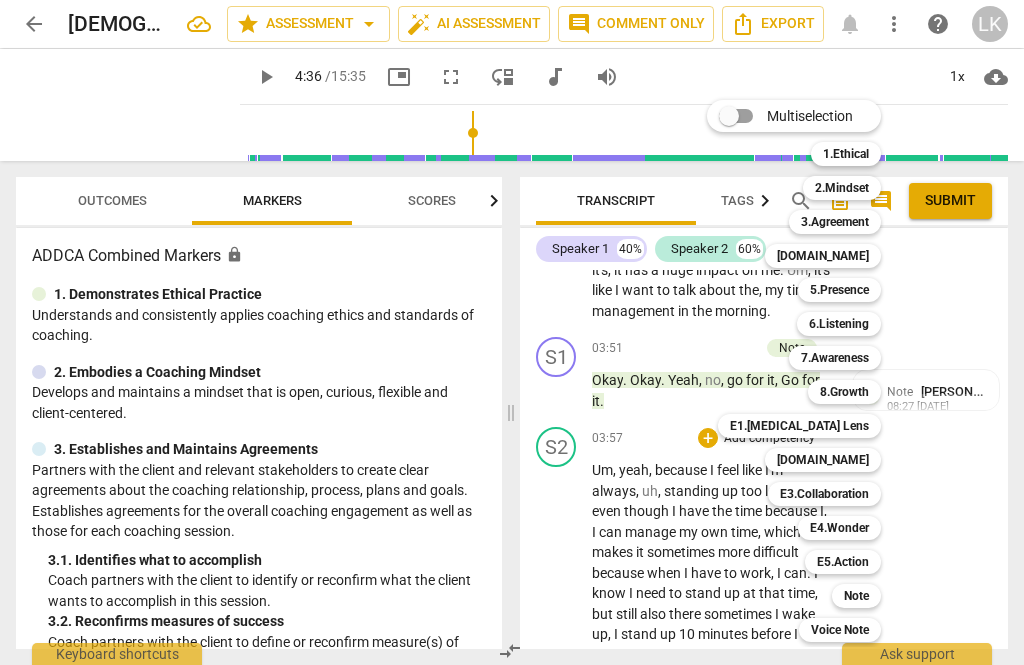click on "6.Listening" at bounding box center (839, 324) 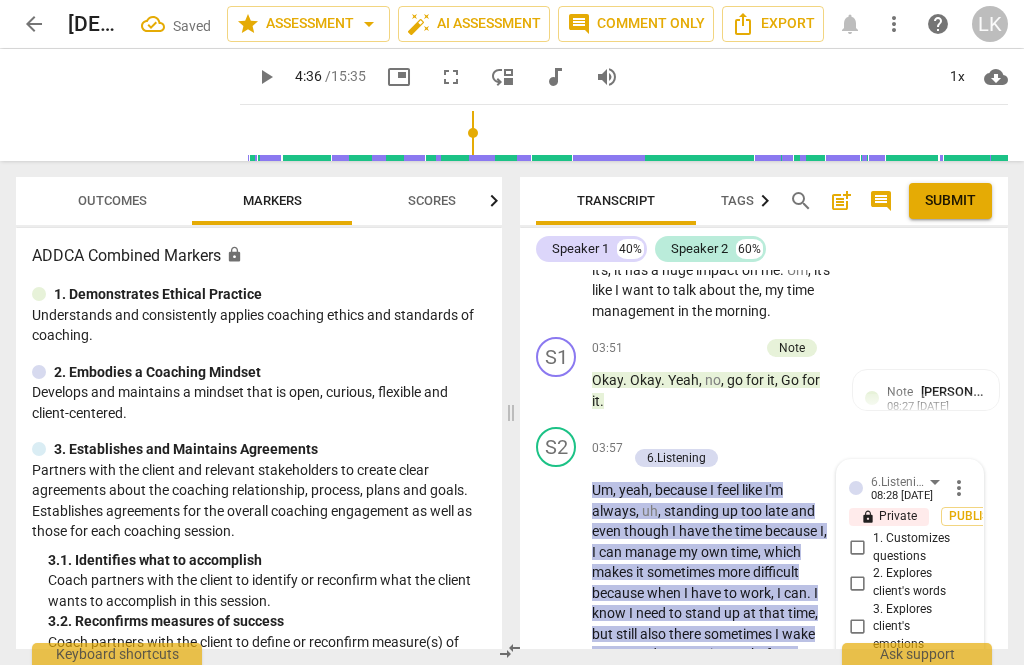 scroll, scrollTop: 2868, scrollLeft: 0, axis: vertical 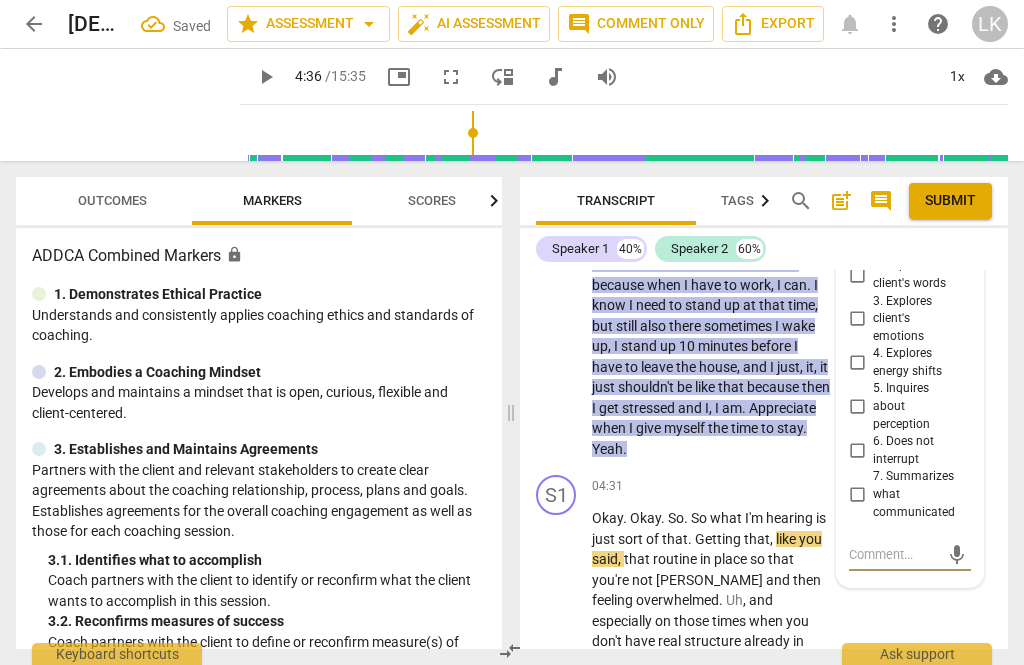 click on "6. Does not interrupt" at bounding box center (857, 451) 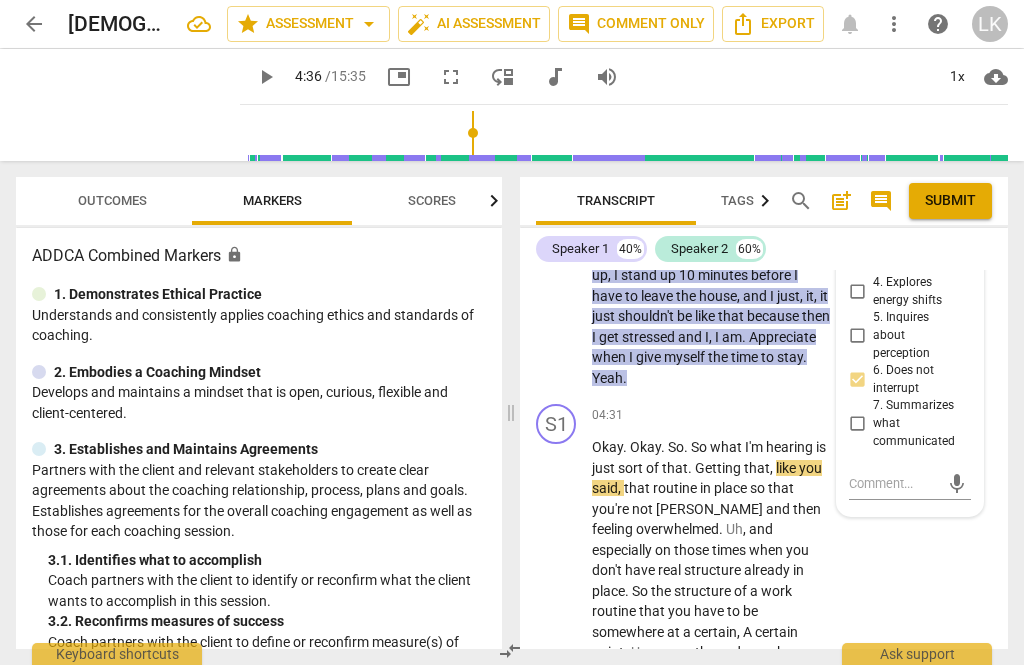 scroll, scrollTop: 2946, scrollLeft: 0, axis: vertical 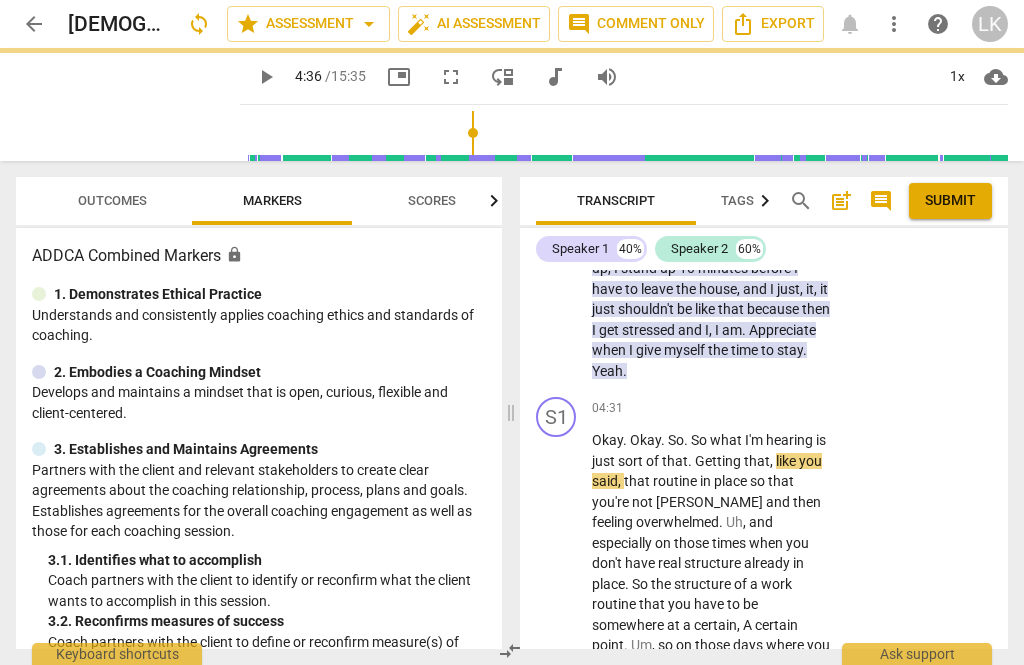 click on "play_arrow" at bounding box center [557, 584] 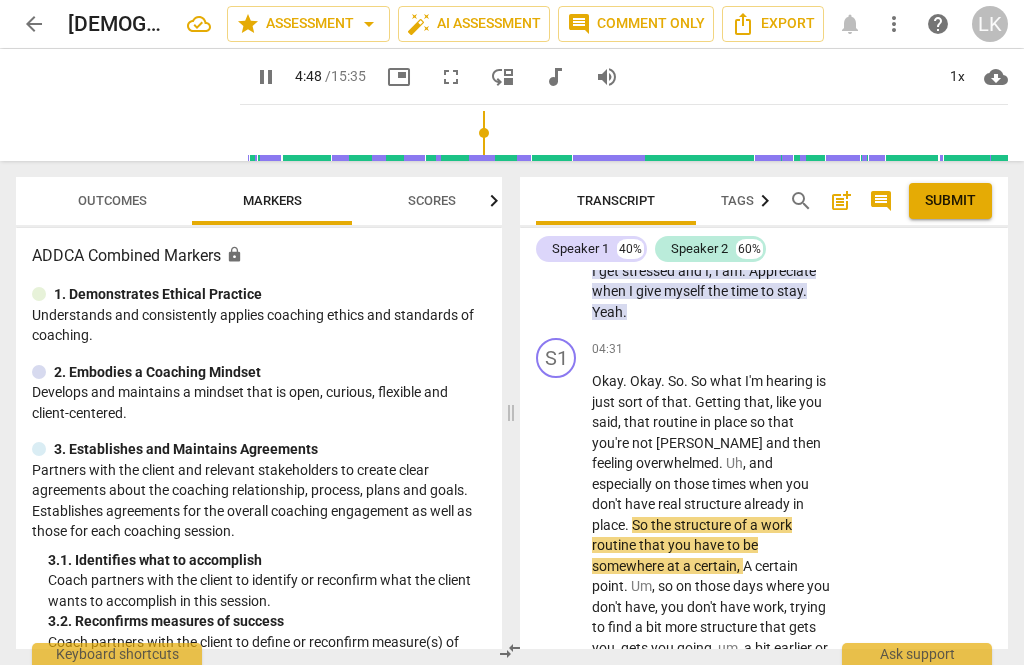scroll, scrollTop: 3001, scrollLeft: 0, axis: vertical 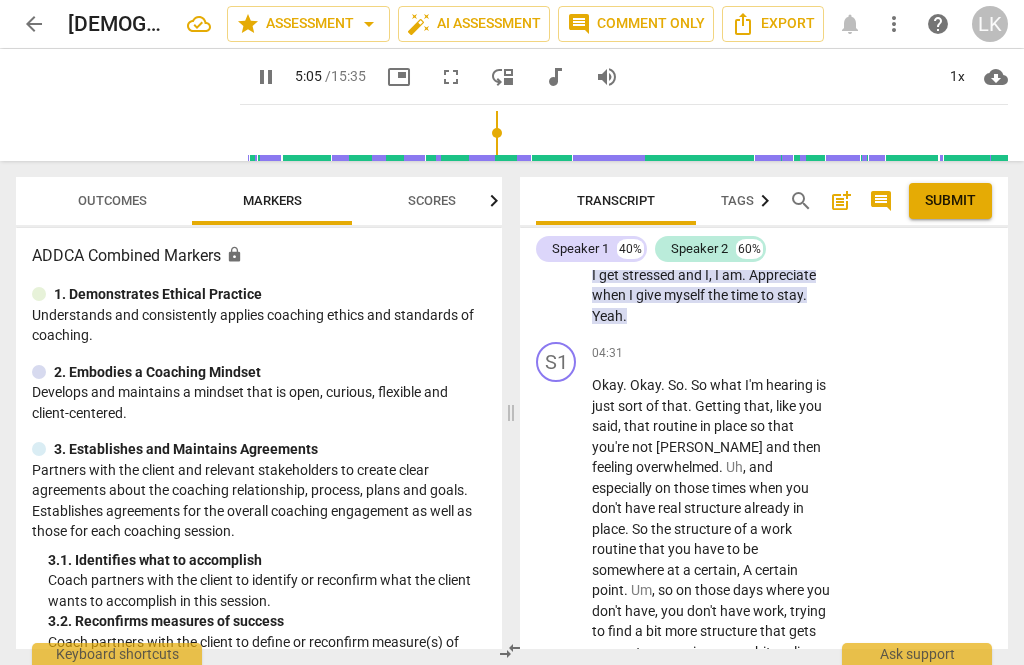 click on "pause" at bounding box center [557, 529] 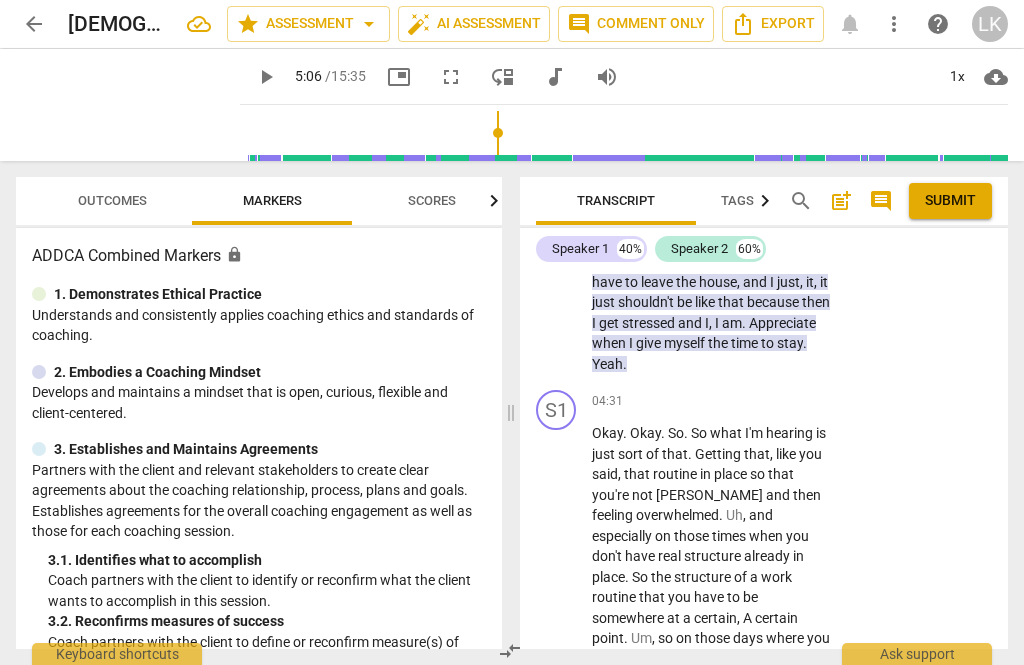 scroll, scrollTop: 2938, scrollLeft: 0, axis: vertical 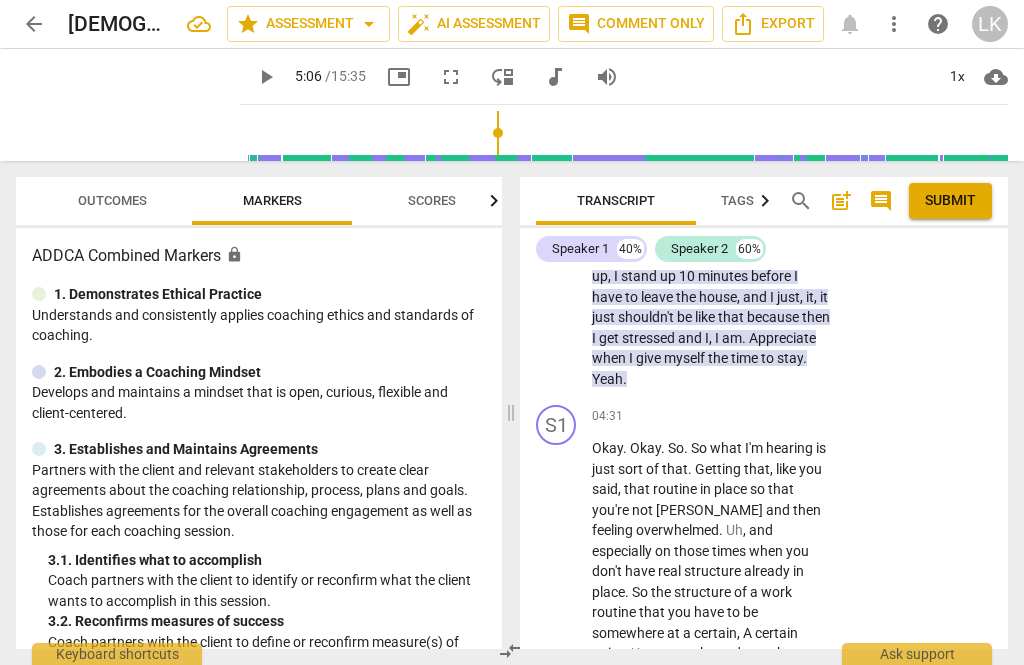 click on "Add competency" at bounding box center [769, 417] 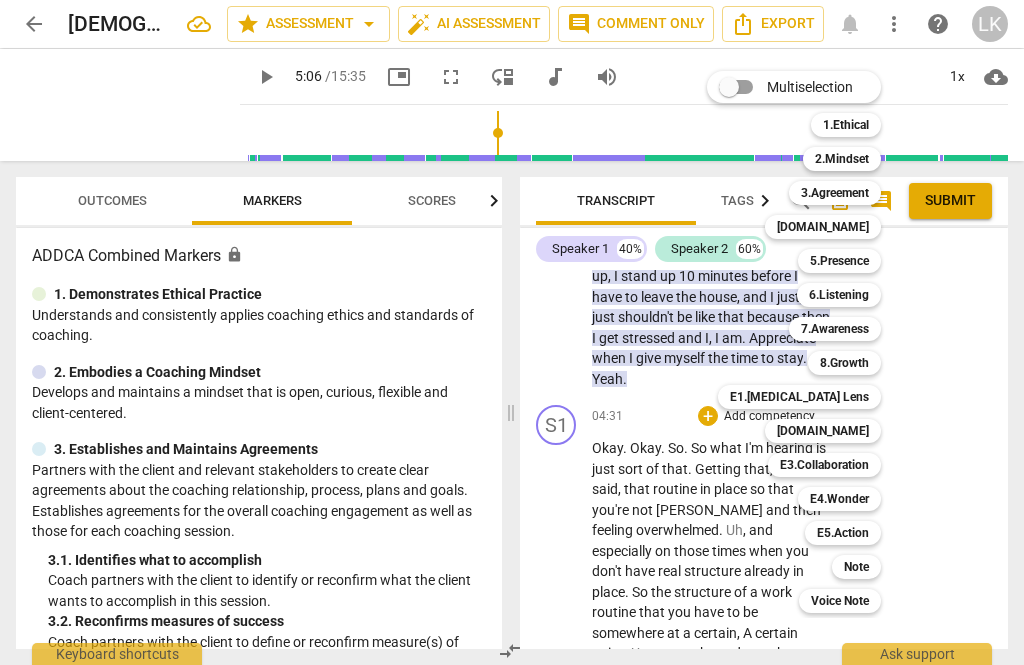 click on "6.Listening" at bounding box center [839, 295] 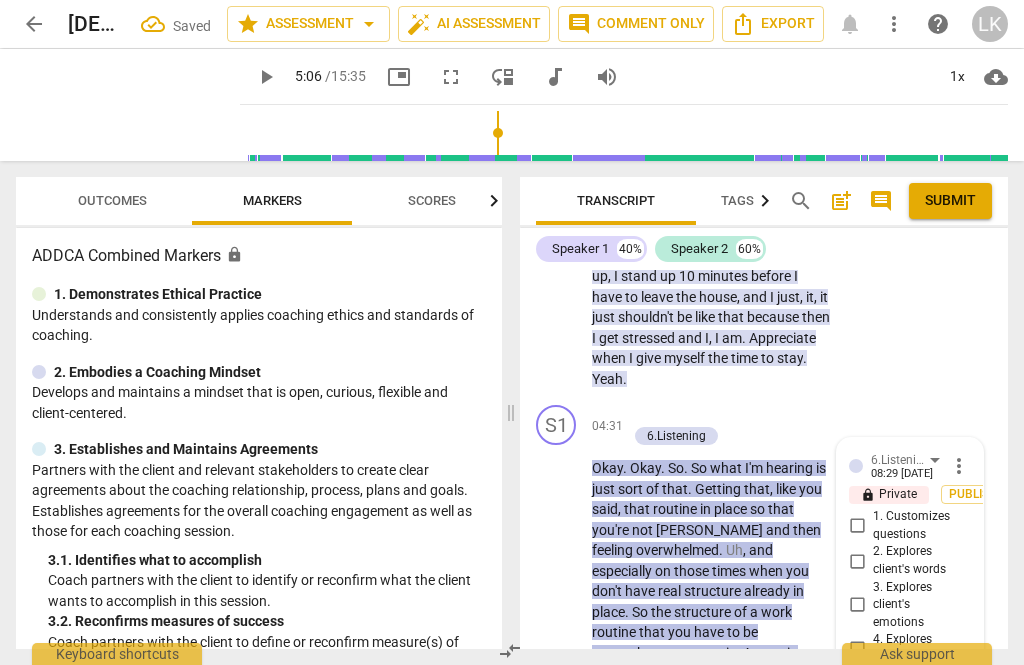 scroll, scrollTop: 3217, scrollLeft: 0, axis: vertical 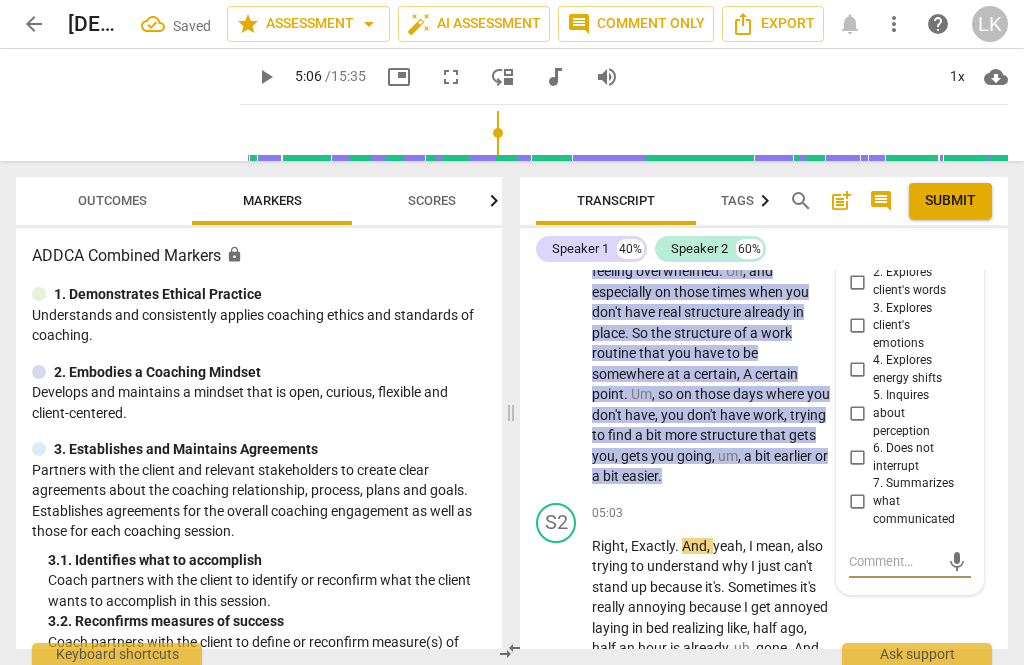 click on "7. Summarizes what communicated" at bounding box center (857, 502) 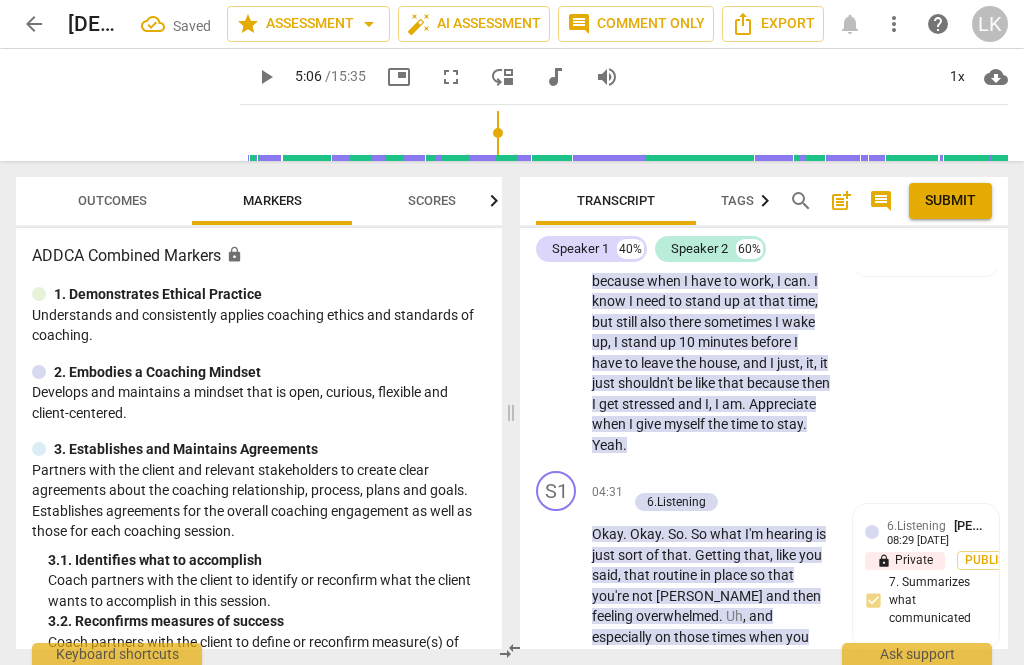 scroll, scrollTop: 2848, scrollLeft: 0, axis: vertical 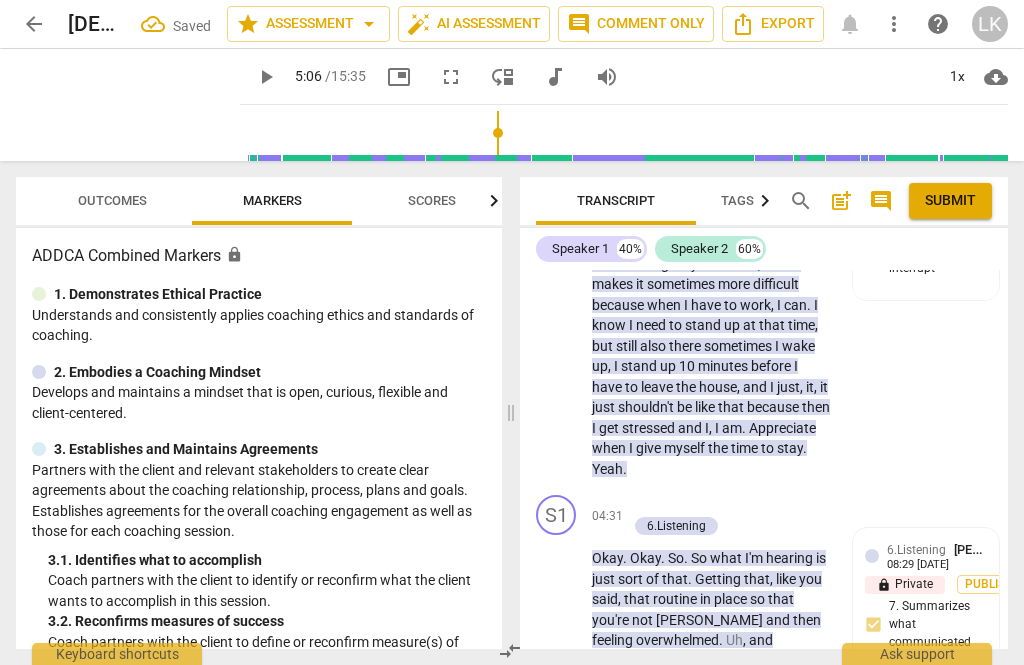click on "+" at bounding box center (637, 505) 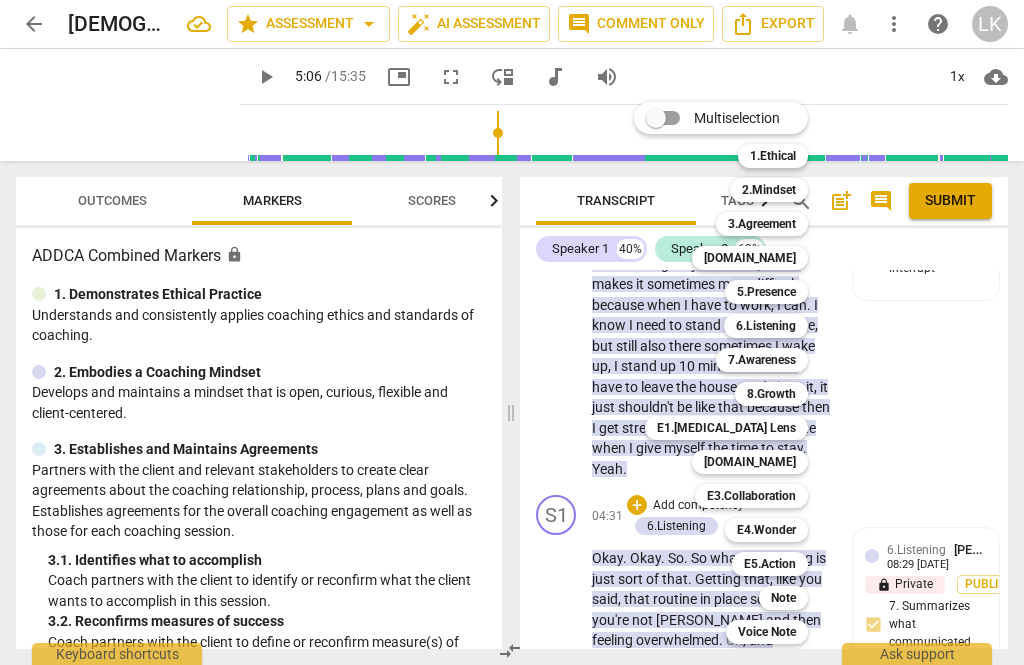 click on "Note" at bounding box center [783, 598] 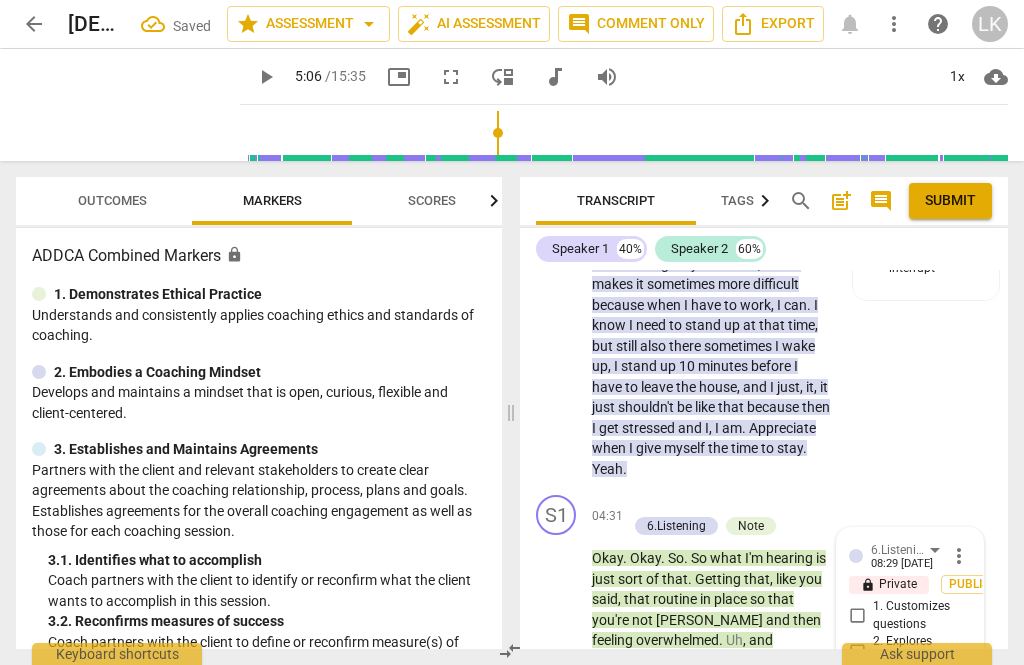 scroll, scrollTop: 3217, scrollLeft: 0, axis: vertical 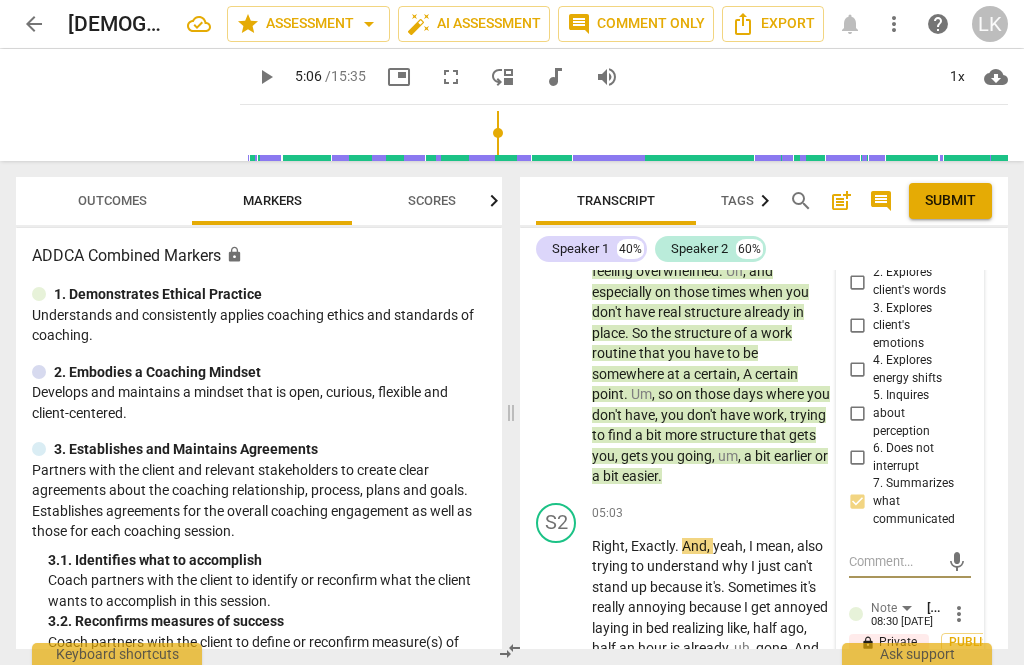 click at bounding box center [894, 683] 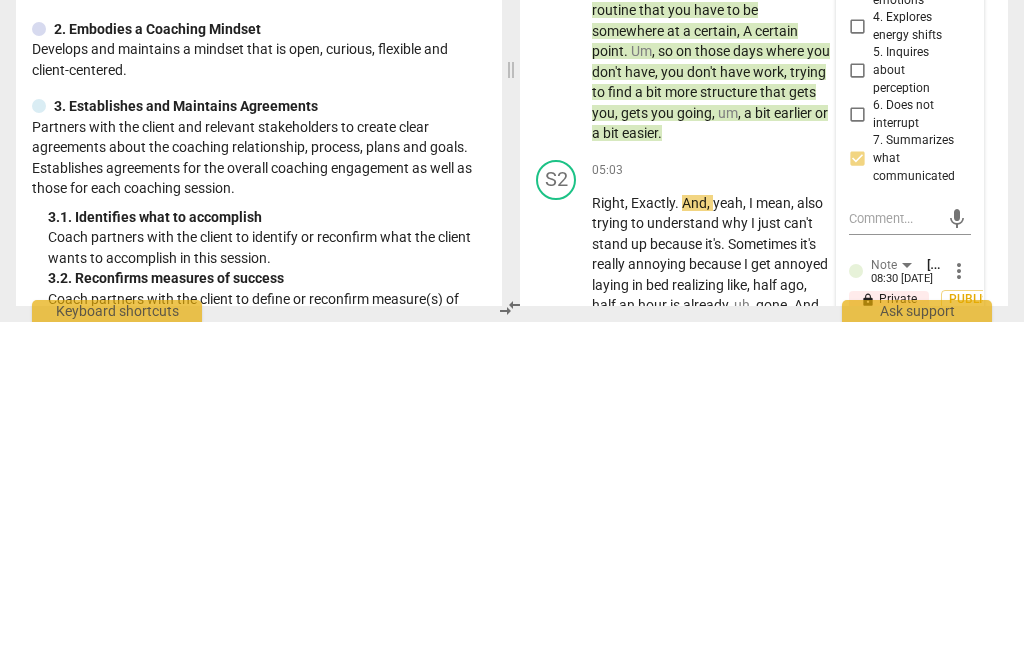 scroll, scrollTop: 18, scrollLeft: 0, axis: vertical 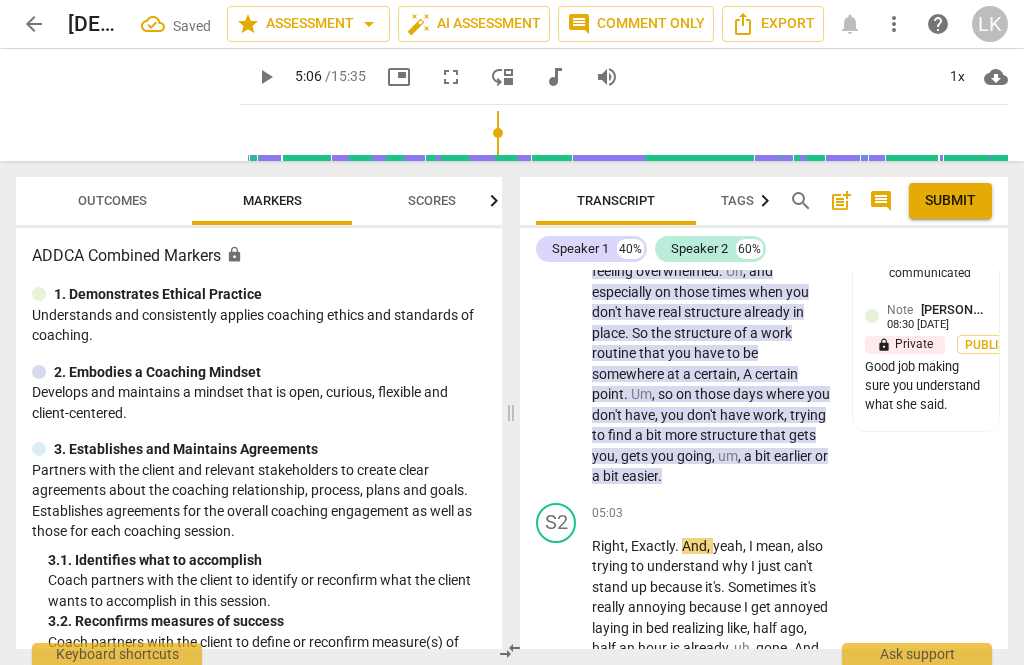 click on "play_arrow" at bounding box center (557, 618) 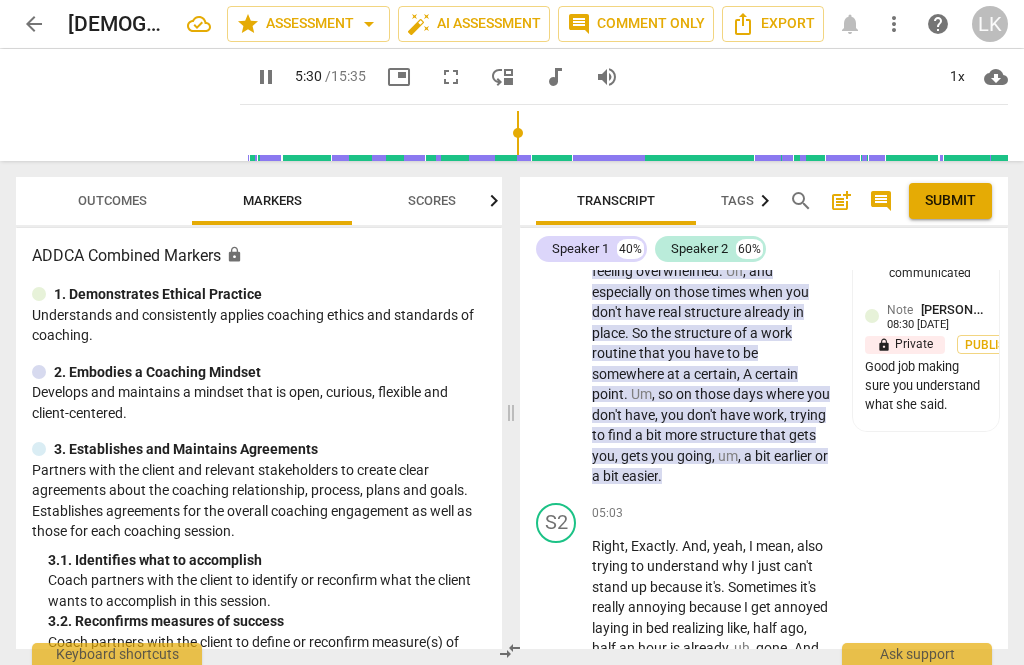 click on "pause" at bounding box center (557, 618) 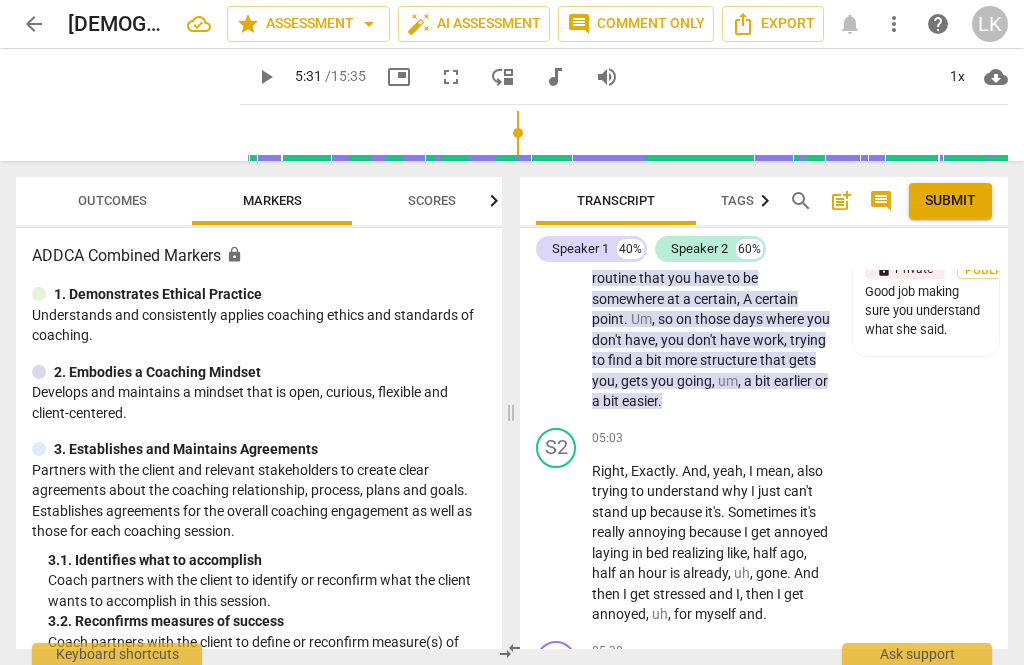 scroll, scrollTop: 3293, scrollLeft: 0, axis: vertical 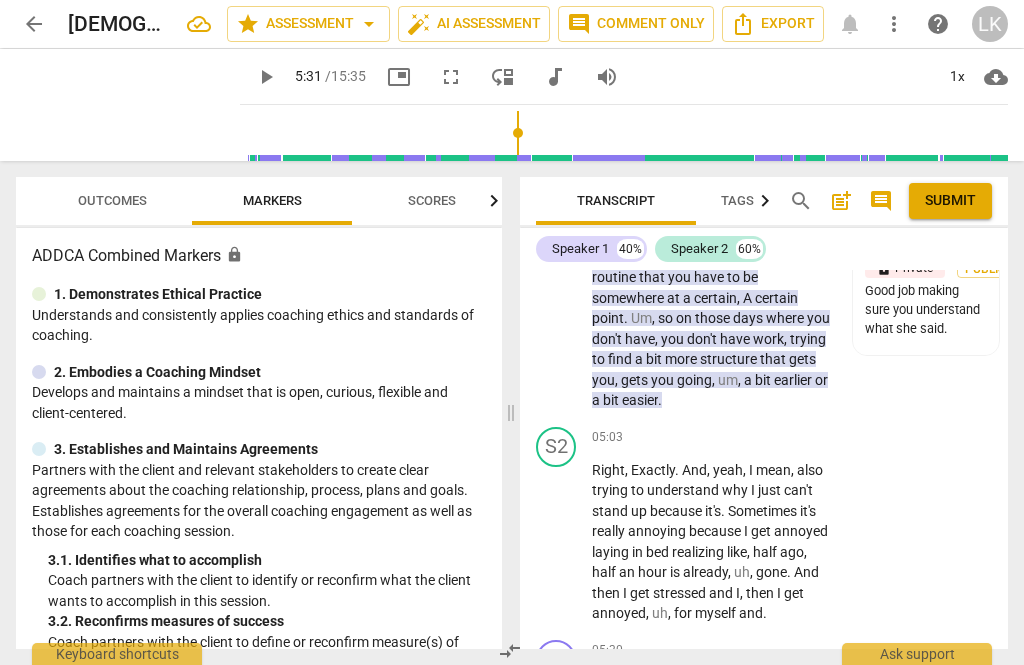 click on "+" at bounding box center [708, 438] 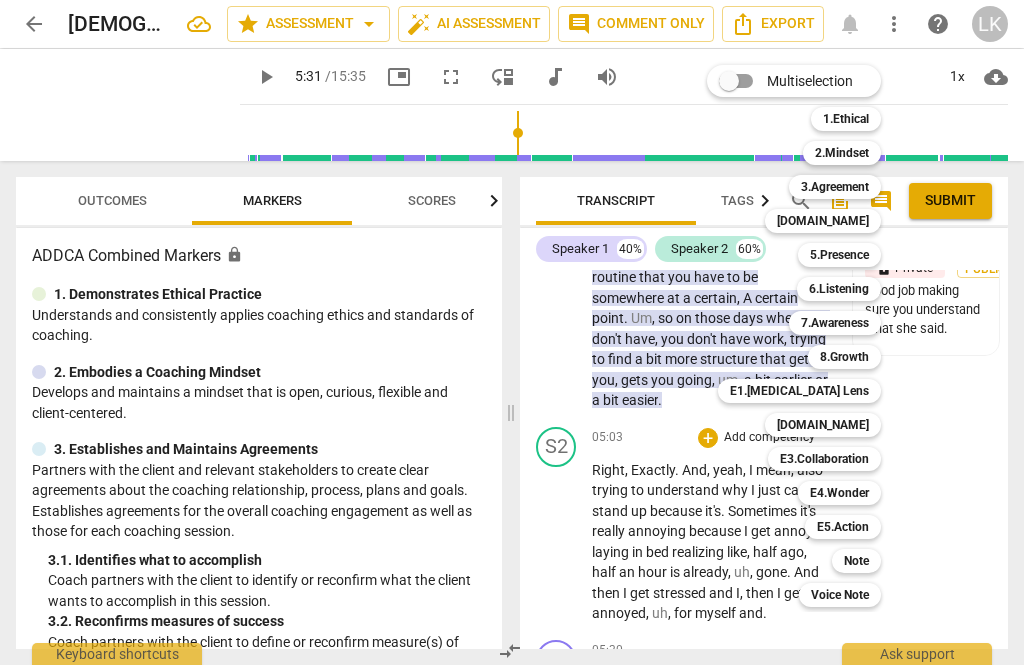 click on "Note" at bounding box center (856, 561) 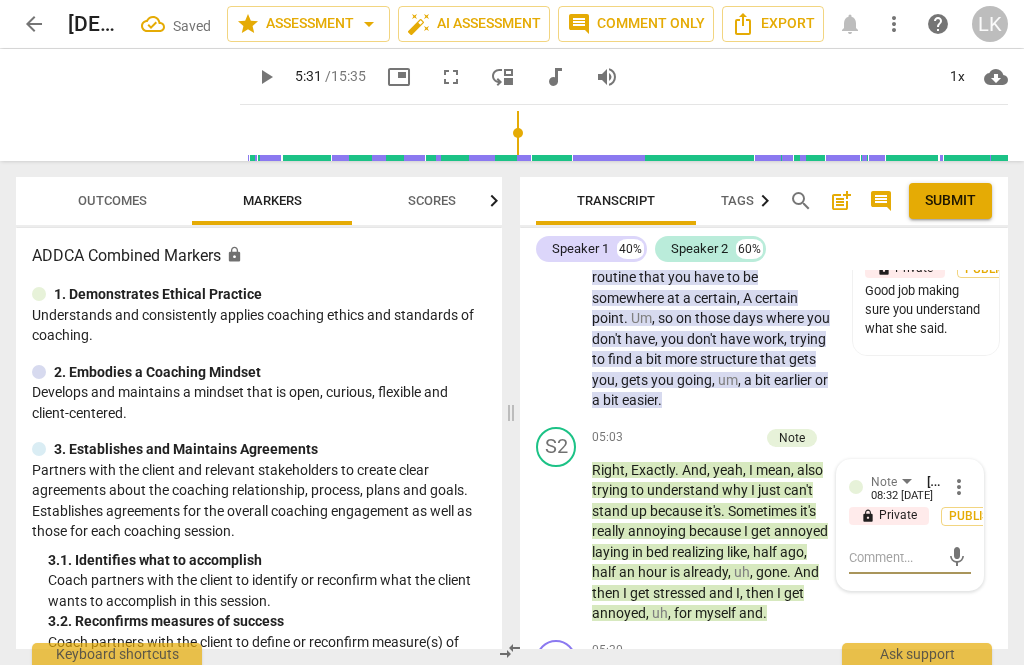 click at bounding box center (894, 557) 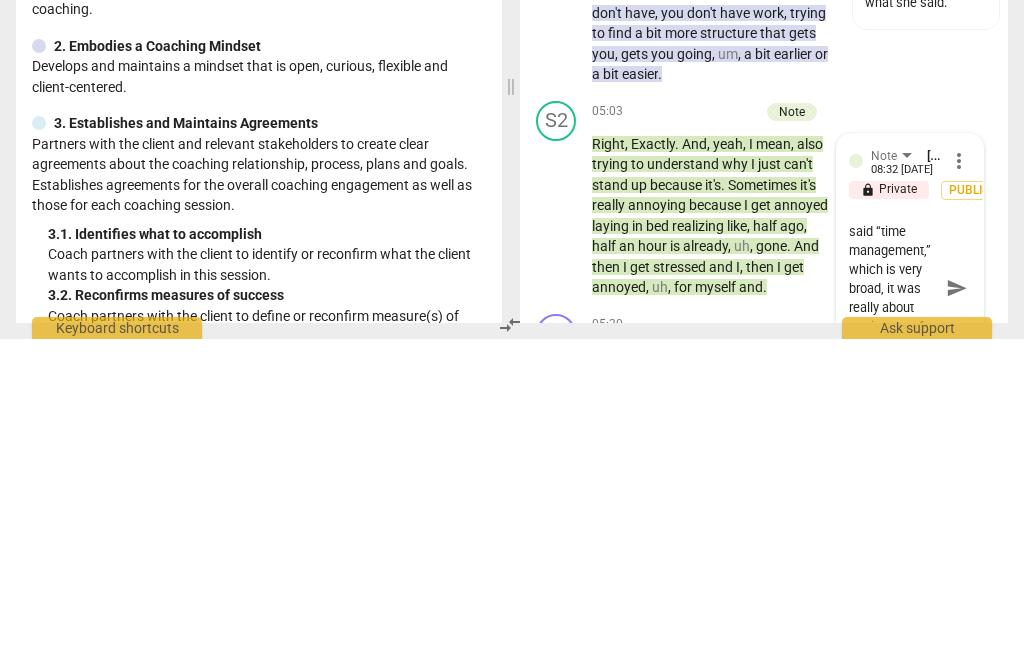 scroll, scrollTop: 57, scrollLeft: 0, axis: vertical 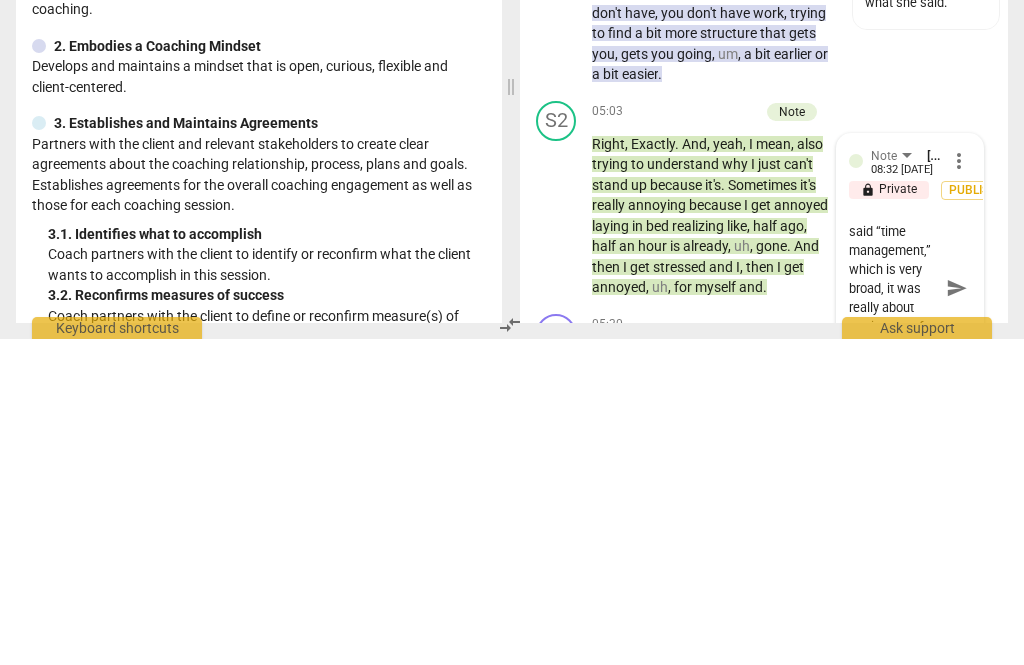 click on "send" at bounding box center [956, 614] 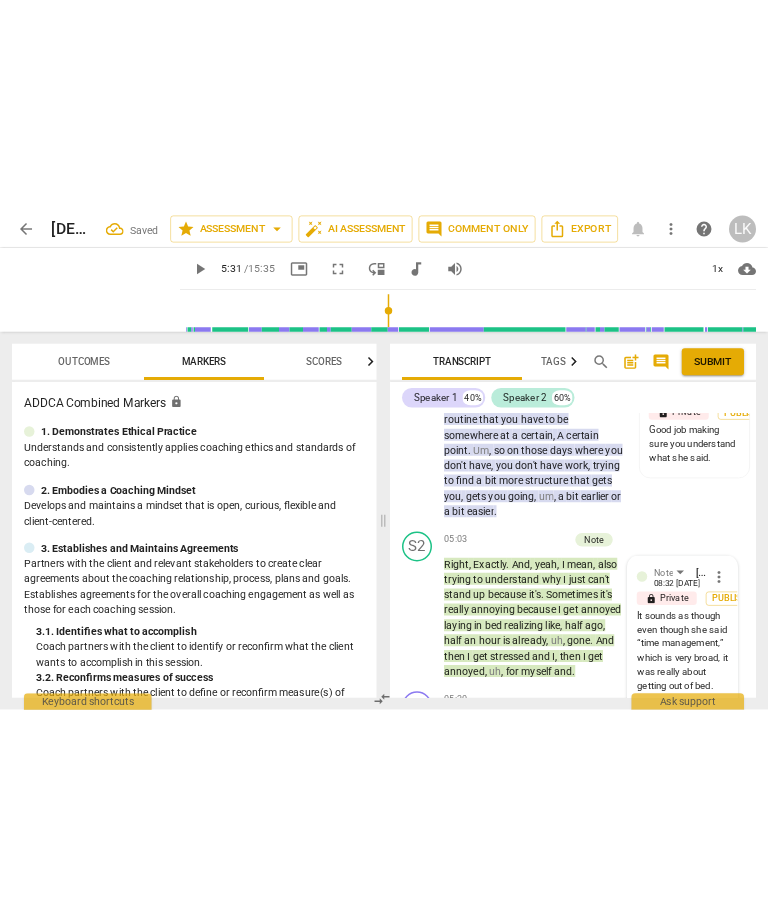 scroll, scrollTop: 0, scrollLeft: 0, axis: both 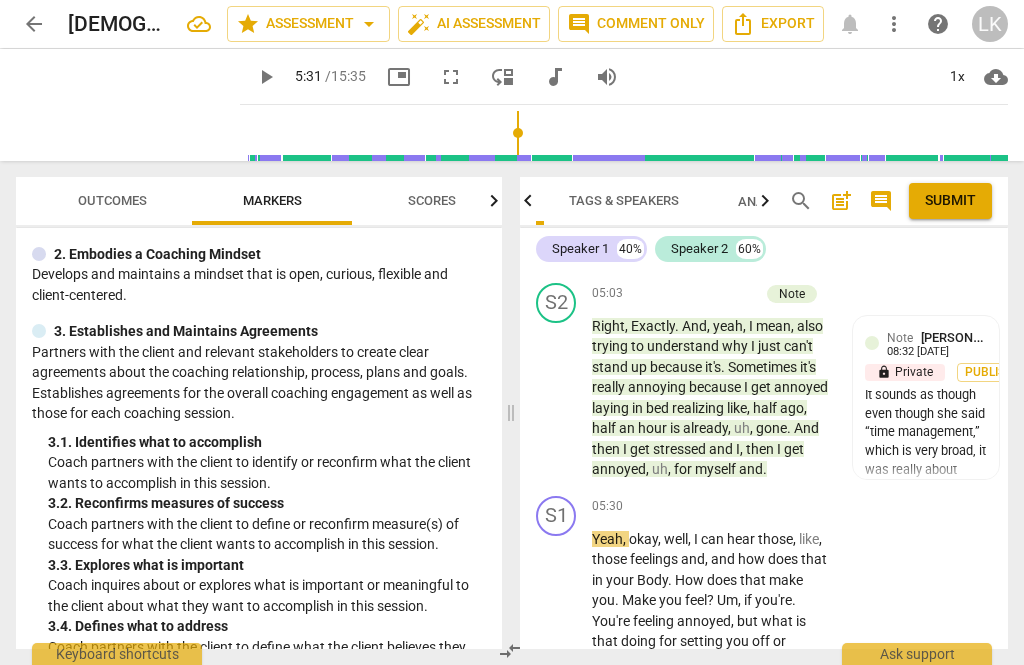 click on "Transcript Tags & Speakers Analytics   New search post_add comment Submit Speaker 1 40% Speaker 2 60% S1 play_arrow pause 00:00 + Add competency E1.[MEDICAL_DATA] Lens Note keyboard_arrow_right Z .   How   are   you ? E1.[MEDICAL_DATA] Lens [PERSON_NAME] 08:02 [DATE] lock Private Publish 1. Checks readiness/invites a positive mindset Note [PERSON_NAME] 08:03 [DATE] lock Private Publish Nice inviting tone of voice. 😊  ( edited ) S2 play_arrow pause 00:02 + Add competency keyboard_arrow_right I'm   fine .   I'm   um ,   at   my   parents   place   right   now   and   that's   always   nice   and   chilled . S1 play_arrow pause 00:08 + Add competency Note keyboard_arrow_right Oh ,   lovely .   Very   nice .   How   long   are   you   there   for ? Note [PERSON_NAME] 08:04 [DATE] lock Private Publish Little “chit-chats” like this add warmth to the relationship.  S2 play_arrow pause 00:12 + Add competency keyboard_arrow_right Till   [DATE] ,   so .   For   four   days ?   Yeah . S1 play_arrow pause 00:15 + Add competency Oh" at bounding box center (768, 413) 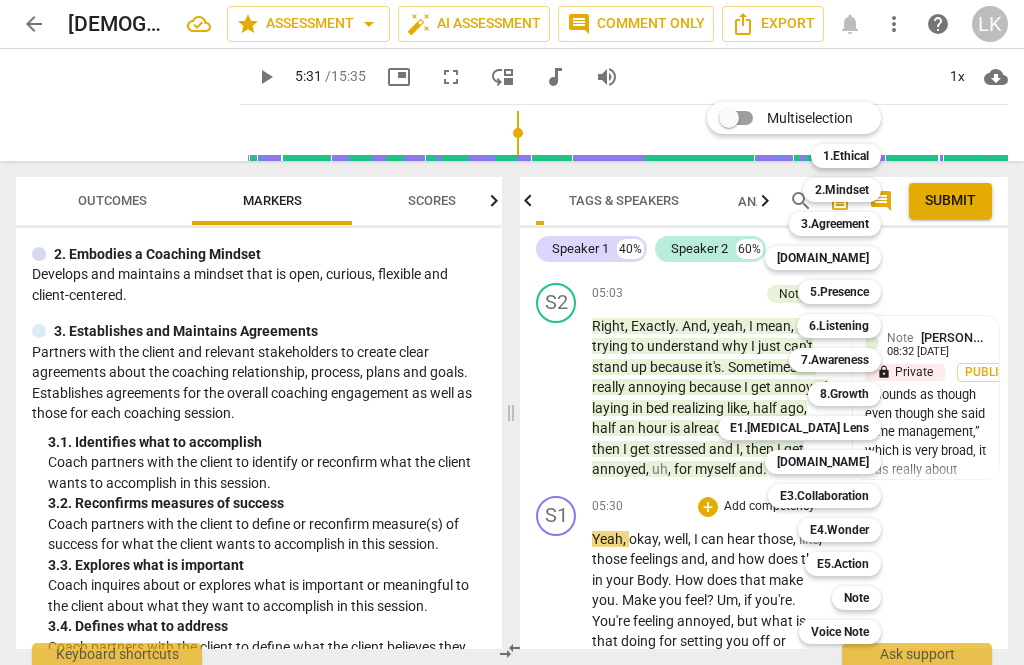 click on "Note" at bounding box center (856, 598) 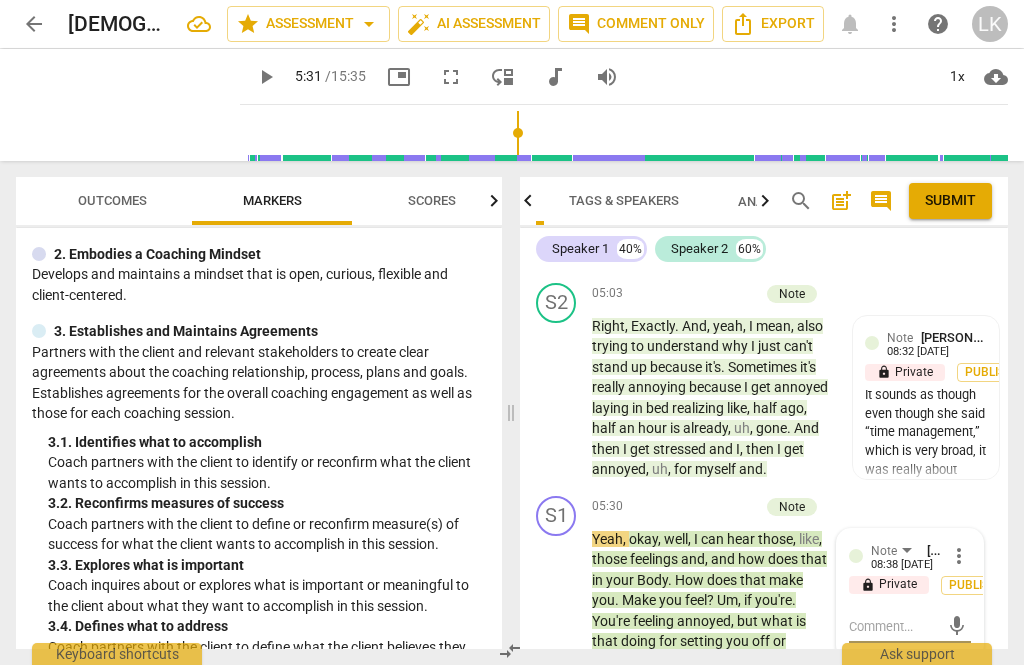 click at bounding box center [894, 626] 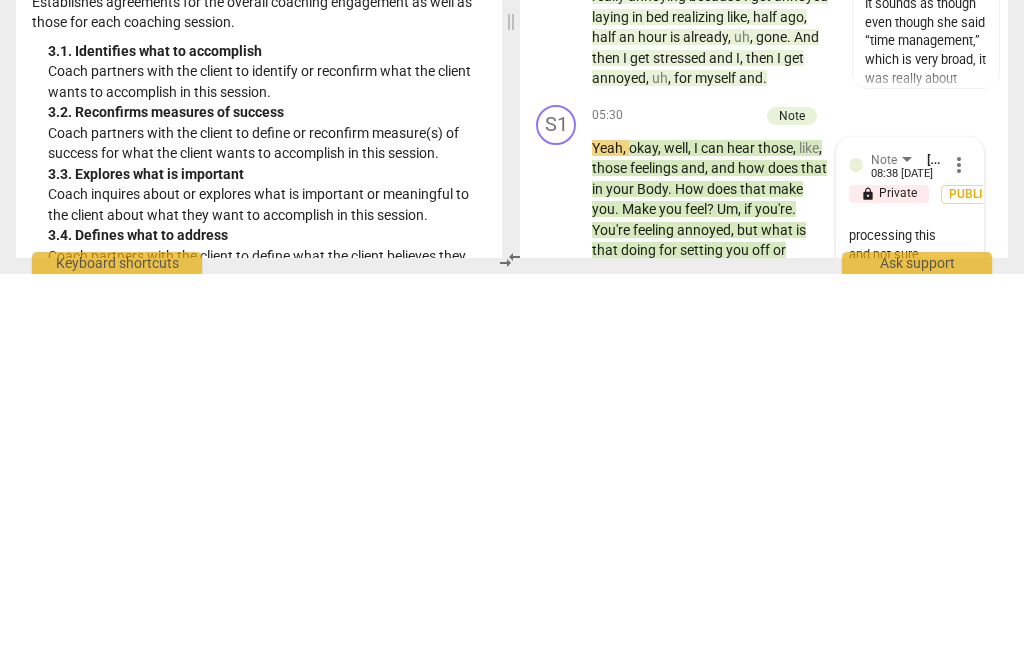 scroll, scrollTop: 56, scrollLeft: 0, axis: vertical 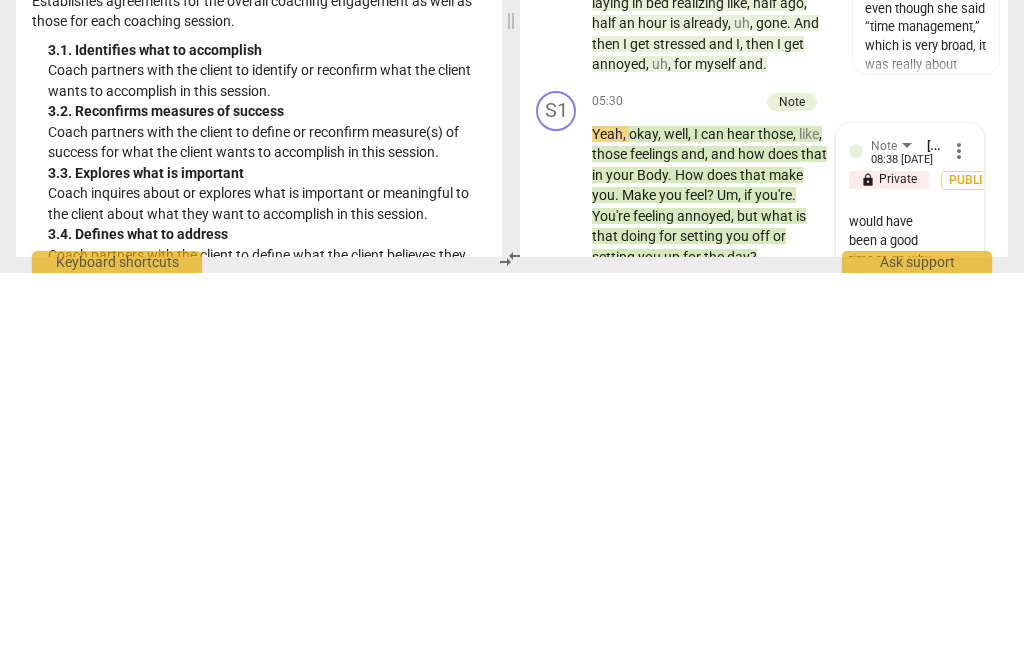 click on "send" at bounding box center [957, 680] 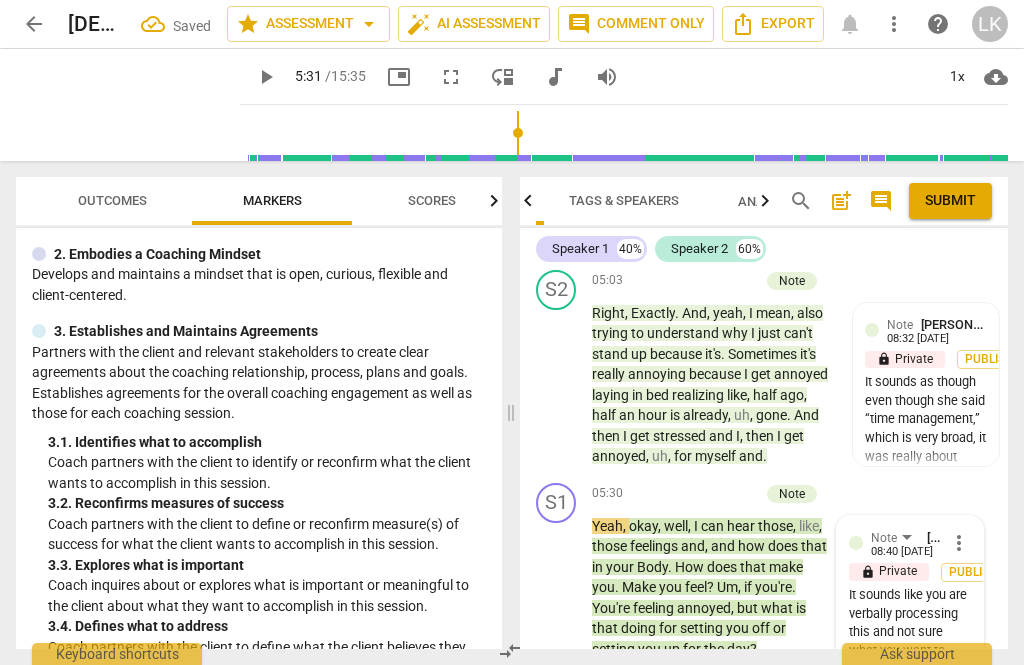scroll, scrollTop: 0, scrollLeft: 0, axis: both 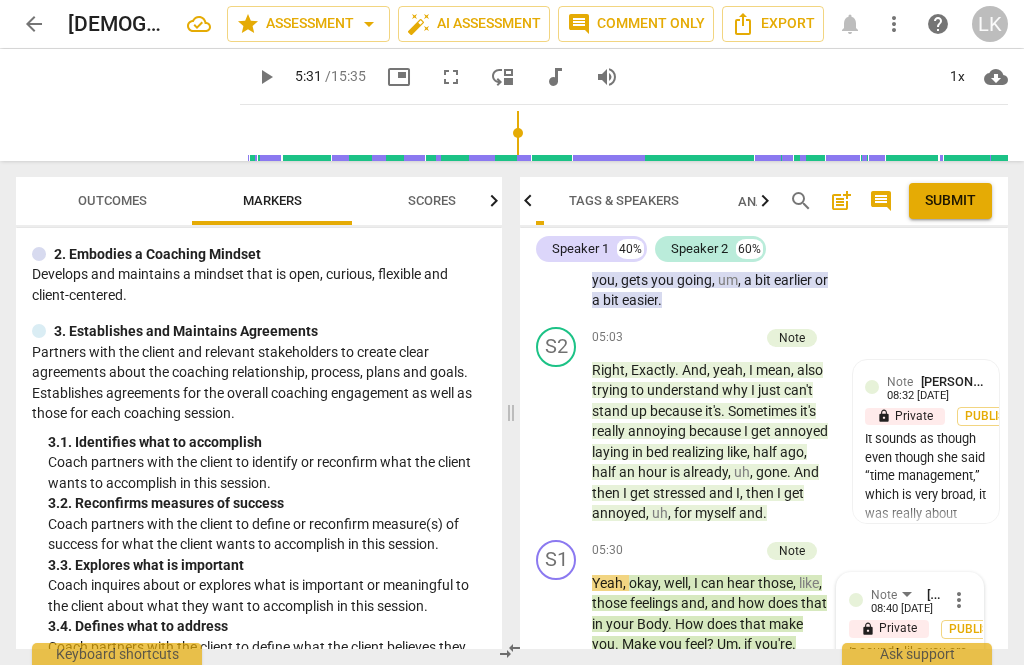 click on "play_arrow" at bounding box center (557, 645) 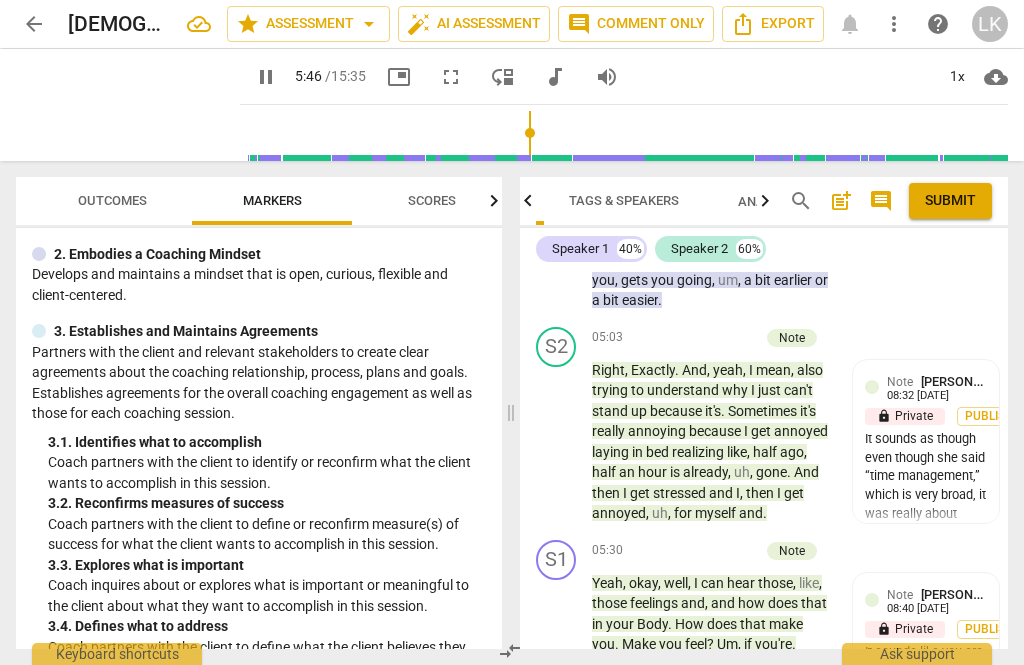 click on "pause" at bounding box center [557, 645] 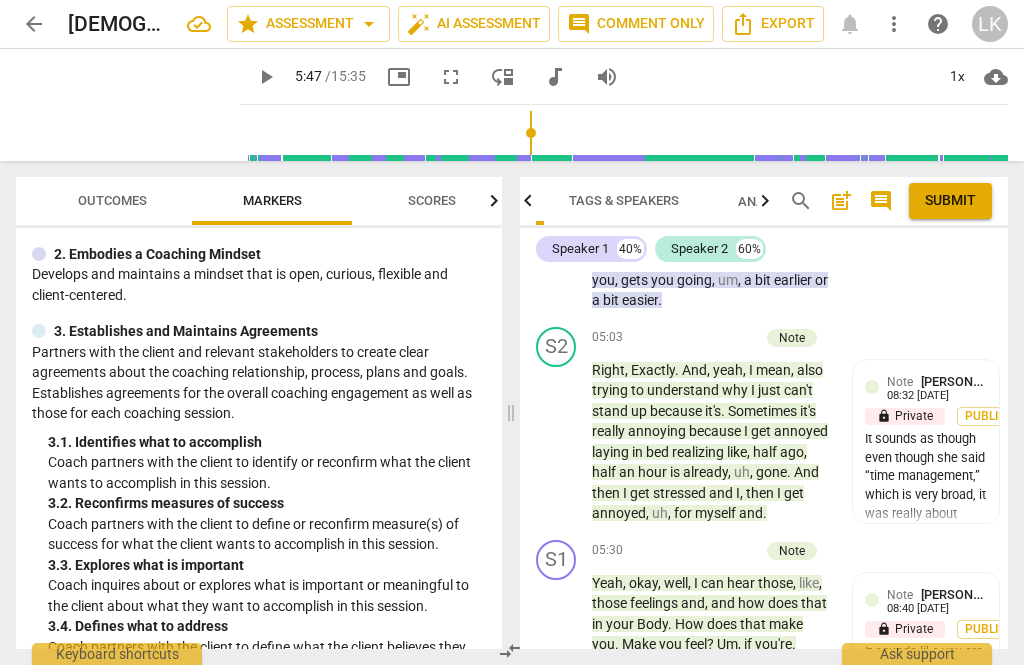 scroll, scrollTop: 3473, scrollLeft: 0, axis: vertical 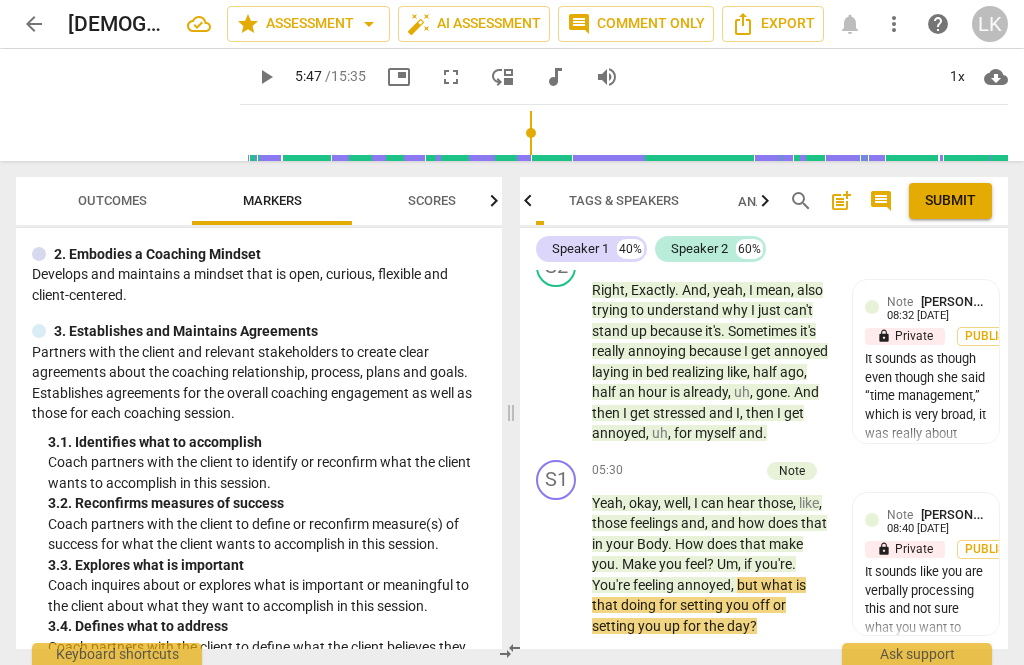 click on "play_arrow" at bounding box center (557, 565) 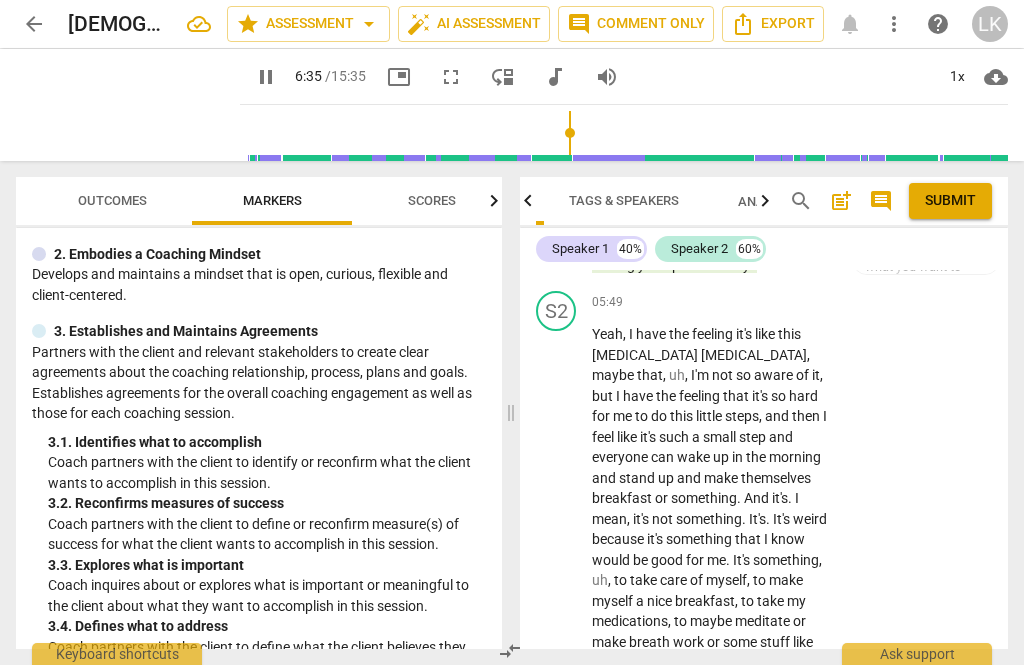 scroll, scrollTop: 3833, scrollLeft: 0, axis: vertical 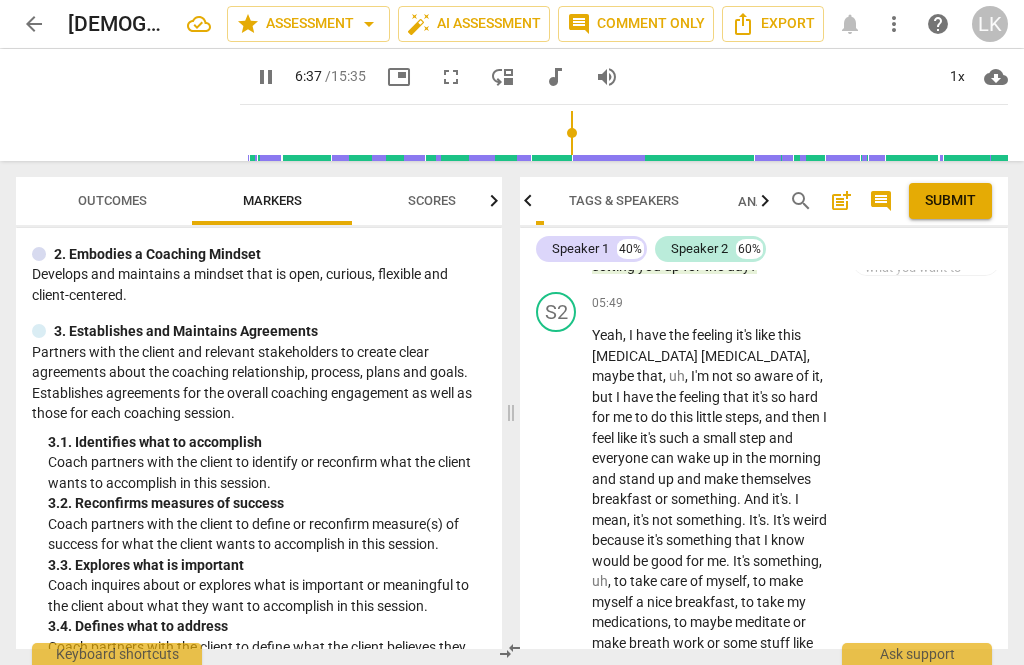 click on "pause" at bounding box center (557, 510) 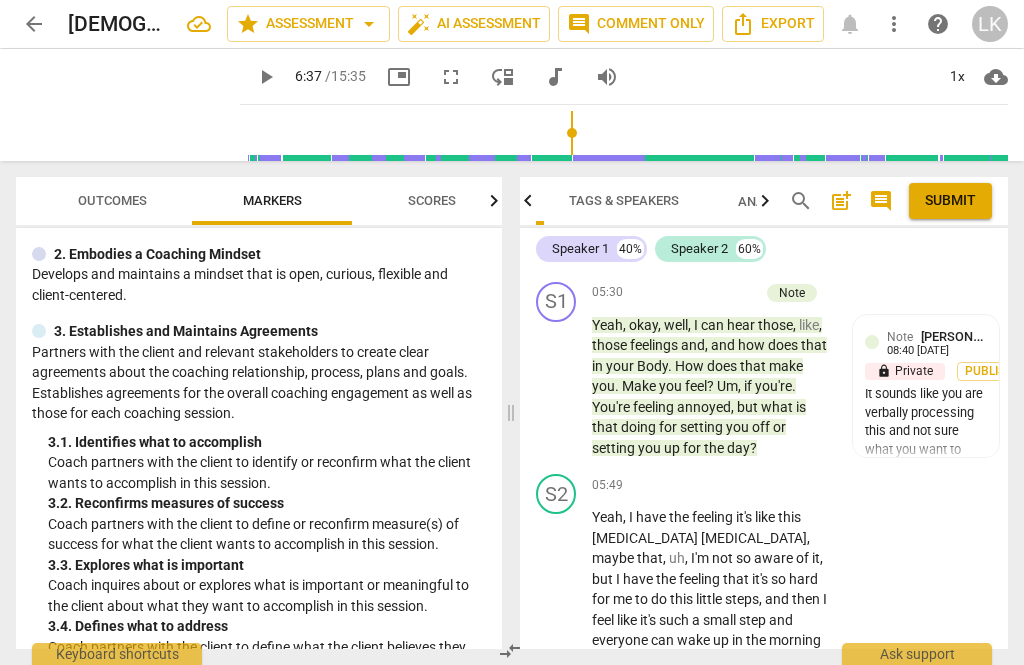 scroll, scrollTop: 3662, scrollLeft: 0, axis: vertical 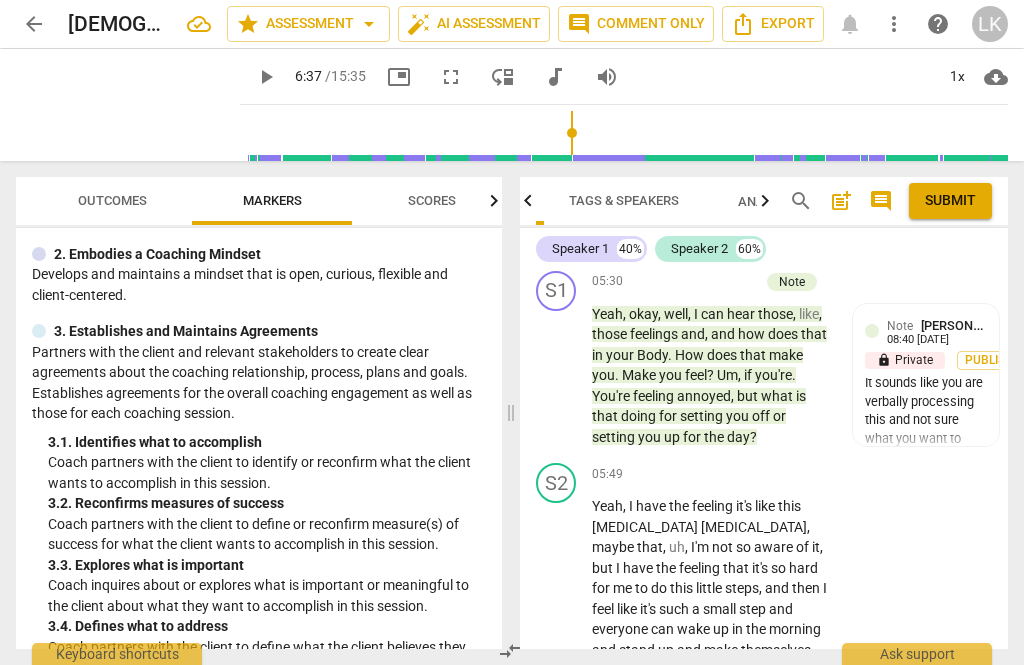 click on "+ Add competency" at bounding box center [757, 474] 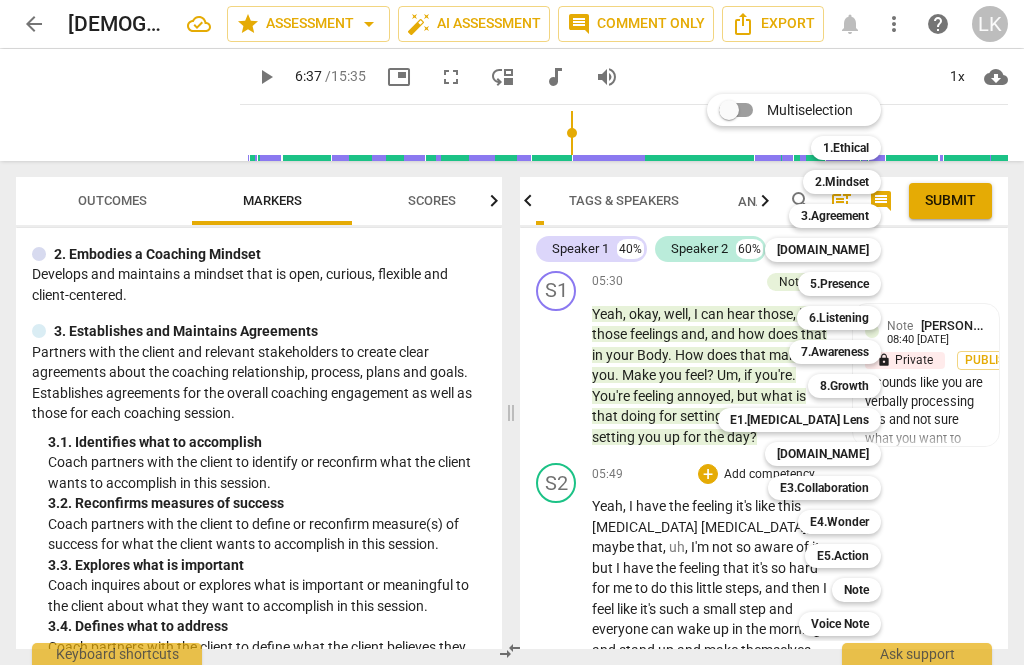 click on "6.Listening" at bounding box center [839, 318] 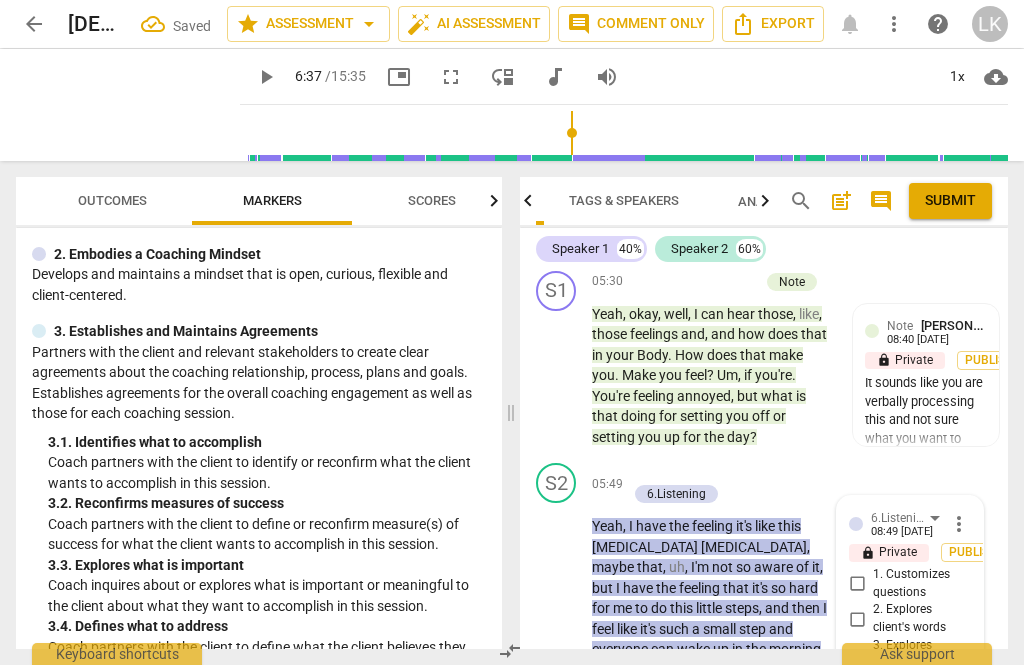 scroll, scrollTop: 3964, scrollLeft: 0, axis: vertical 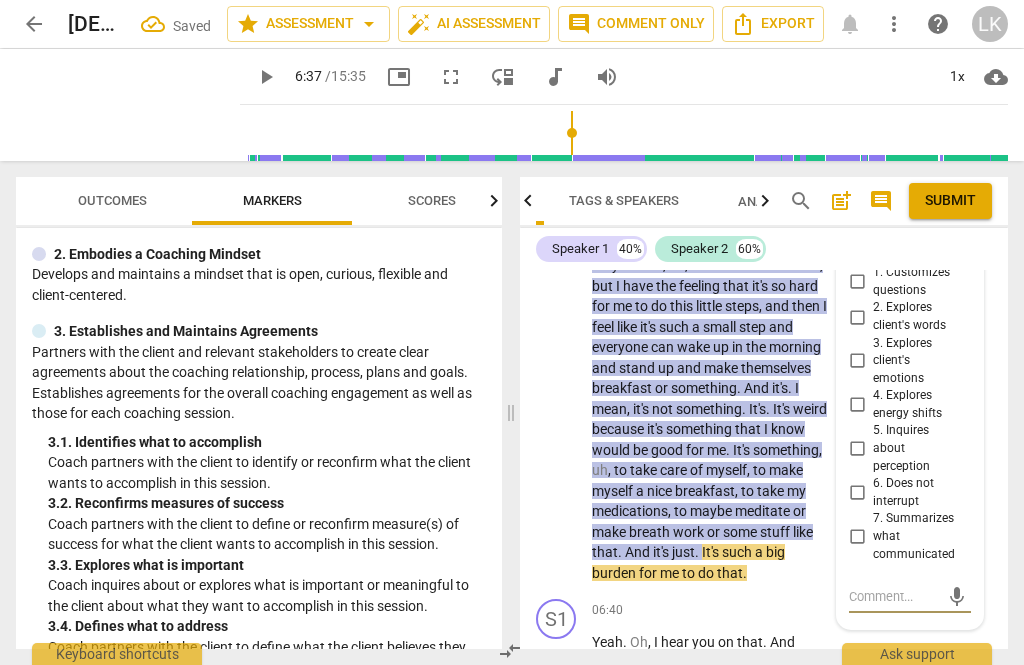 click on "6. Does not interrupt" at bounding box center [857, 493] 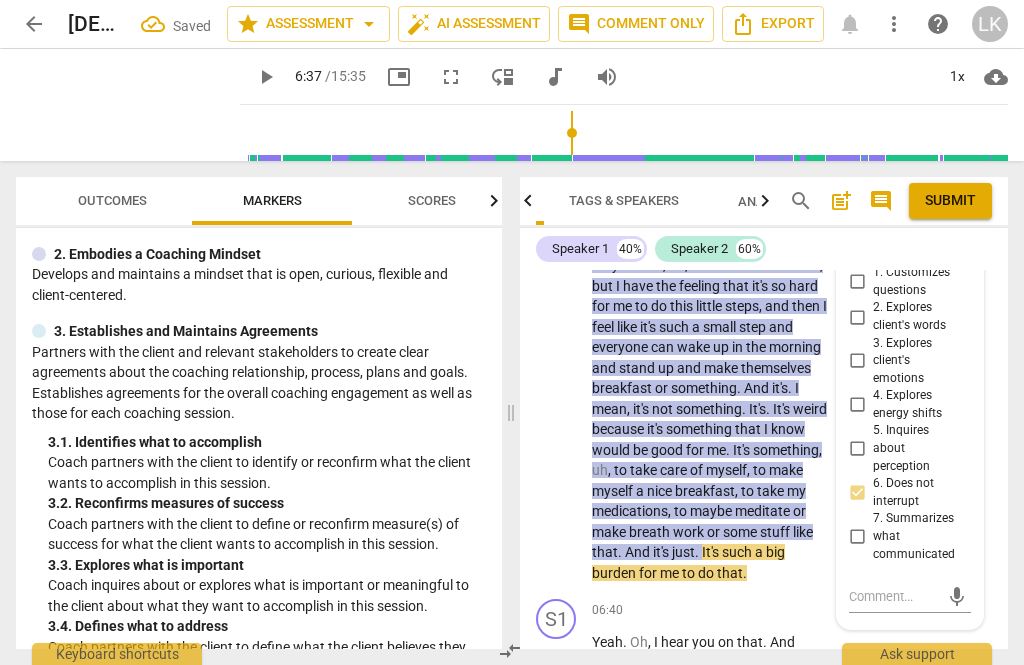click at bounding box center [894, 596] 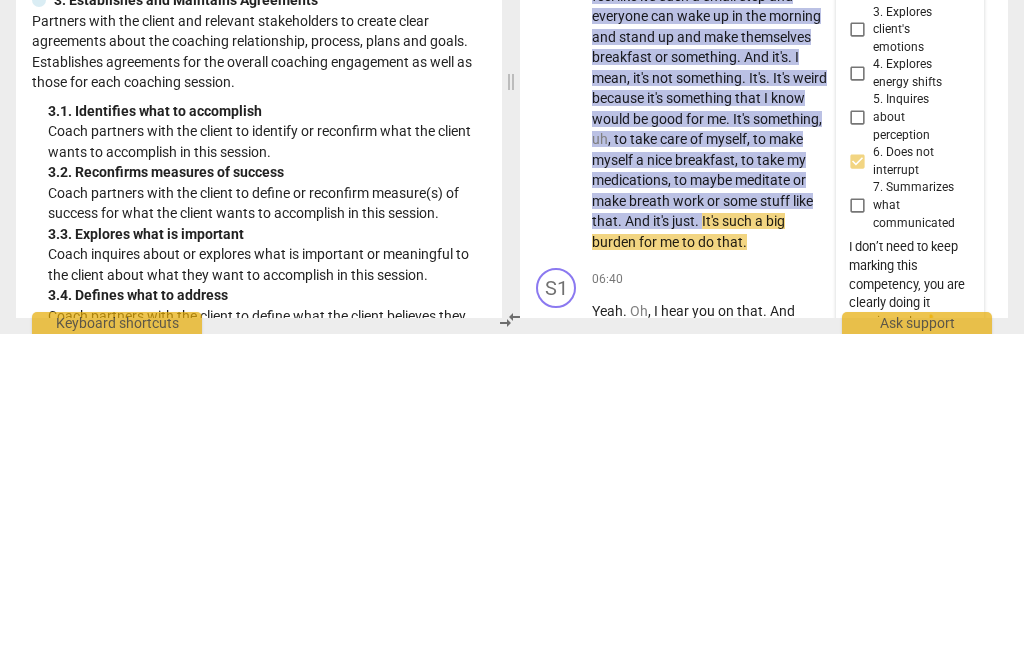 scroll, scrollTop: 0, scrollLeft: 0, axis: both 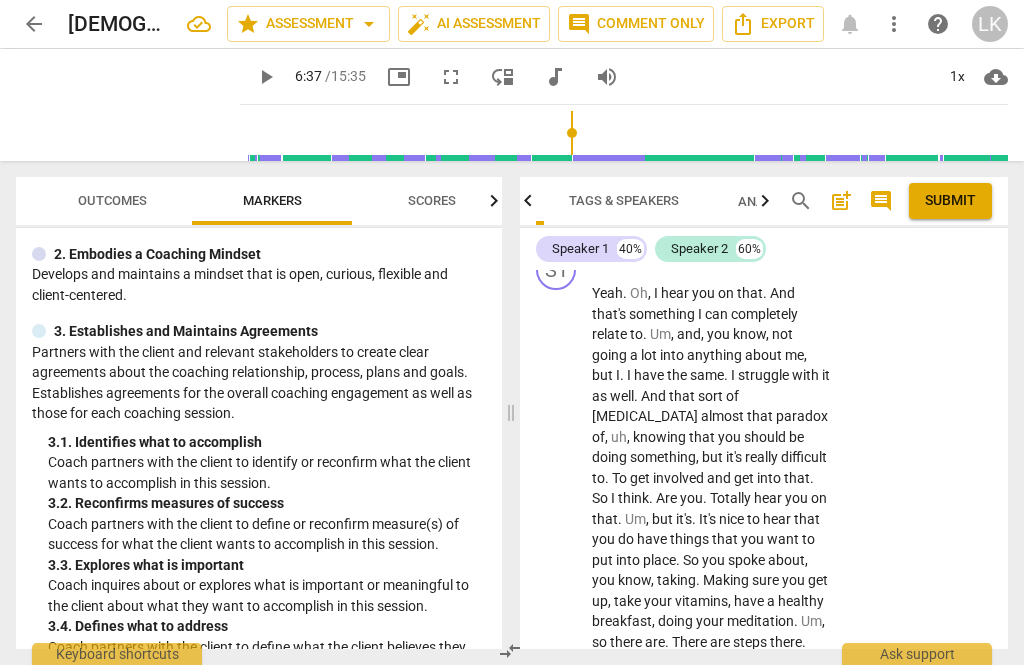 click on "play_arrow" at bounding box center (557, 673) 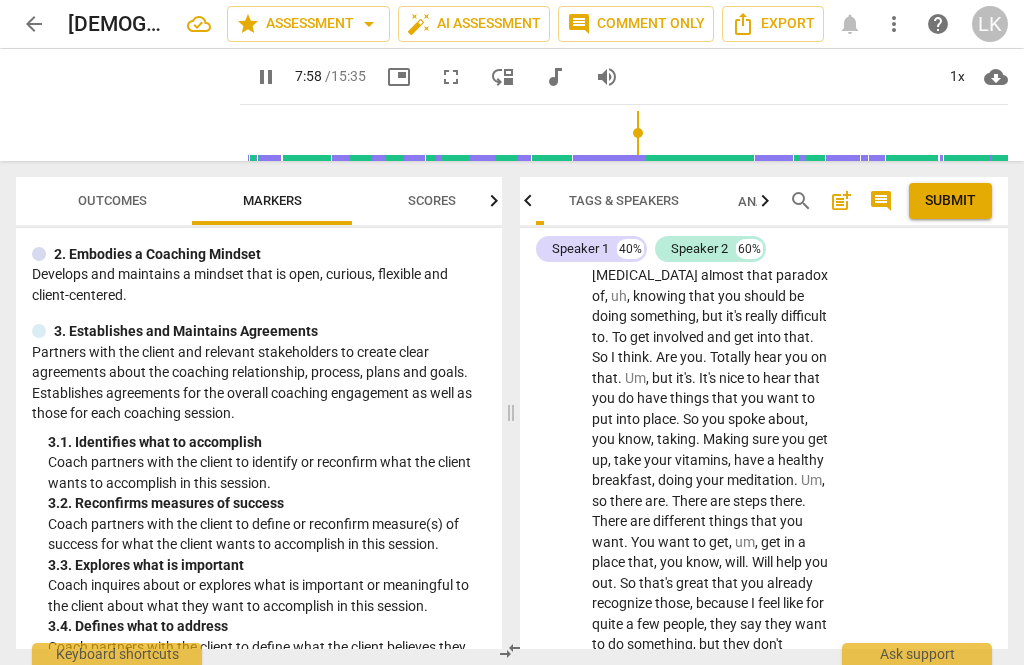 scroll, scrollTop: 4454, scrollLeft: 0, axis: vertical 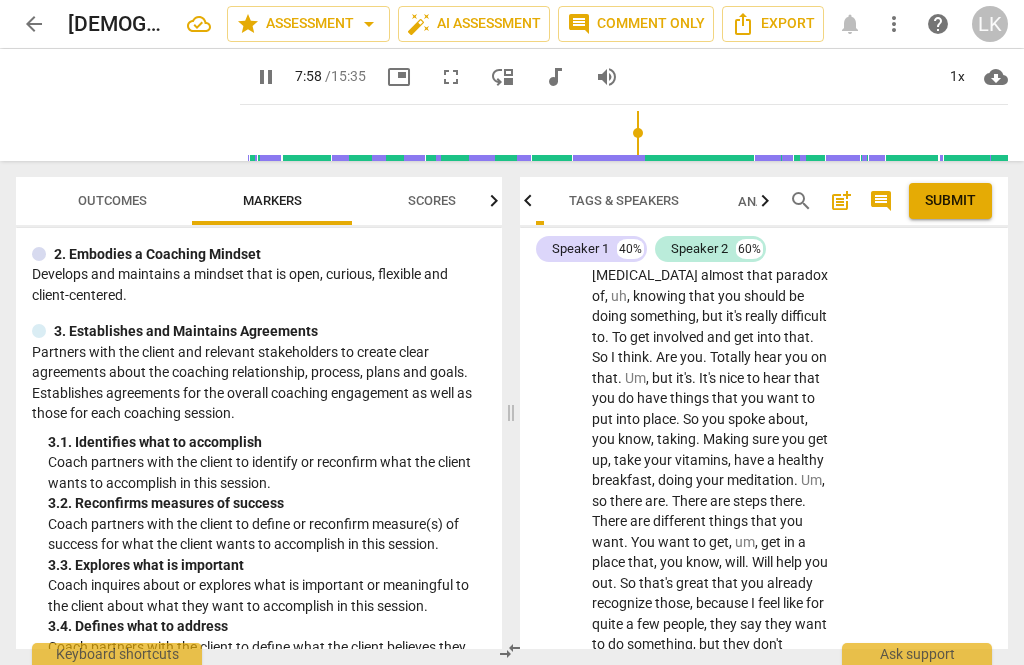 click on "pause" at bounding box center [557, 532] 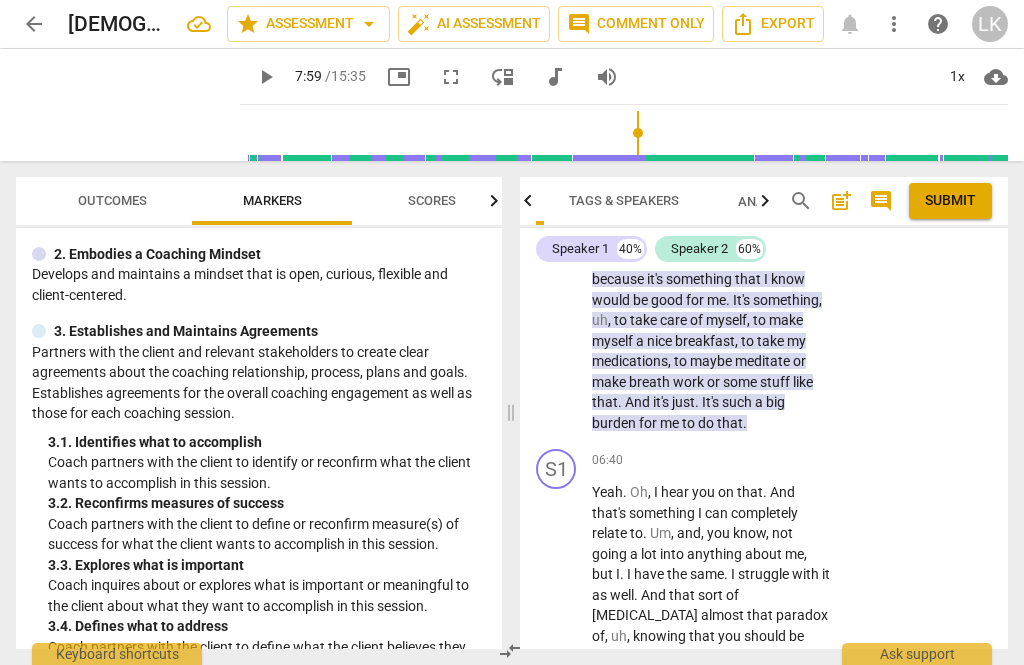 scroll, scrollTop: 4114, scrollLeft: 0, axis: vertical 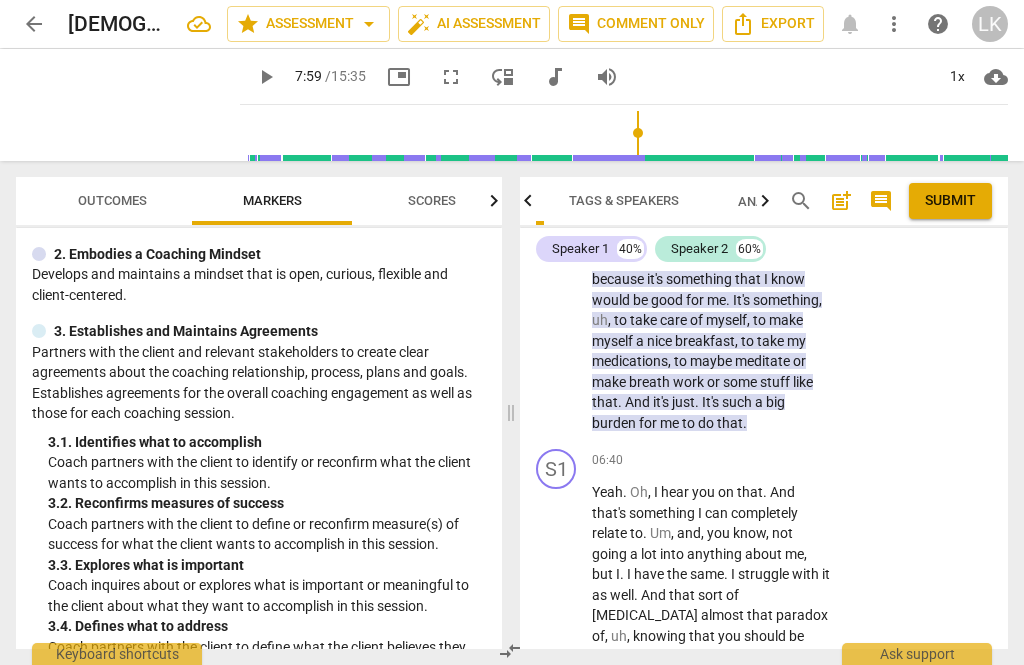 click on "Add competency" at bounding box center (769, 461) 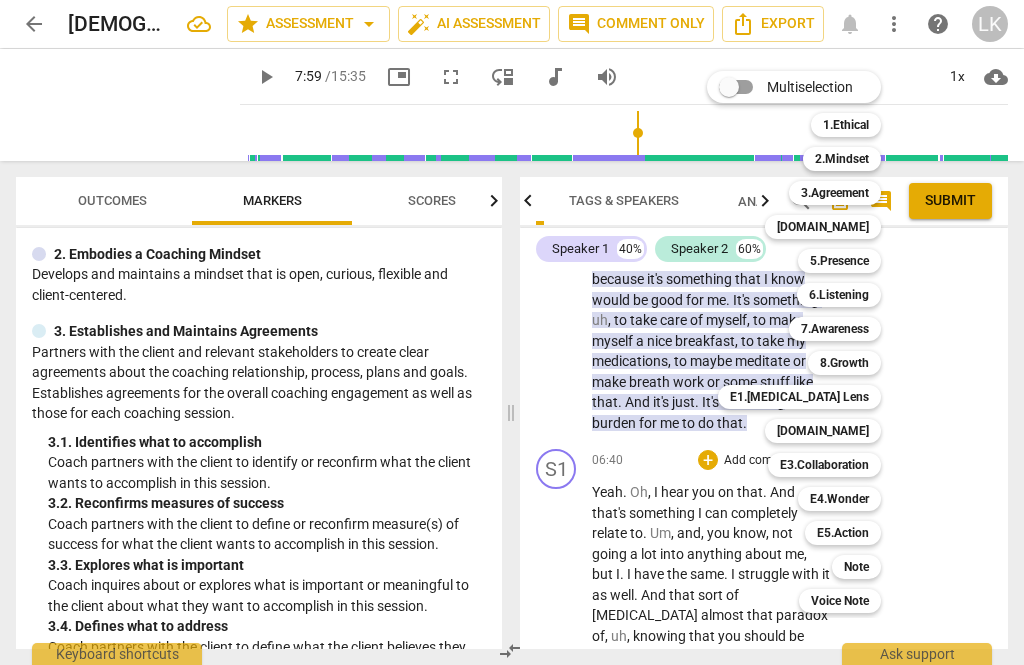 click on "Note" at bounding box center [856, 567] 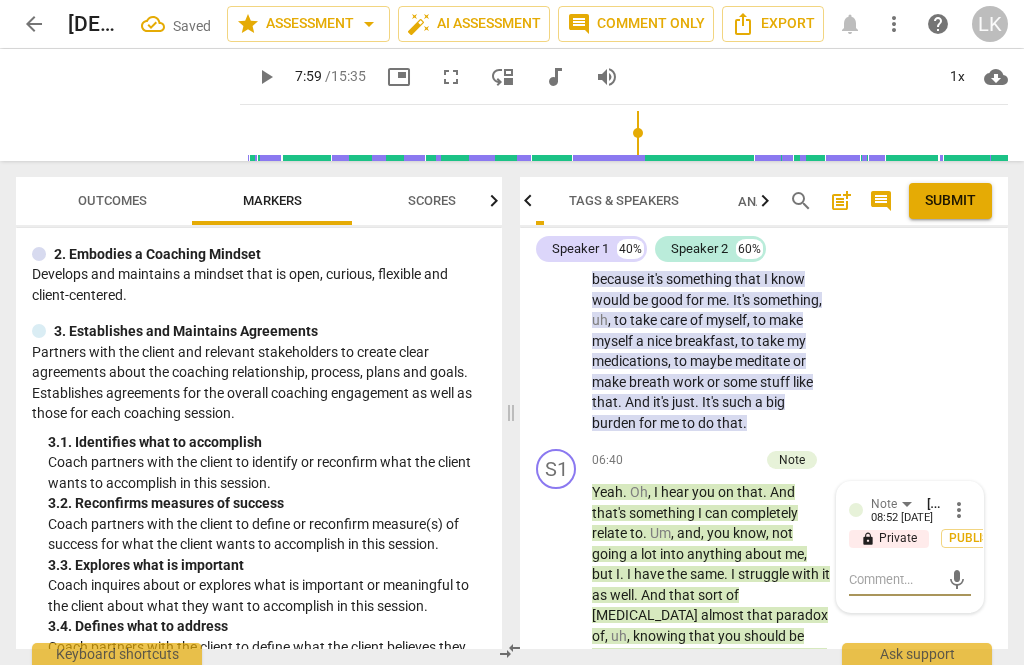 scroll, scrollTop: 4115, scrollLeft: 0, axis: vertical 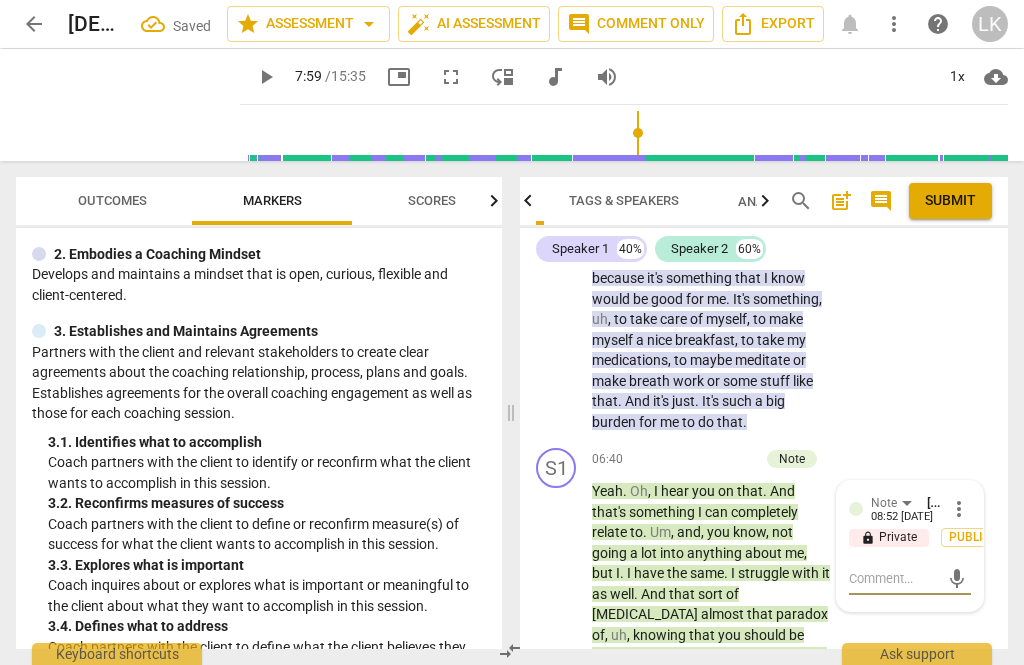 click at bounding box center [894, 578] 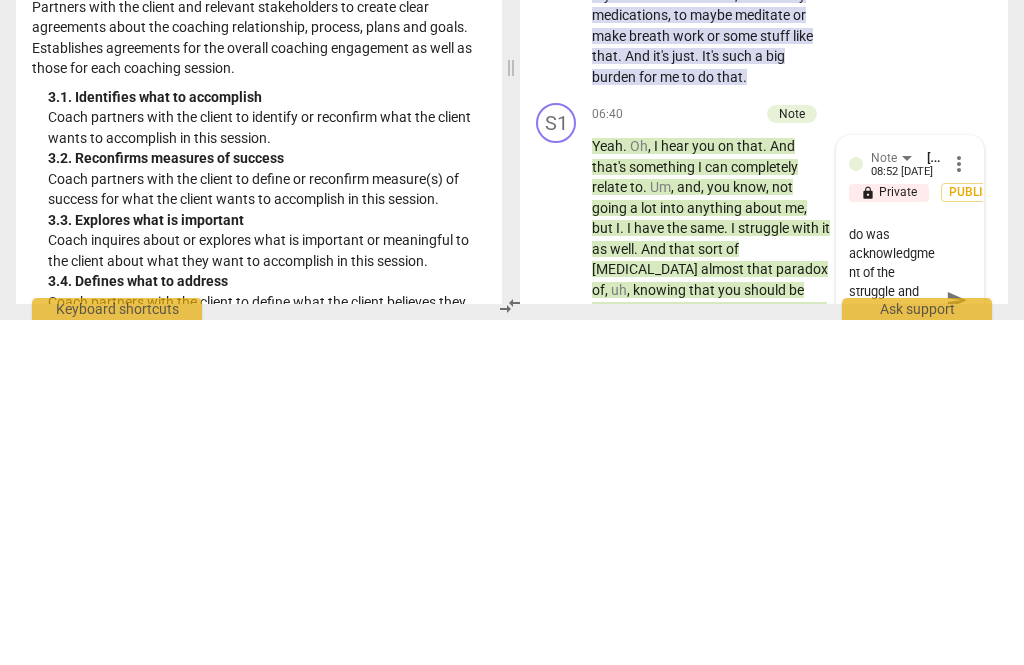 scroll, scrollTop: 417, scrollLeft: 0, axis: vertical 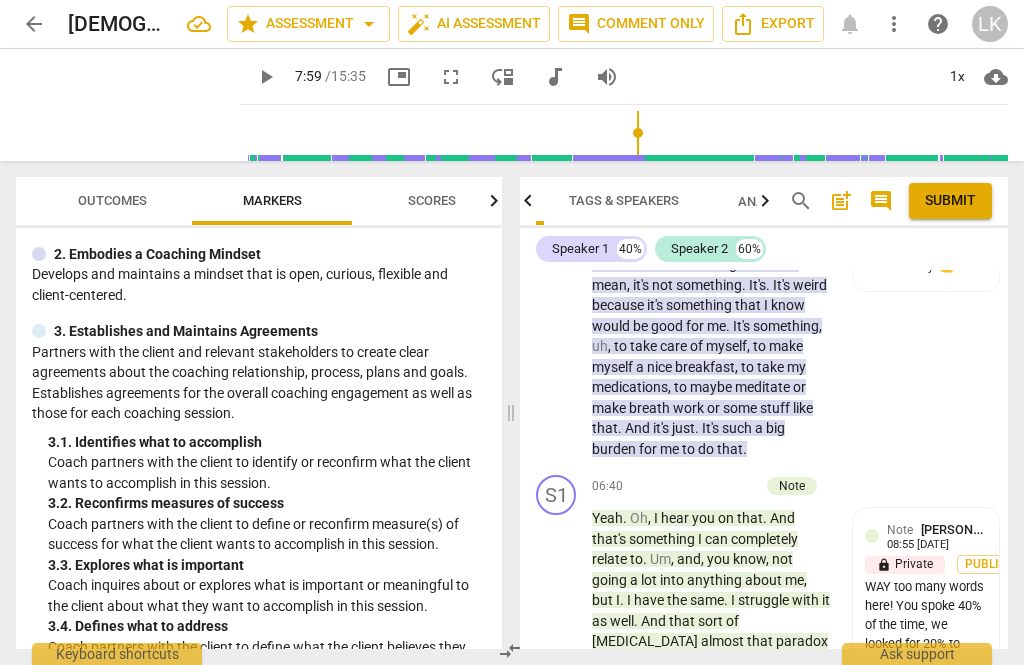 click on "+ Add competency" at bounding box center [699, 486] 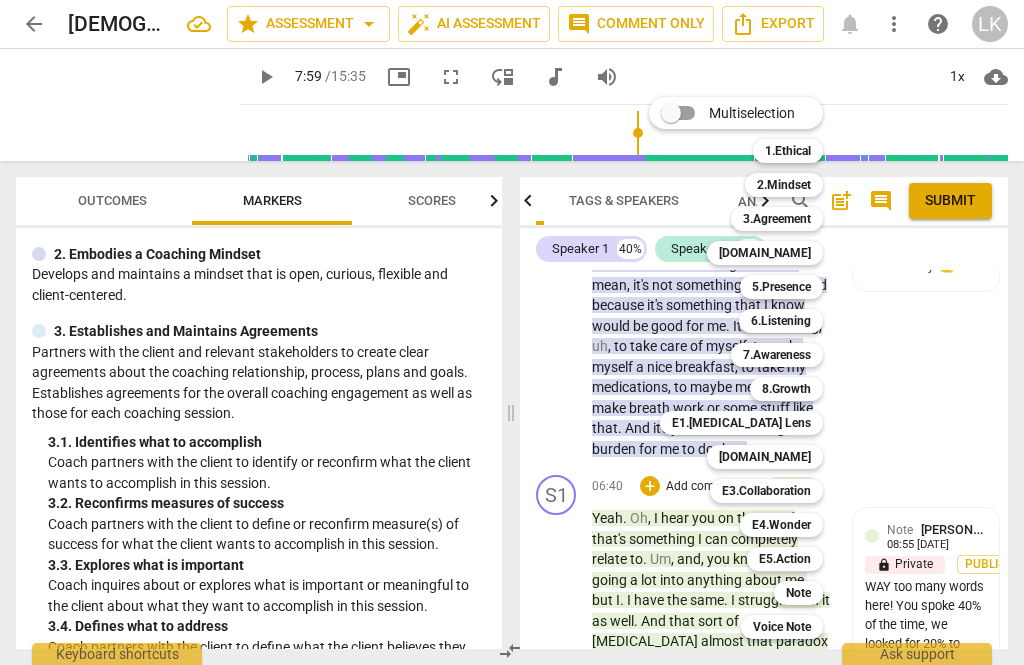 click on "3.Agreement" at bounding box center [777, 219] 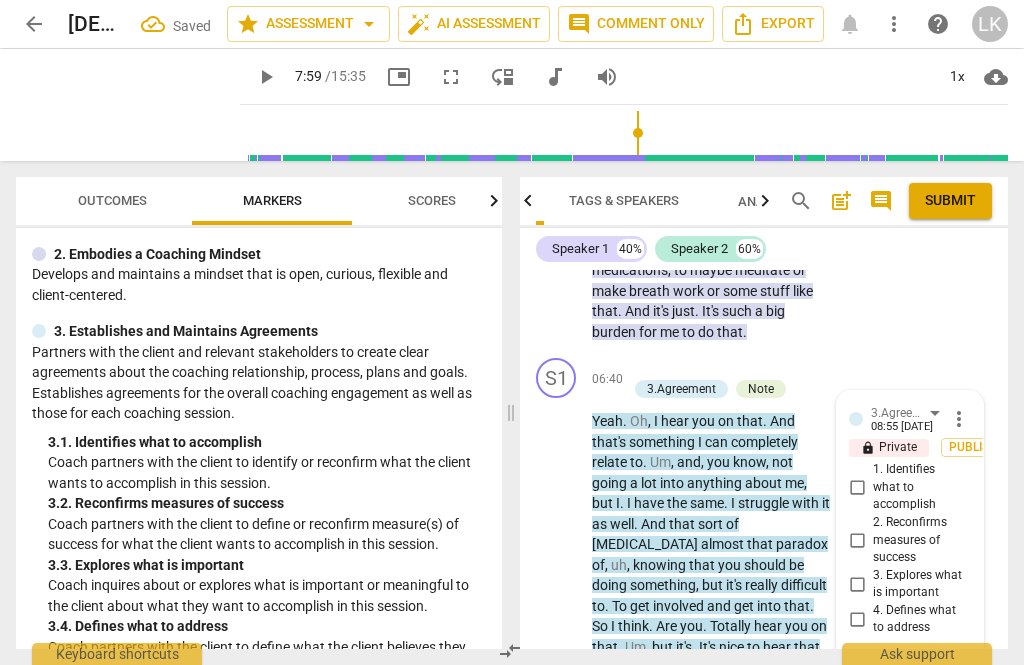 scroll, scrollTop: 4186, scrollLeft: 0, axis: vertical 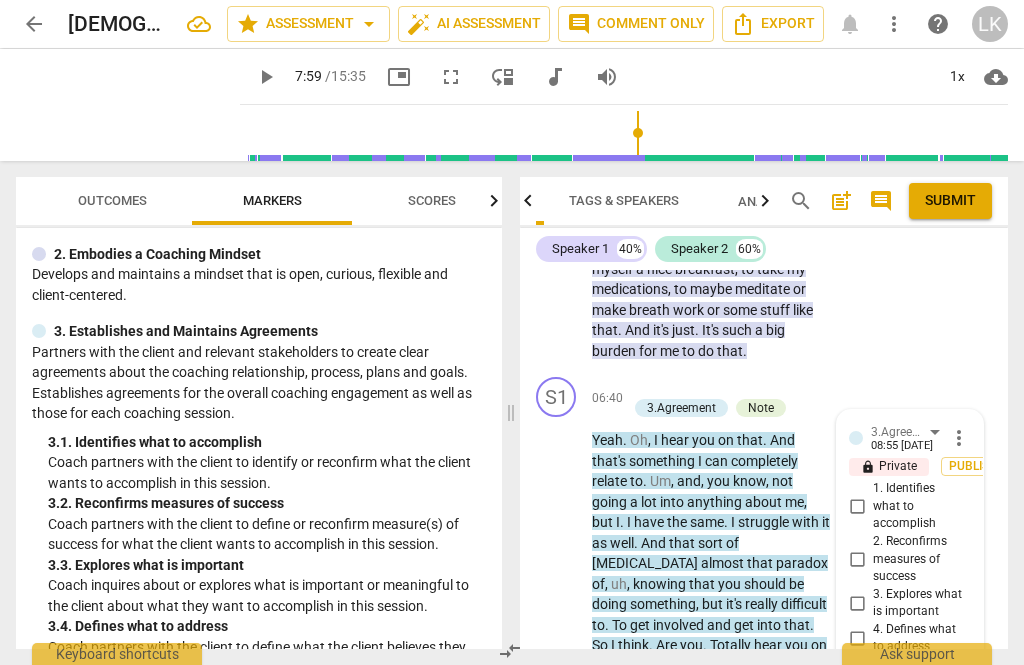 click on "2. Reconfirms measures of success" at bounding box center [857, 559] 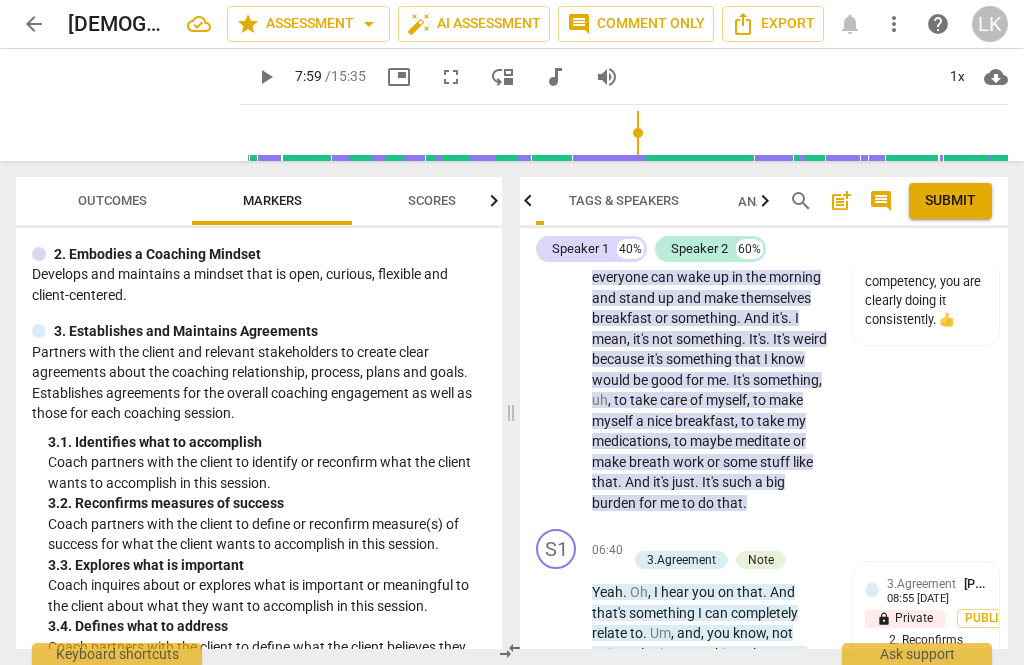 scroll, scrollTop: 4034, scrollLeft: 0, axis: vertical 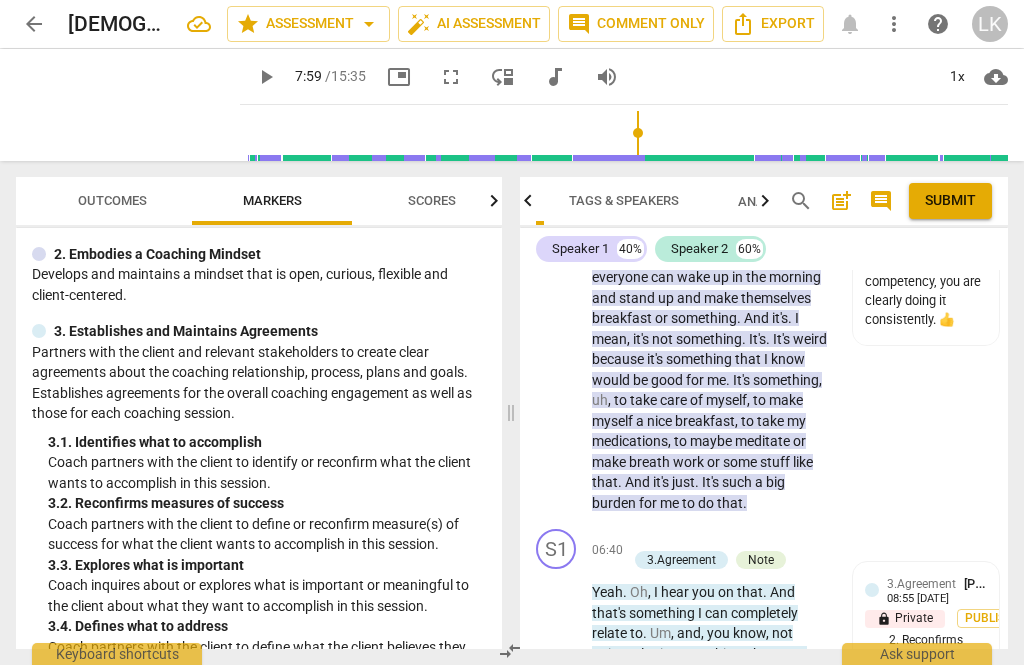 click on "Add competency" at bounding box center (698, 540) 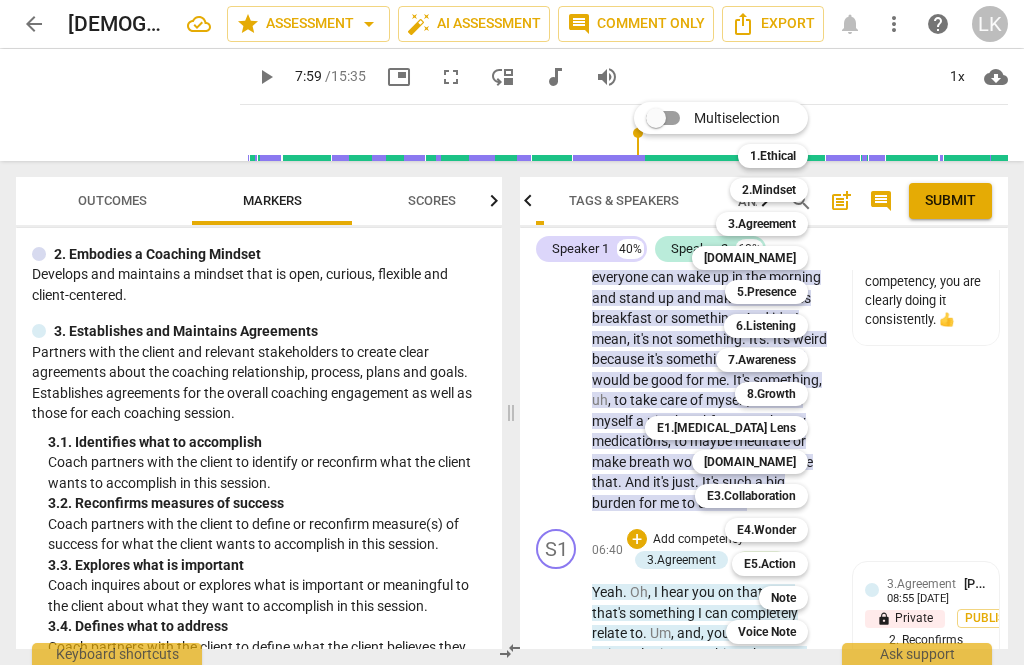 click on "[DOMAIN_NAME]" at bounding box center (750, 462) 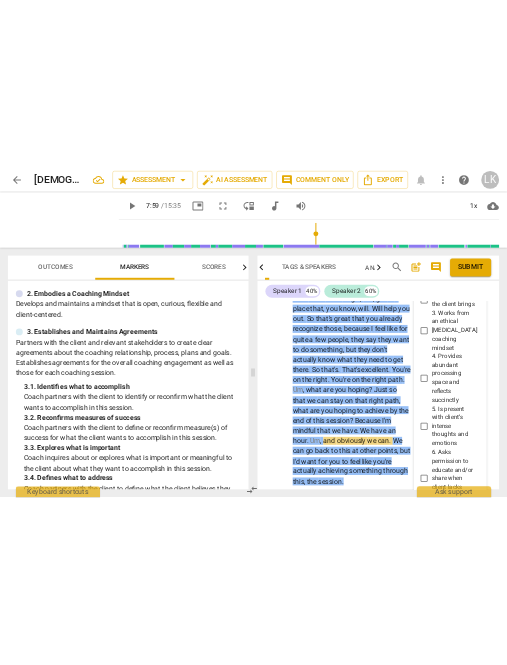 scroll, scrollTop: 4774, scrollLeft: 0, axis: vertical 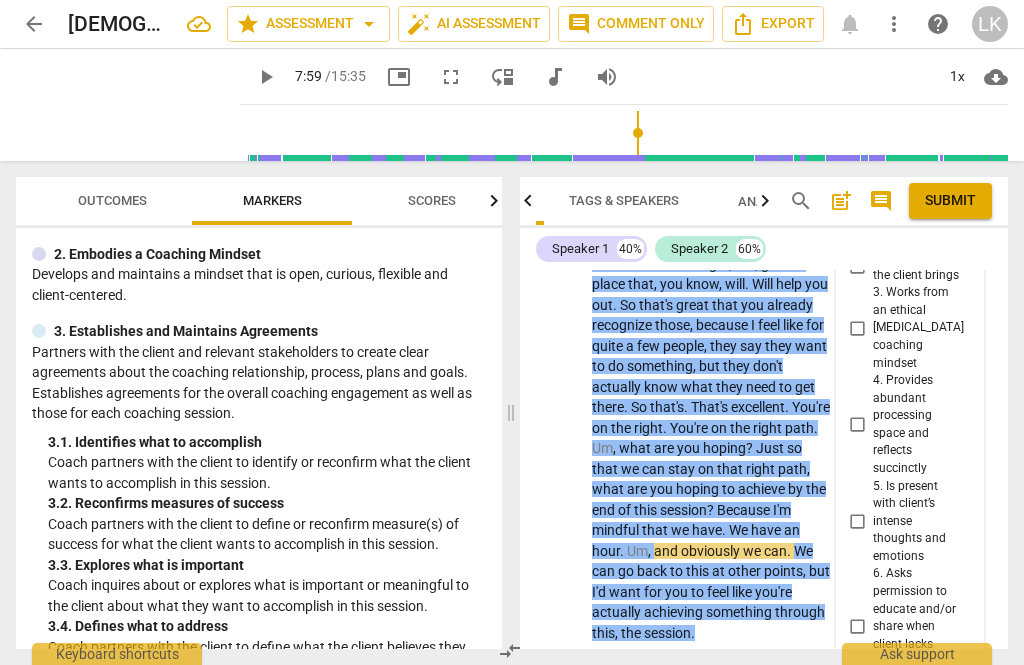 click on "7. Identifies and explores outcomes" at bounding box center [857, 715] 